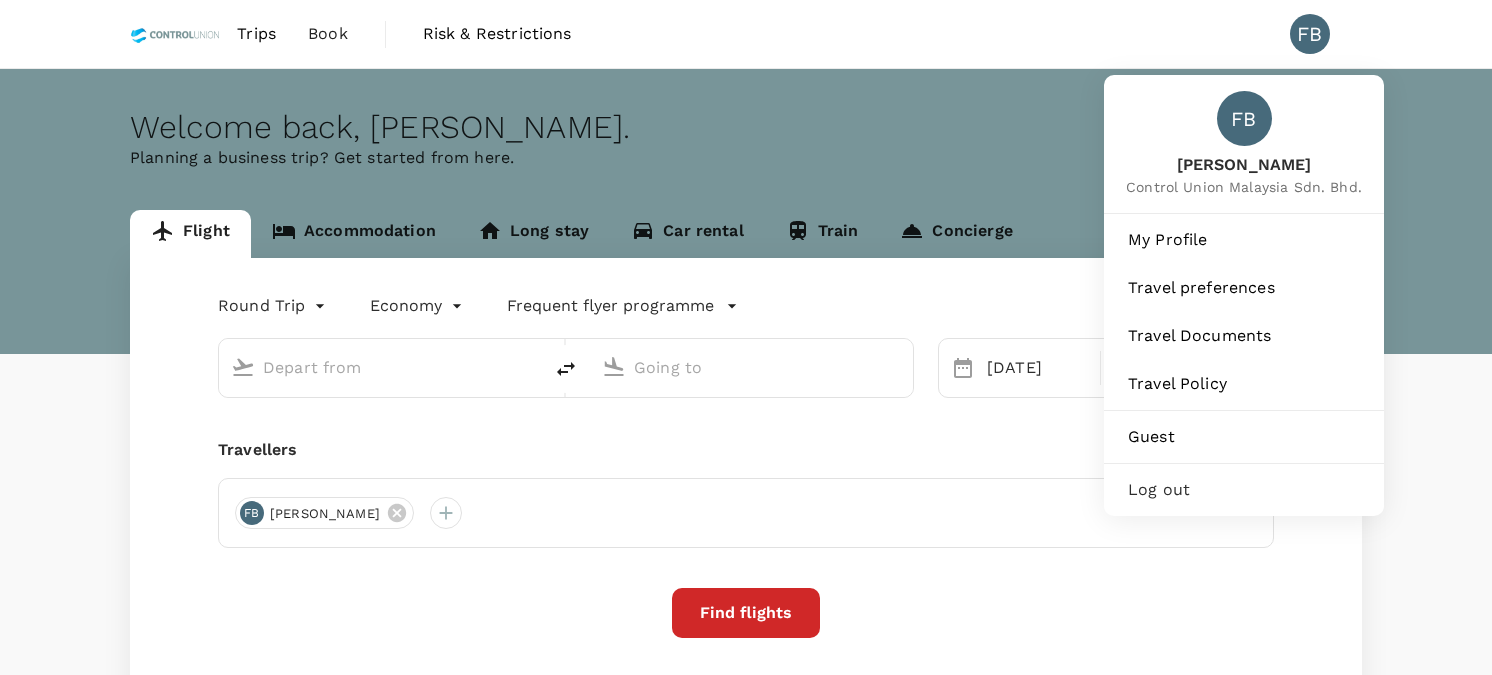 scroll, scrollTop: 0, scrollLeft: 0, axis: both 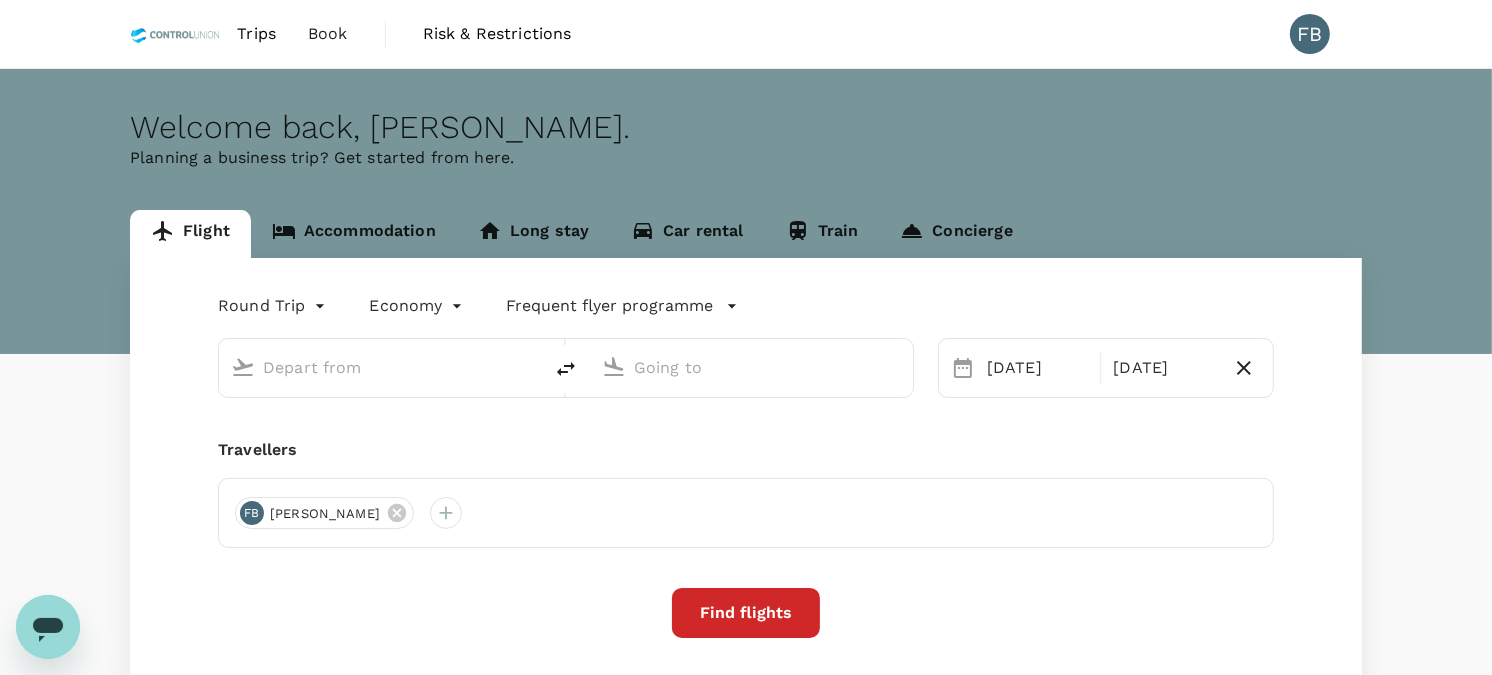 type on "Kuala Lumpur Intl ([GEOGRAPHIC_DATA])" 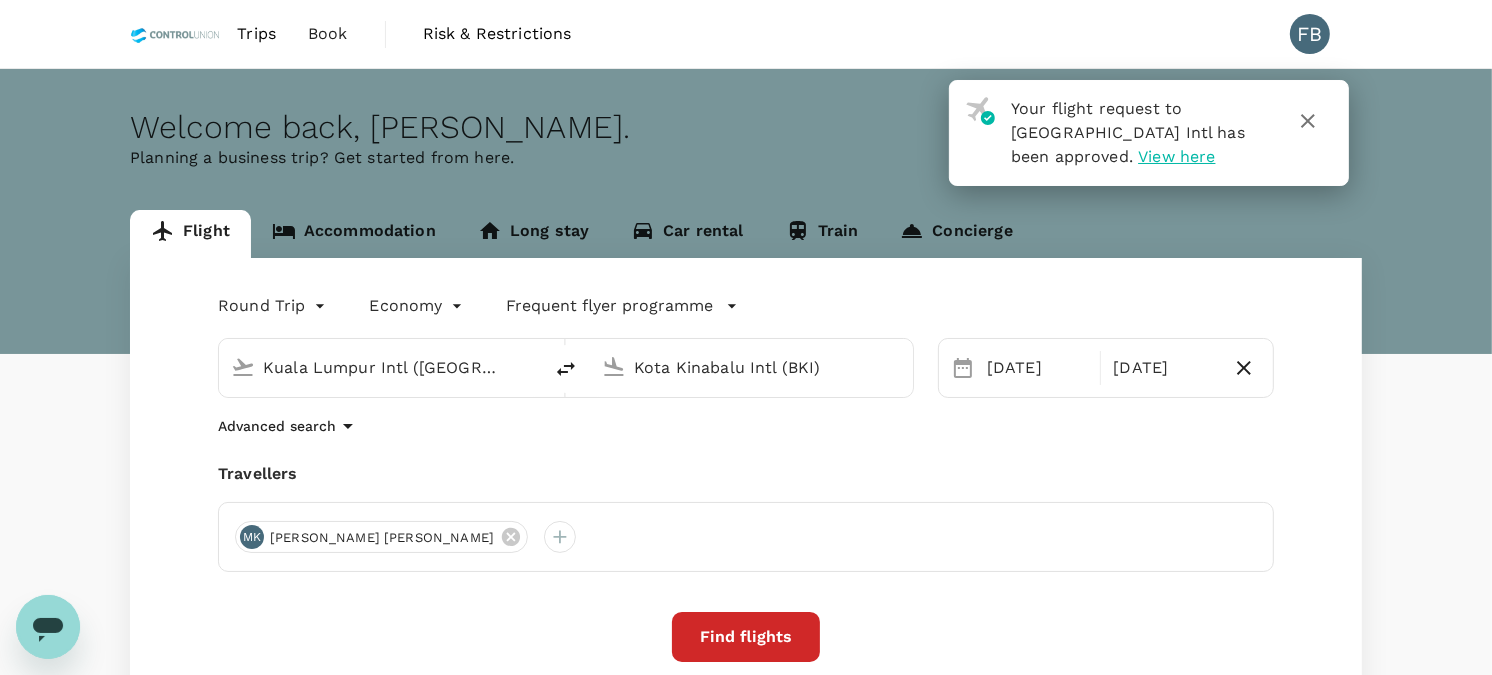 type 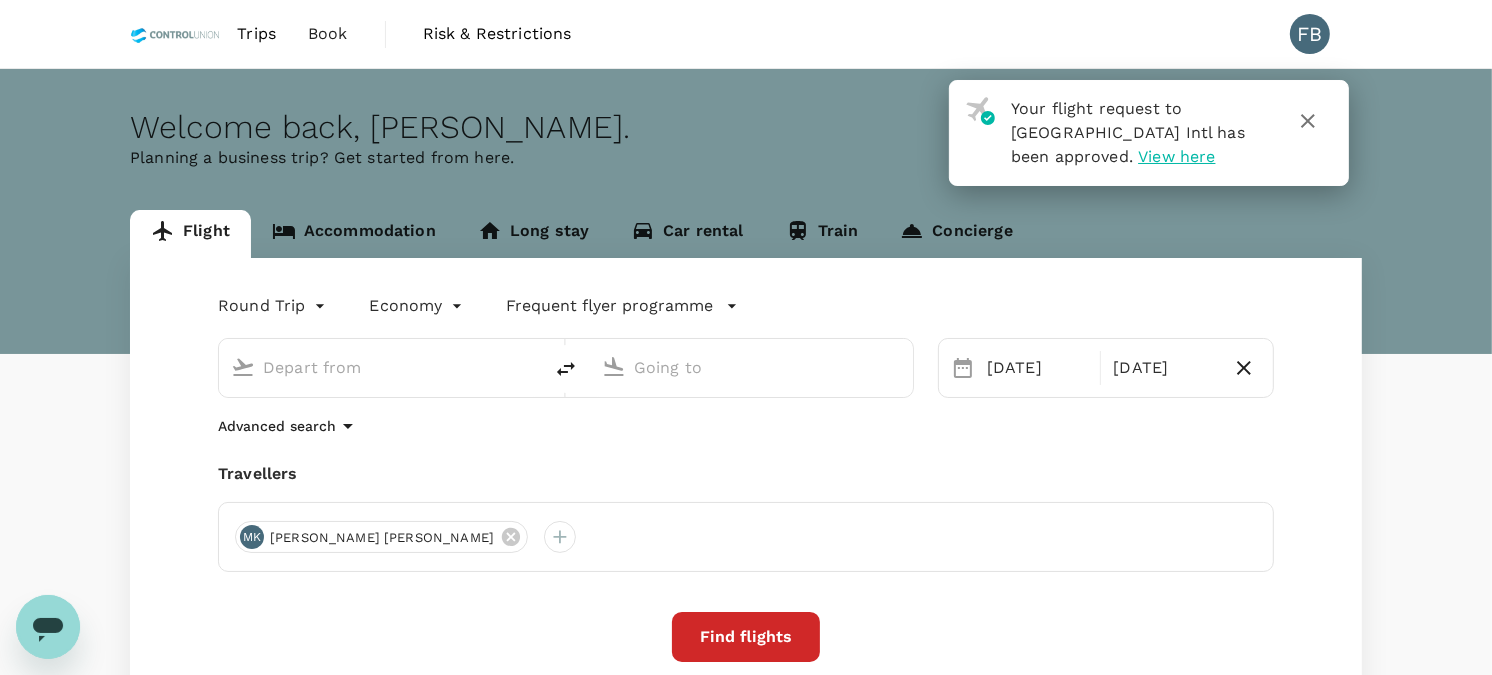 type on "Kuala Lumpur Intl ([GEOGRAPHIC_DATA])" 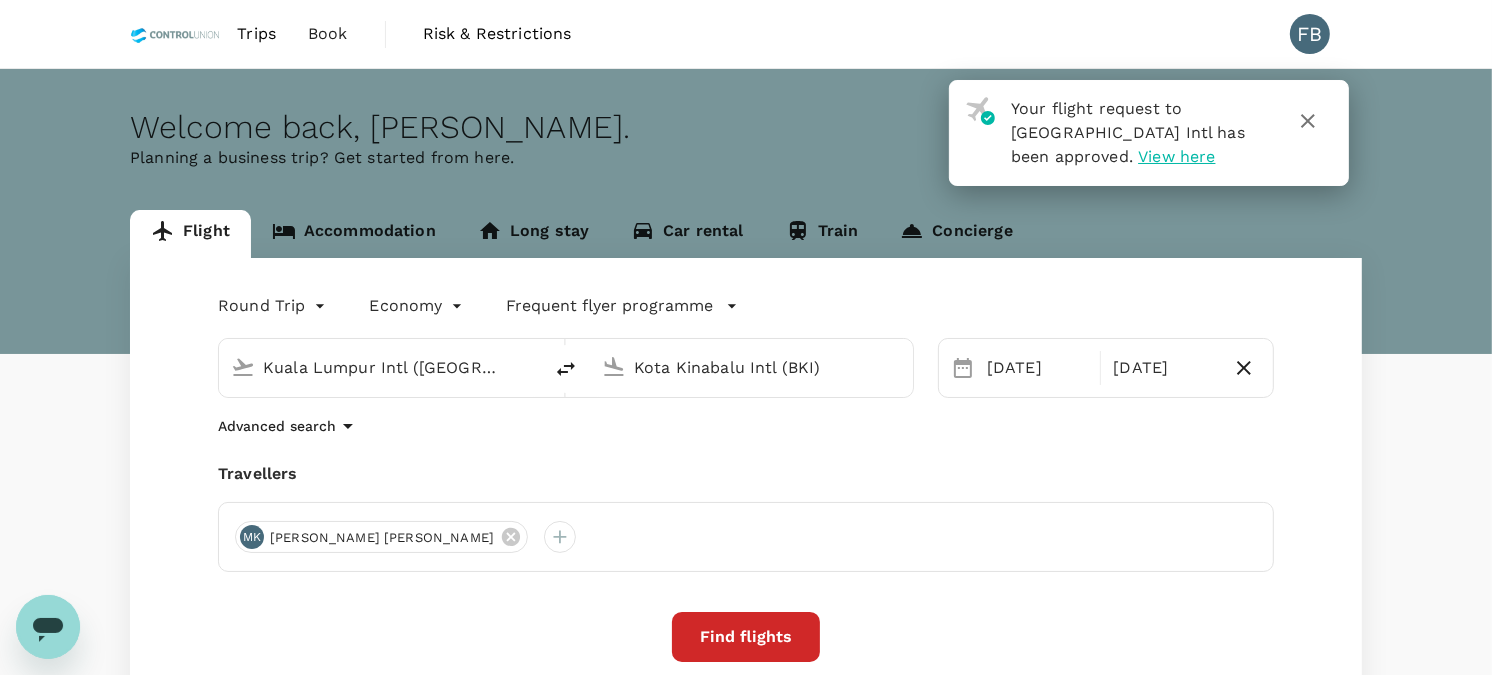 click on "Trips" at bounding box center [256, 34] 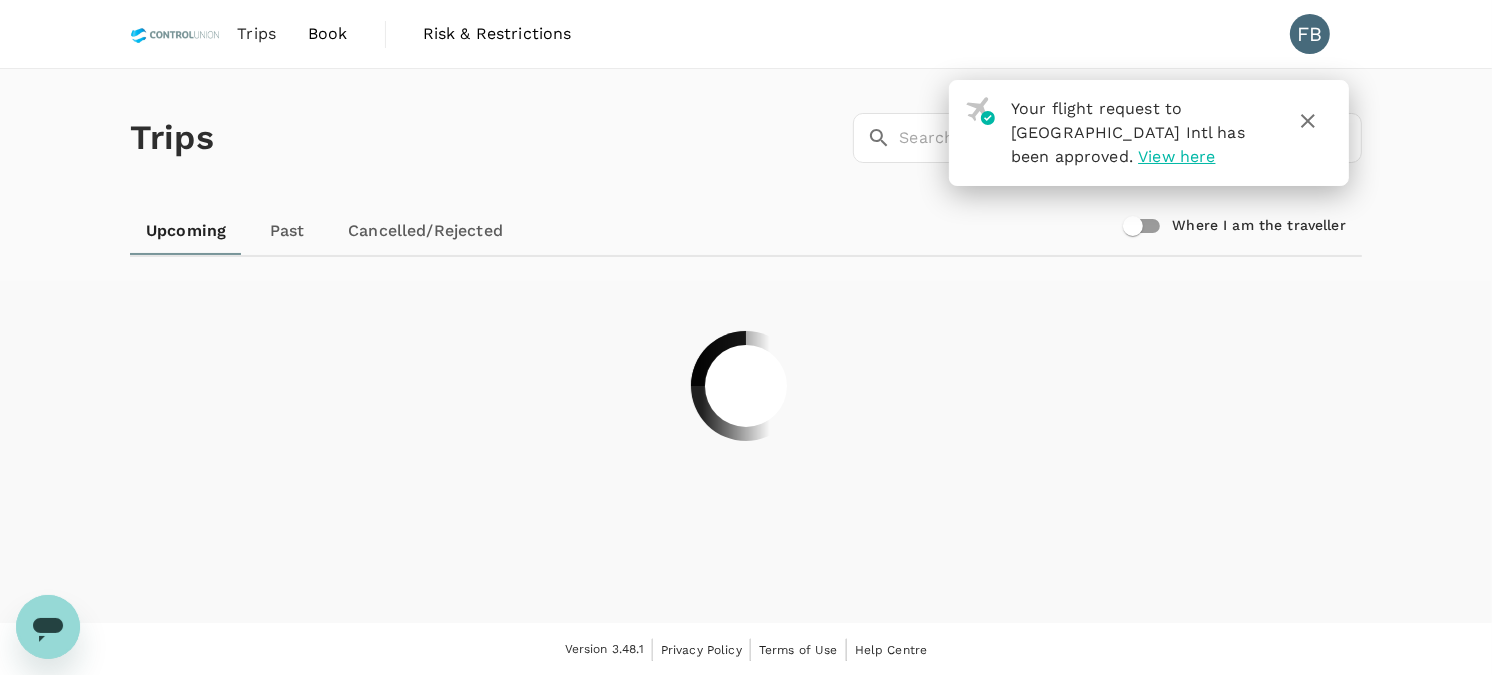 click 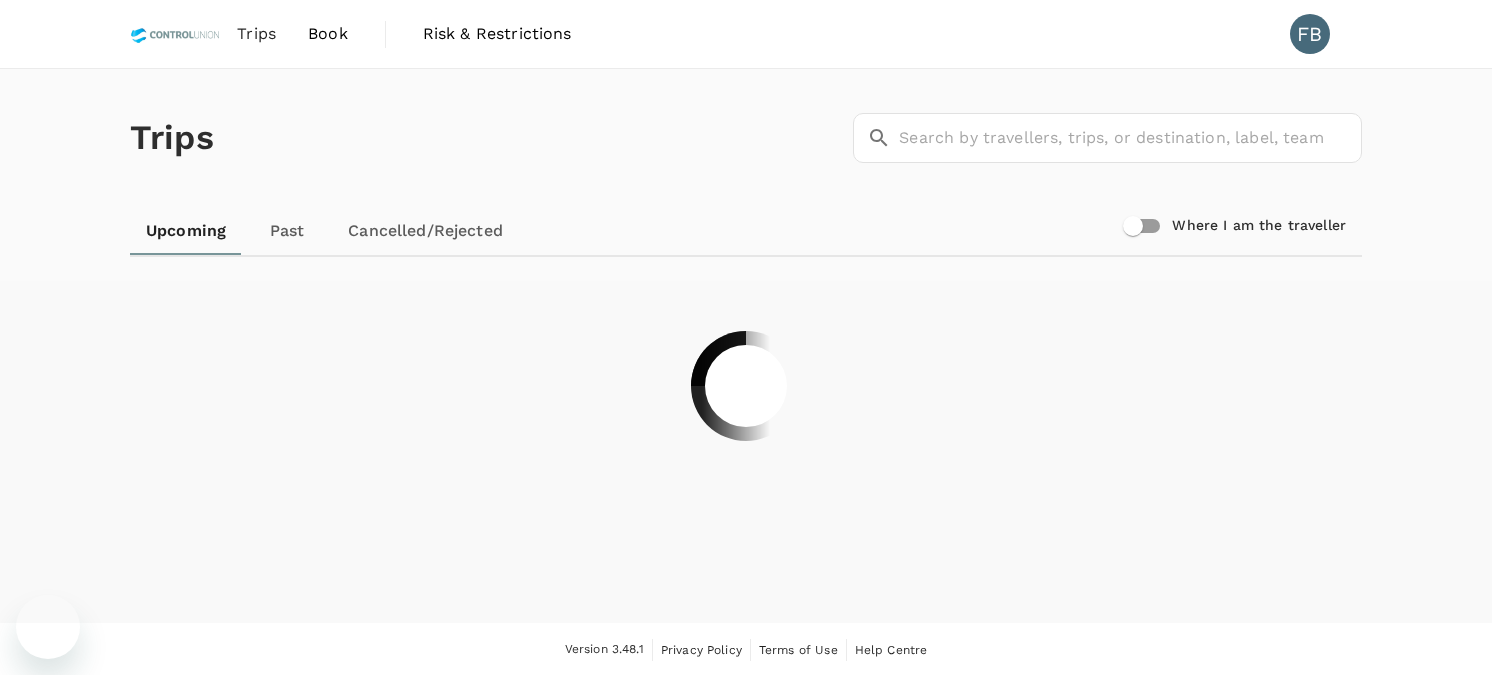 scroll, scrollTop: 0, scrollLeft: 0, axis: both 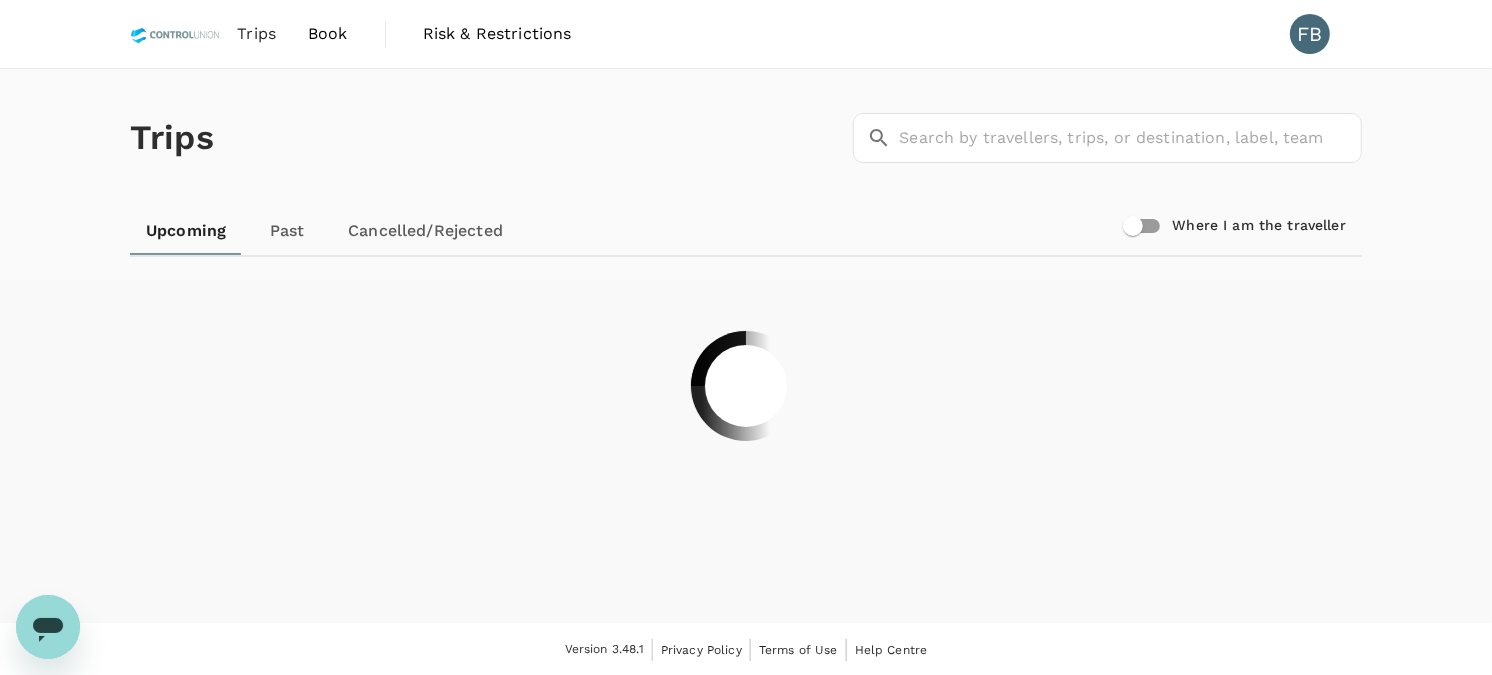 click on "Past" at bounding box center (287, 231) 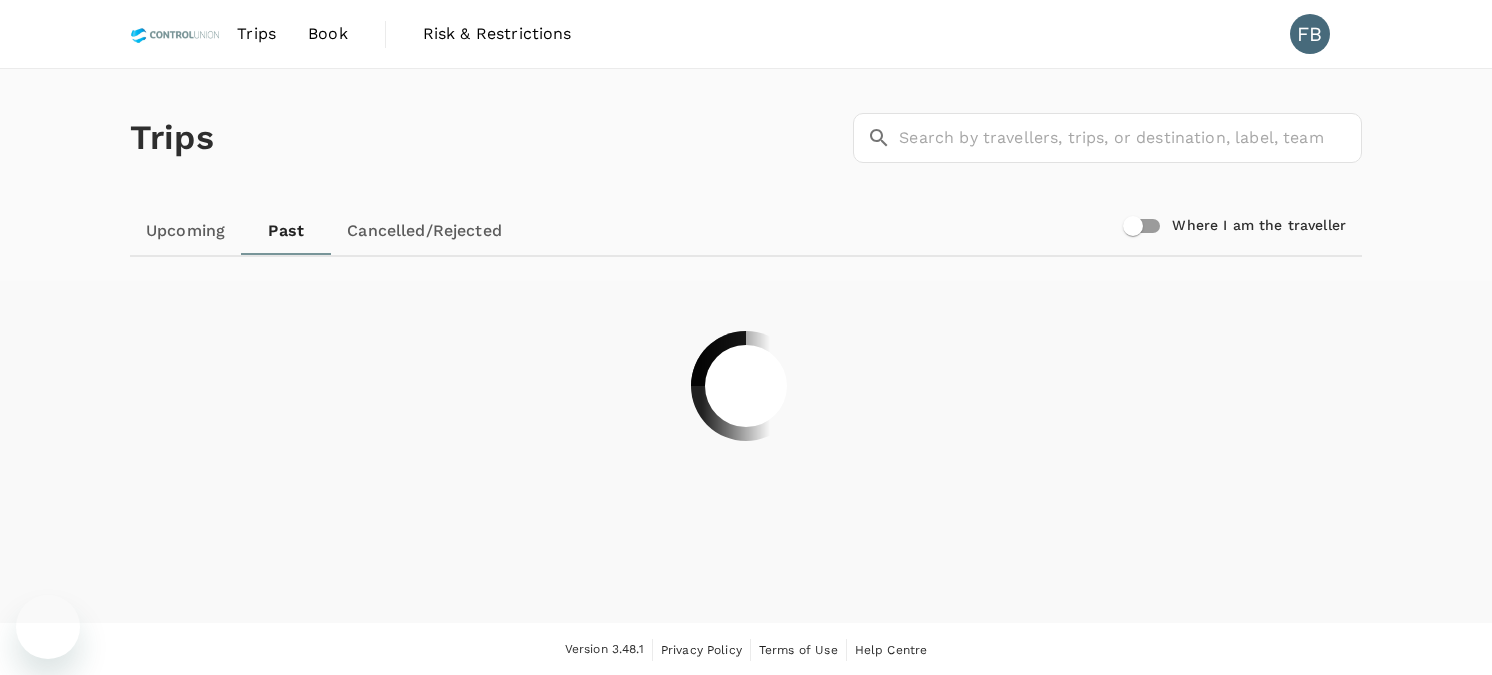 scroll, scrollTop: 0, scrollLeft: 0, axis: both 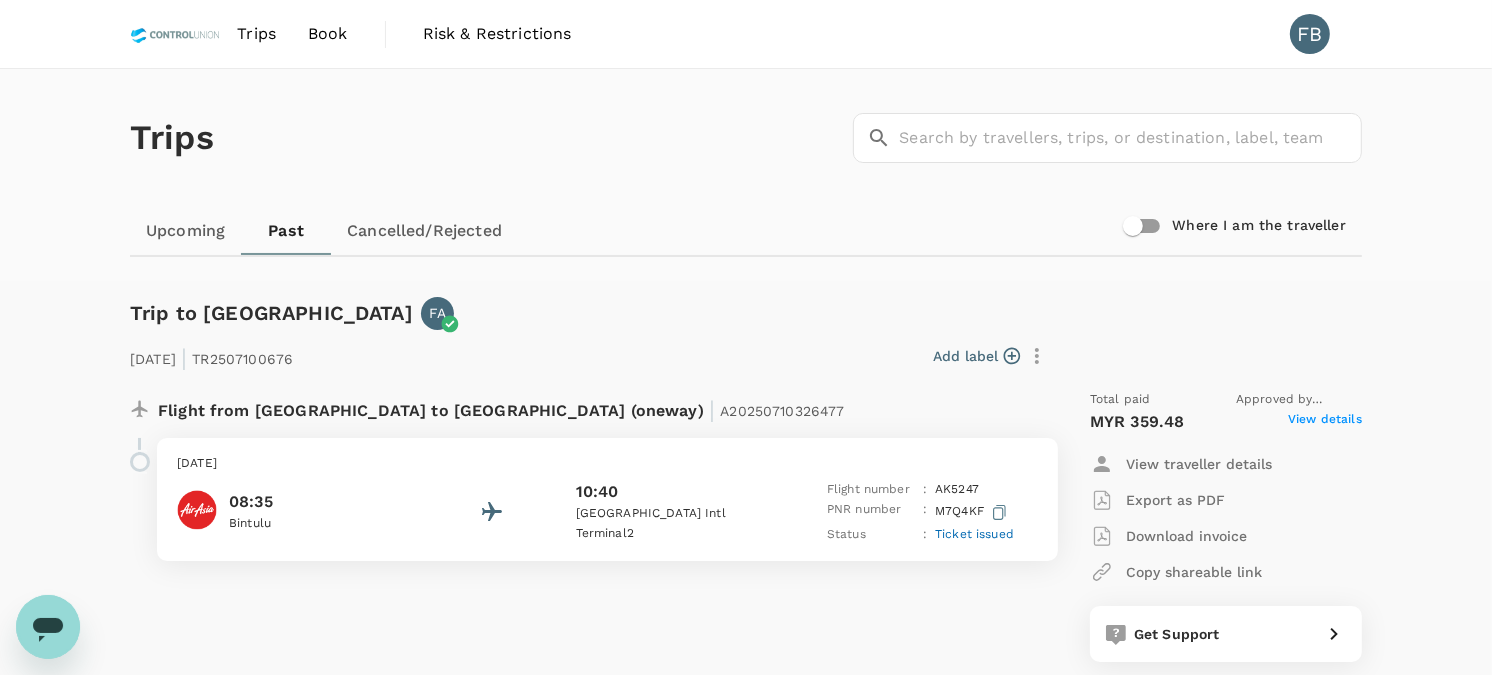 click on "Upcoming" at bounding box center [185, 231] 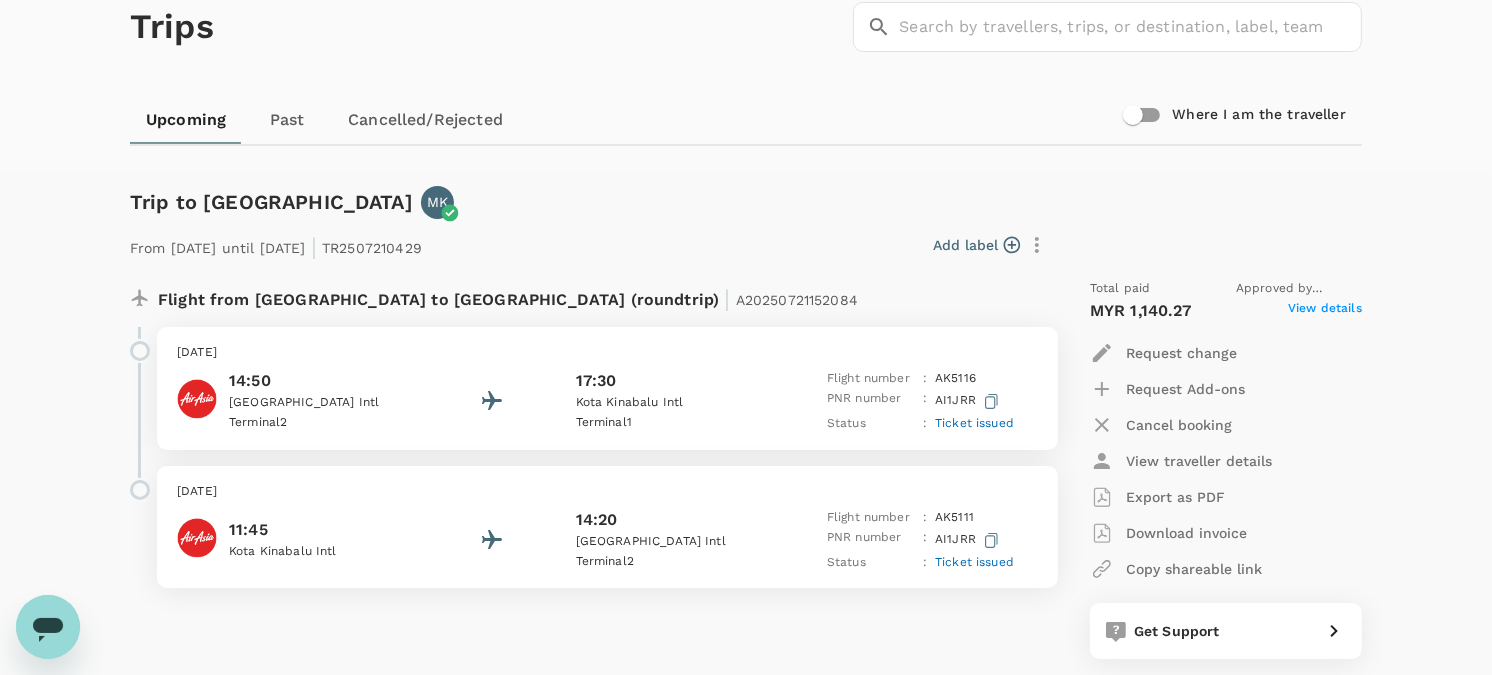 scroll, scrollTop: 222, scrollLeft: 0, axis: vertical 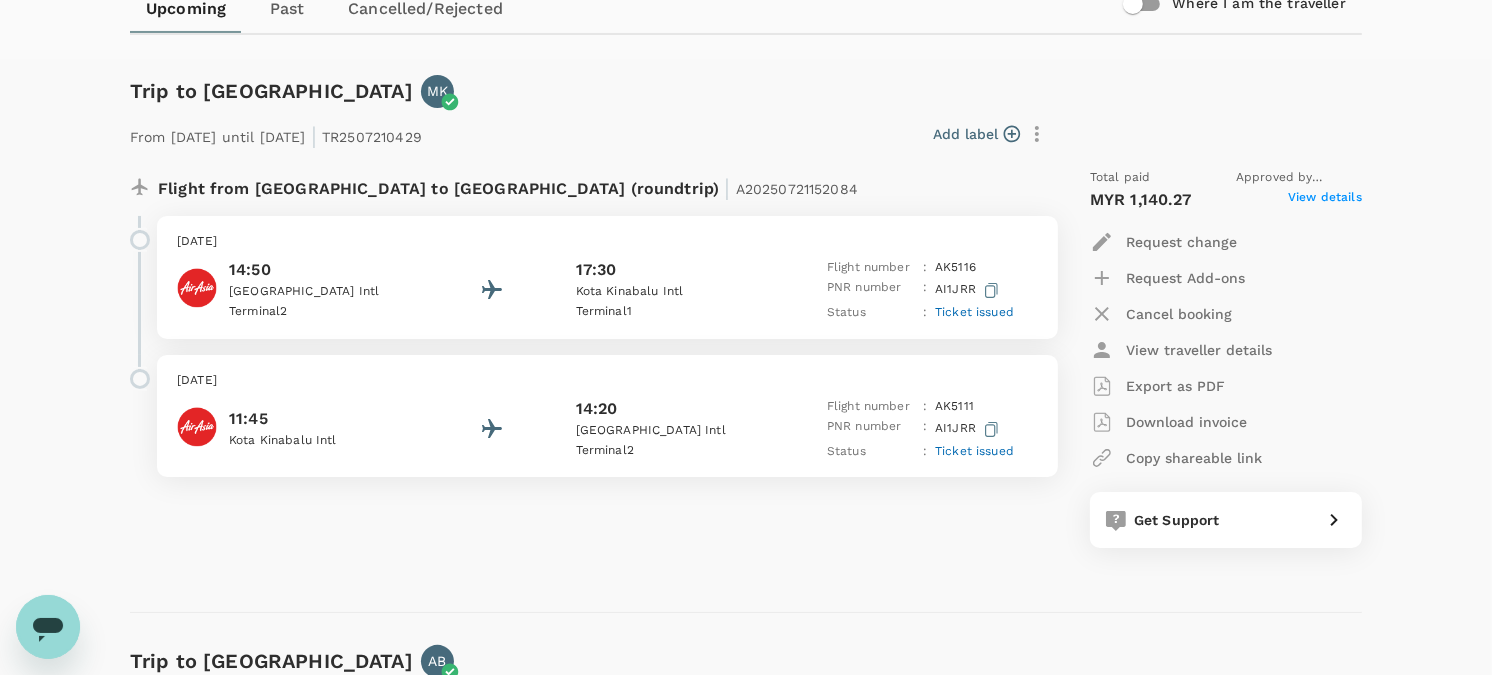 click on "Monday, 28 Jul 2025" at bounding box center (607, 242) 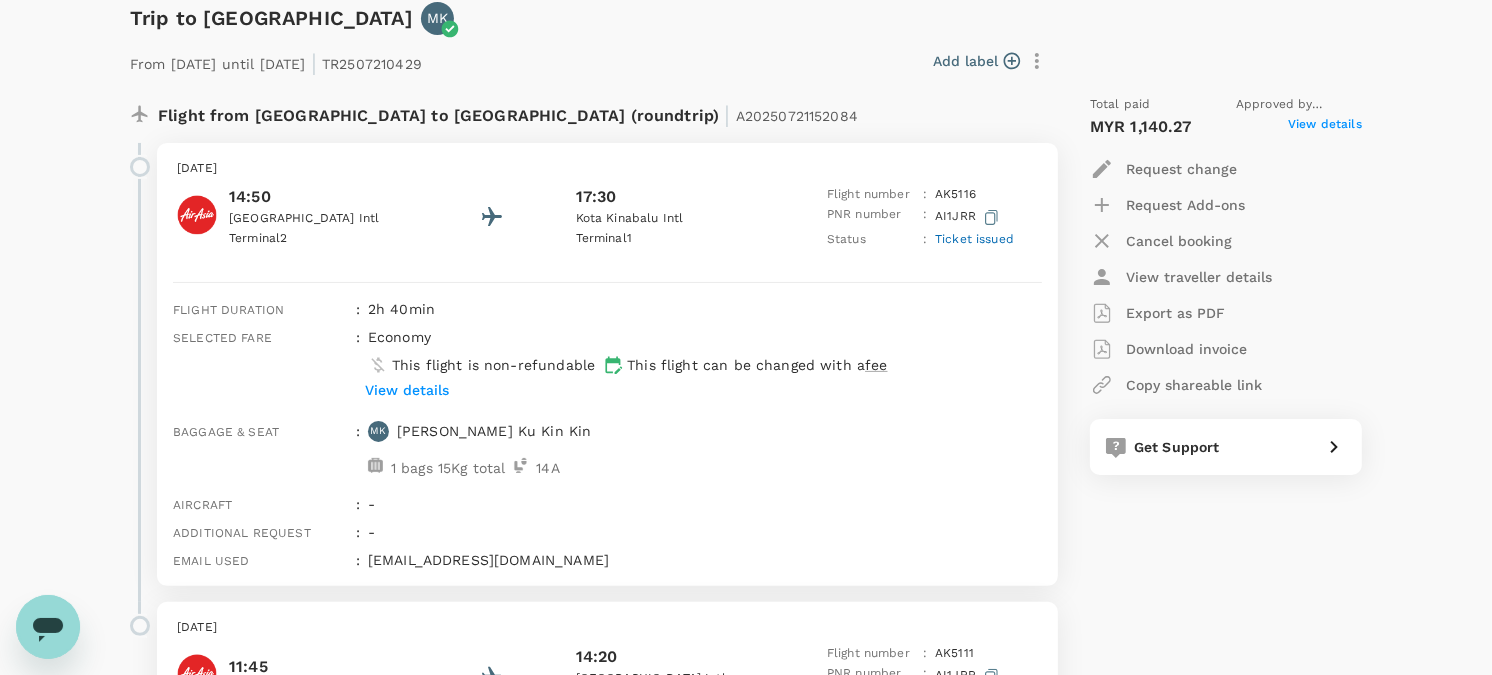 scroll, scrollTop: 333, scrollLeft: 0, axis: vertical 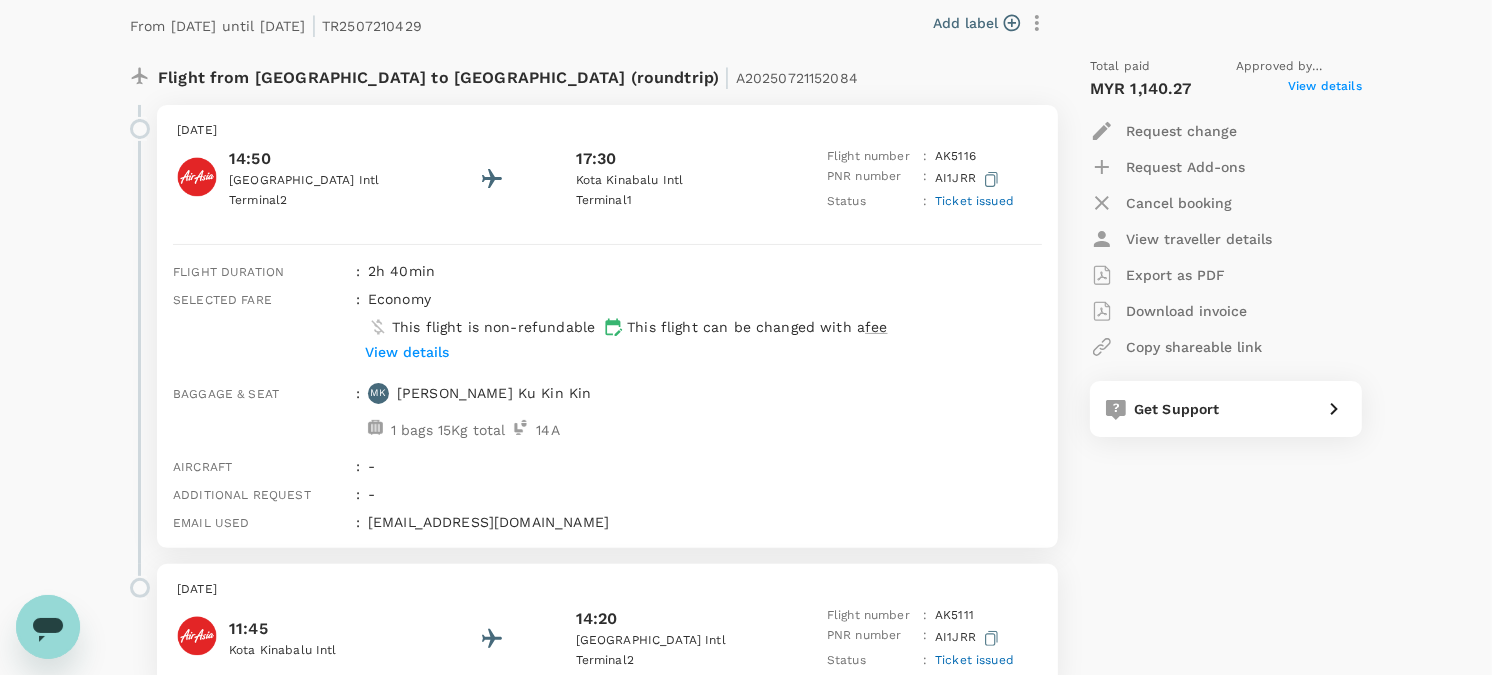 click on "View details" at bounding box center [407, 352] 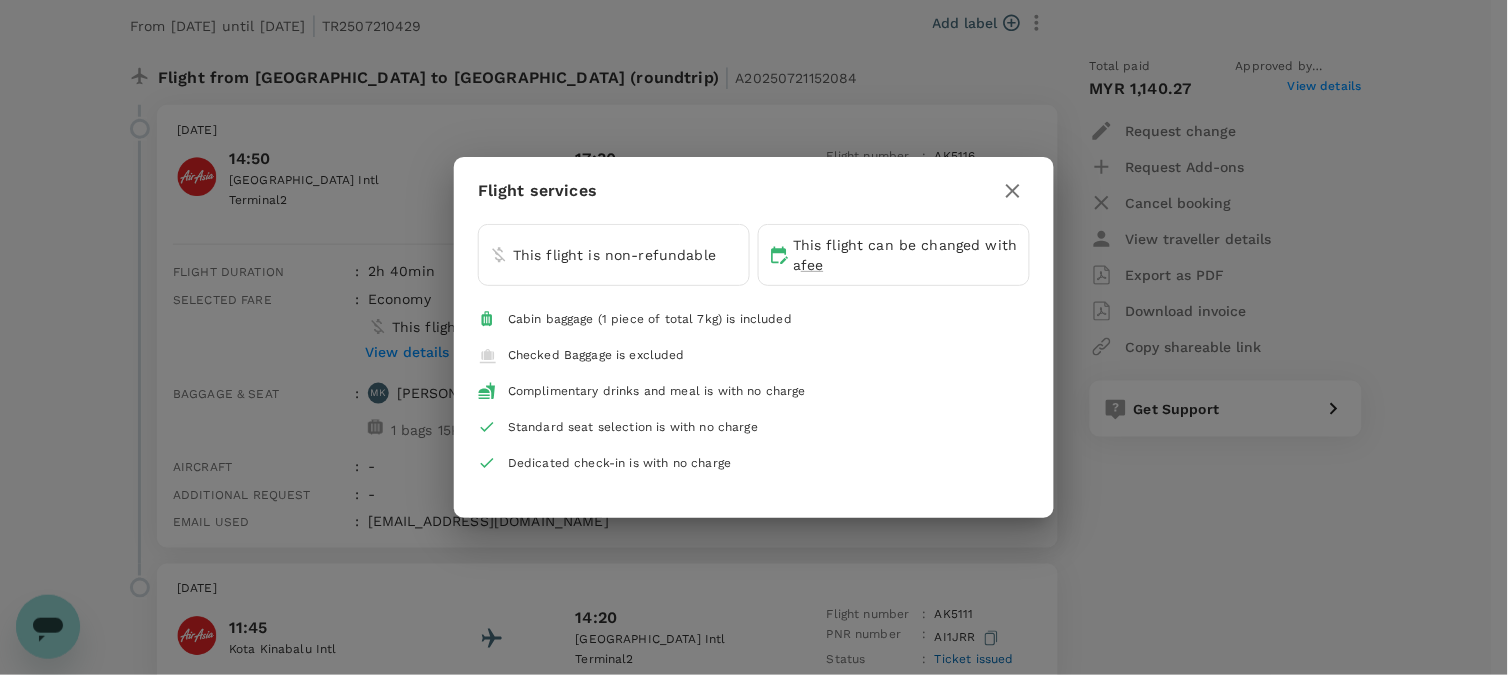 click 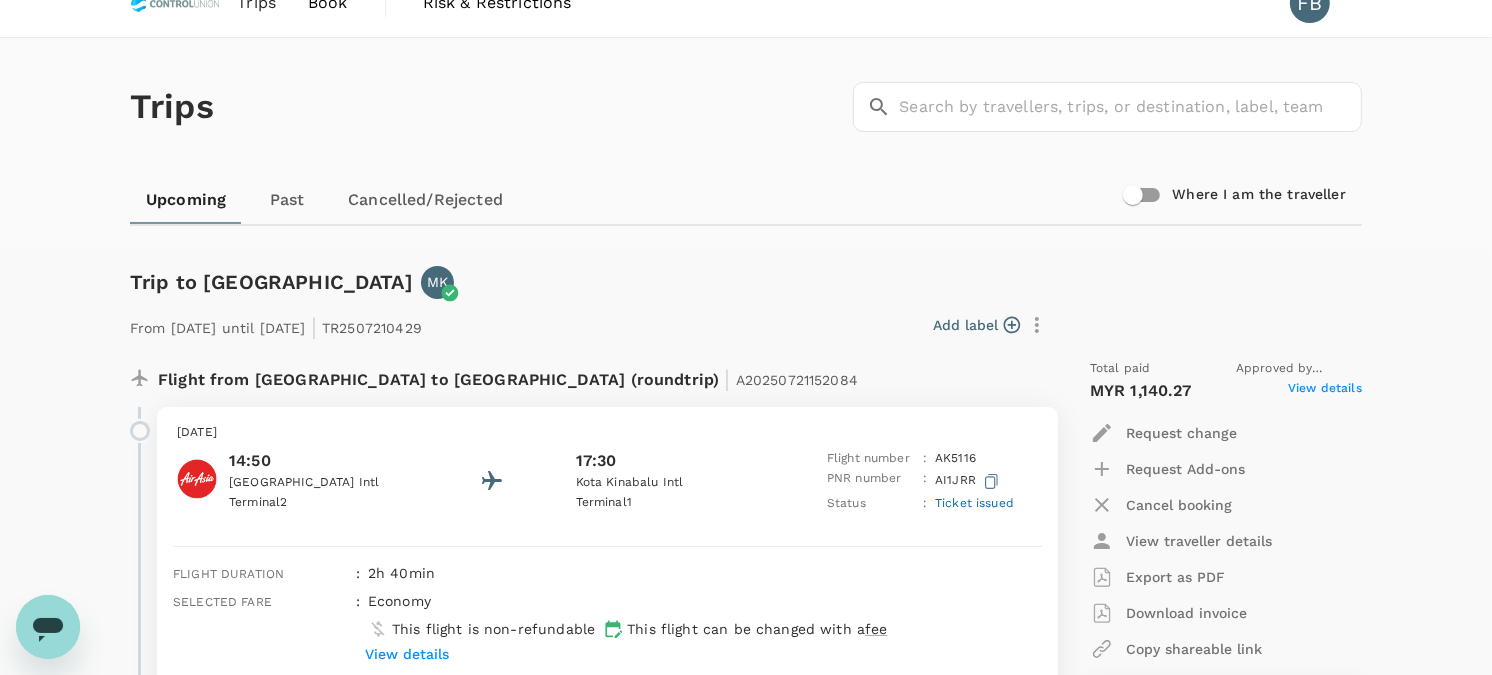 scroll, scrollTop: 0, scrollLeft: 0, axis: both 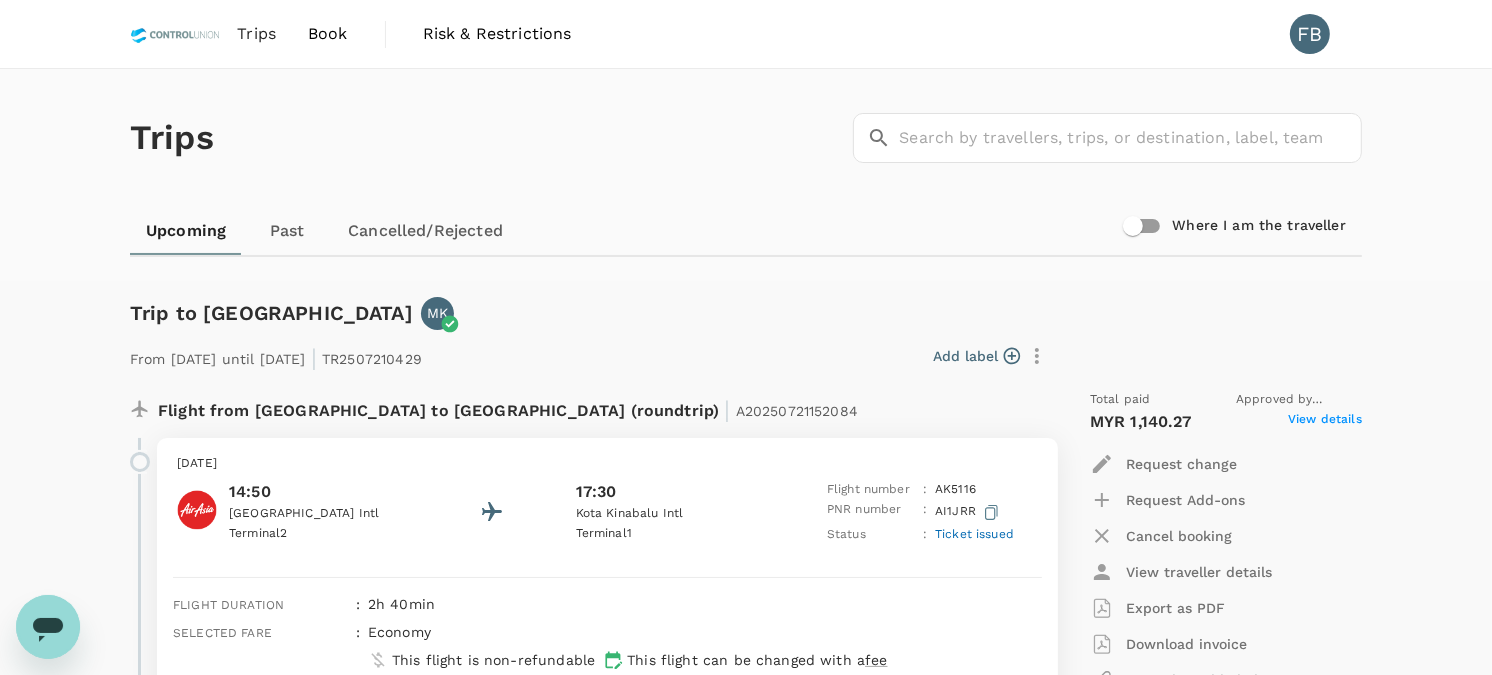 click on "Trips" at bounding box center (256, 34) 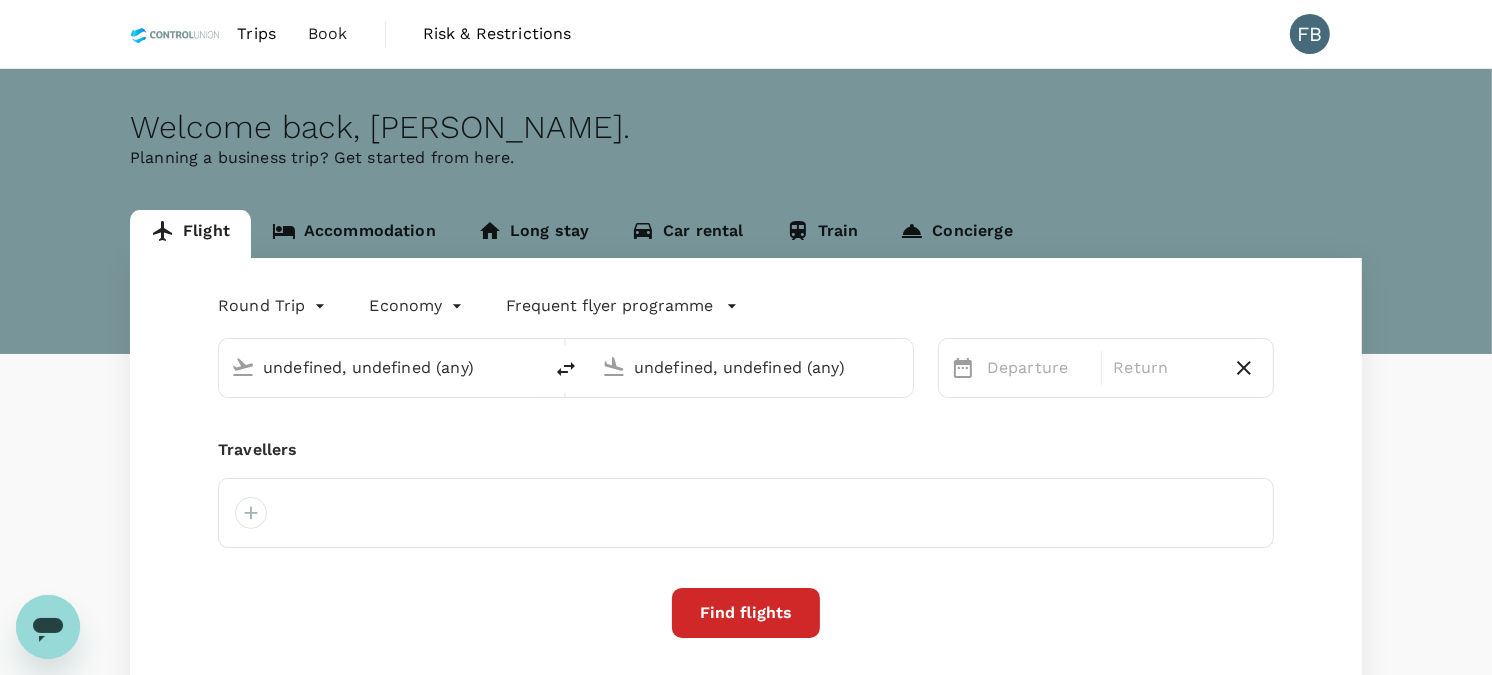 type on "Kuala Lumpur Intl ([GEOGRAPHIC_DATA])" 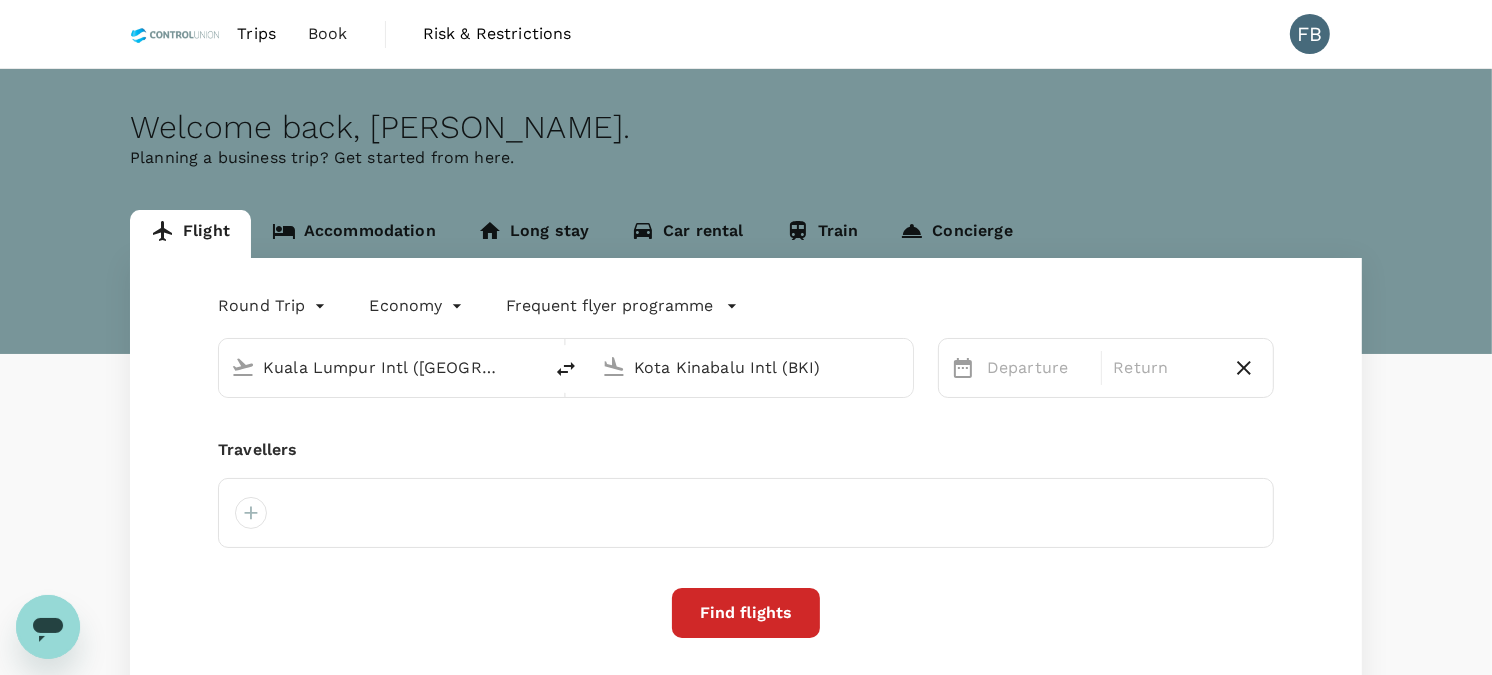 type 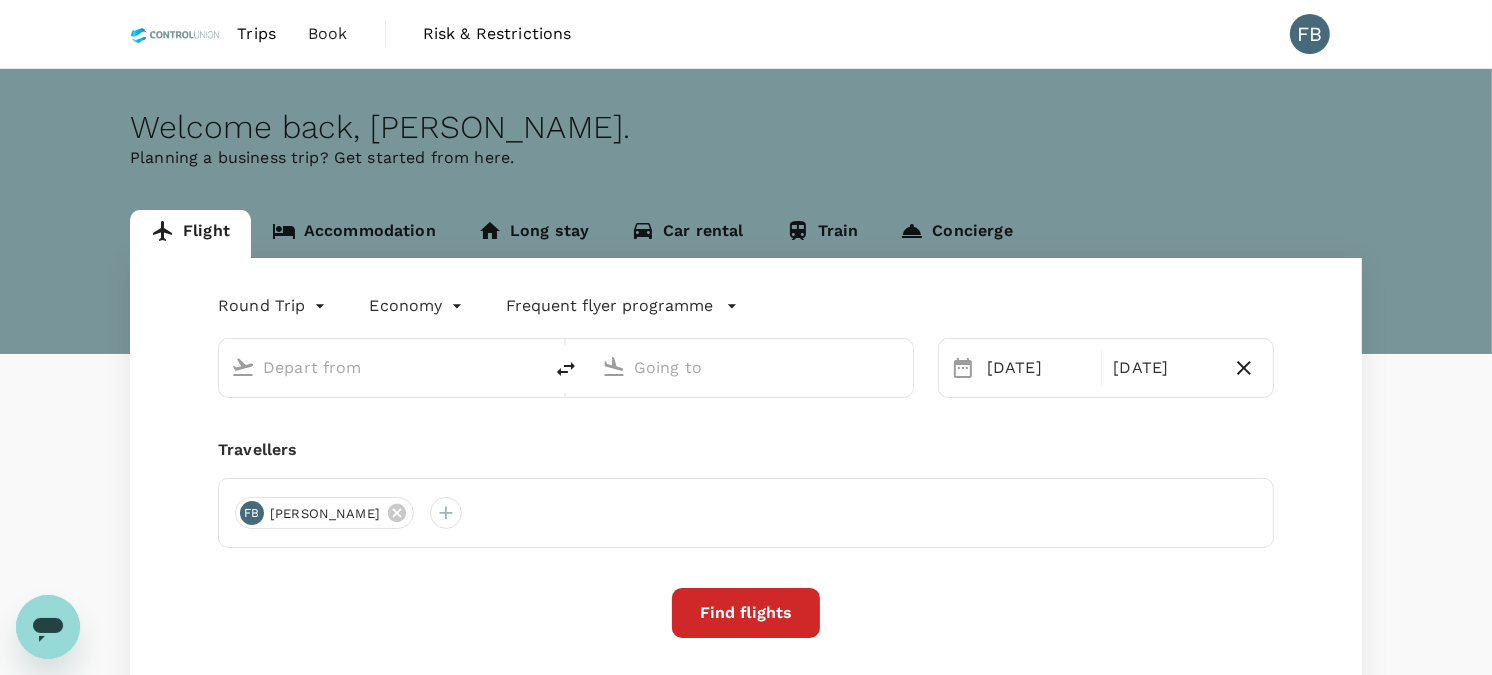 type on "Kuala Lumpur Intl ([GEOGRAPHIC_DATA])" 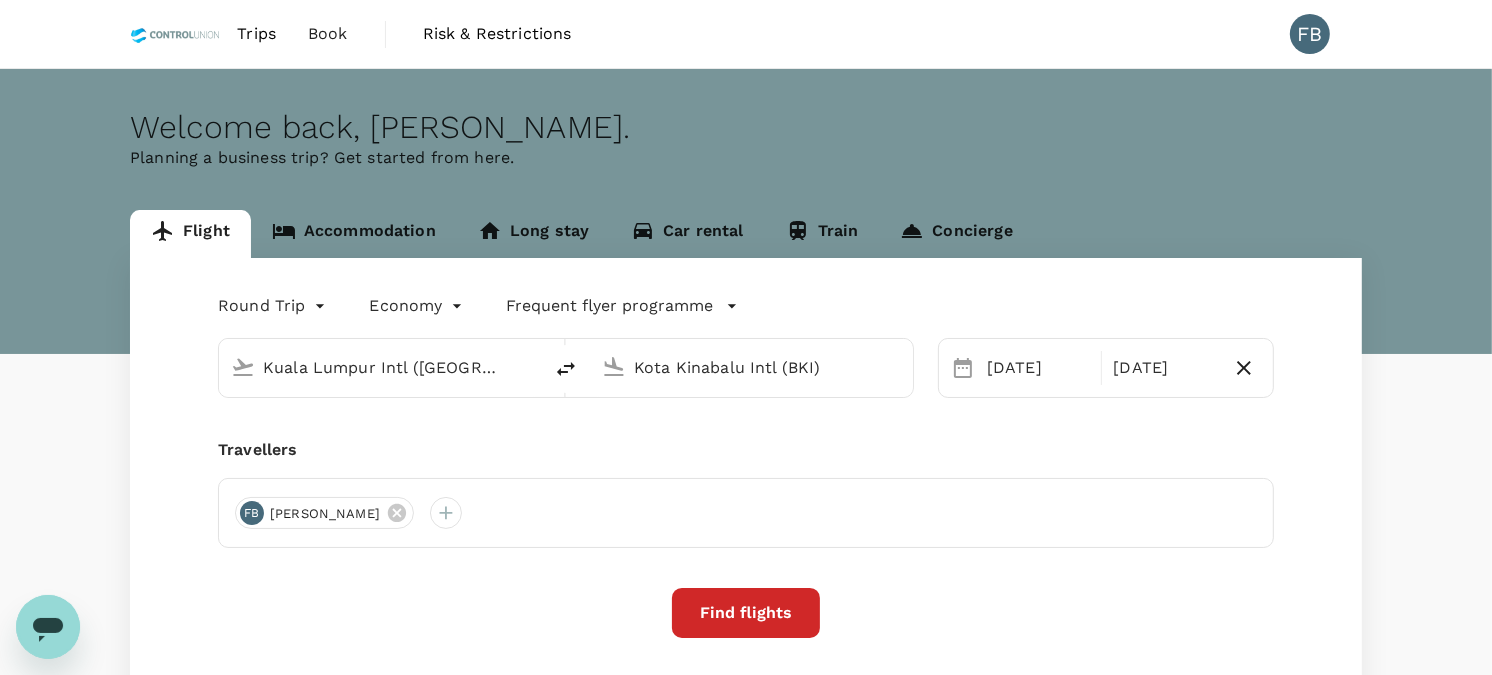 type 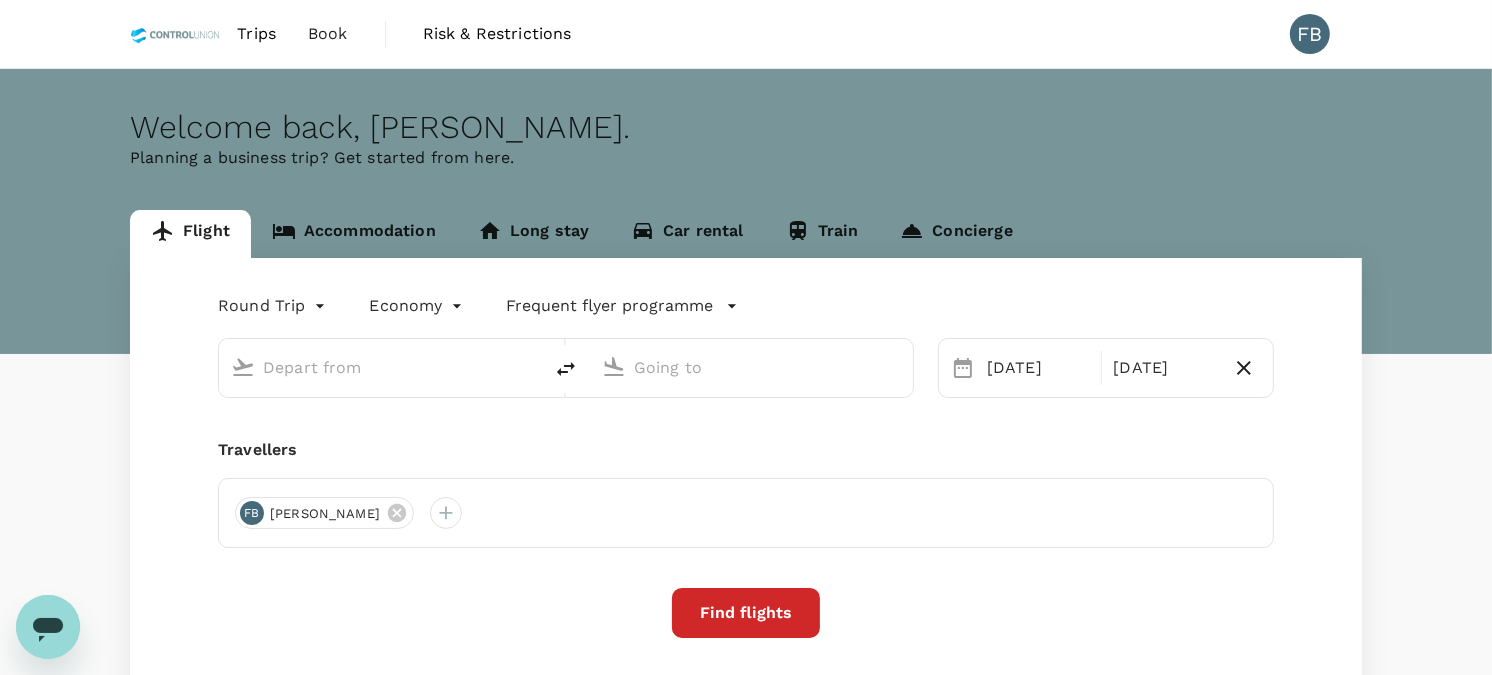 type on "Kuala Lumpur Intl ([GEOGRAPHIC_DATA])" 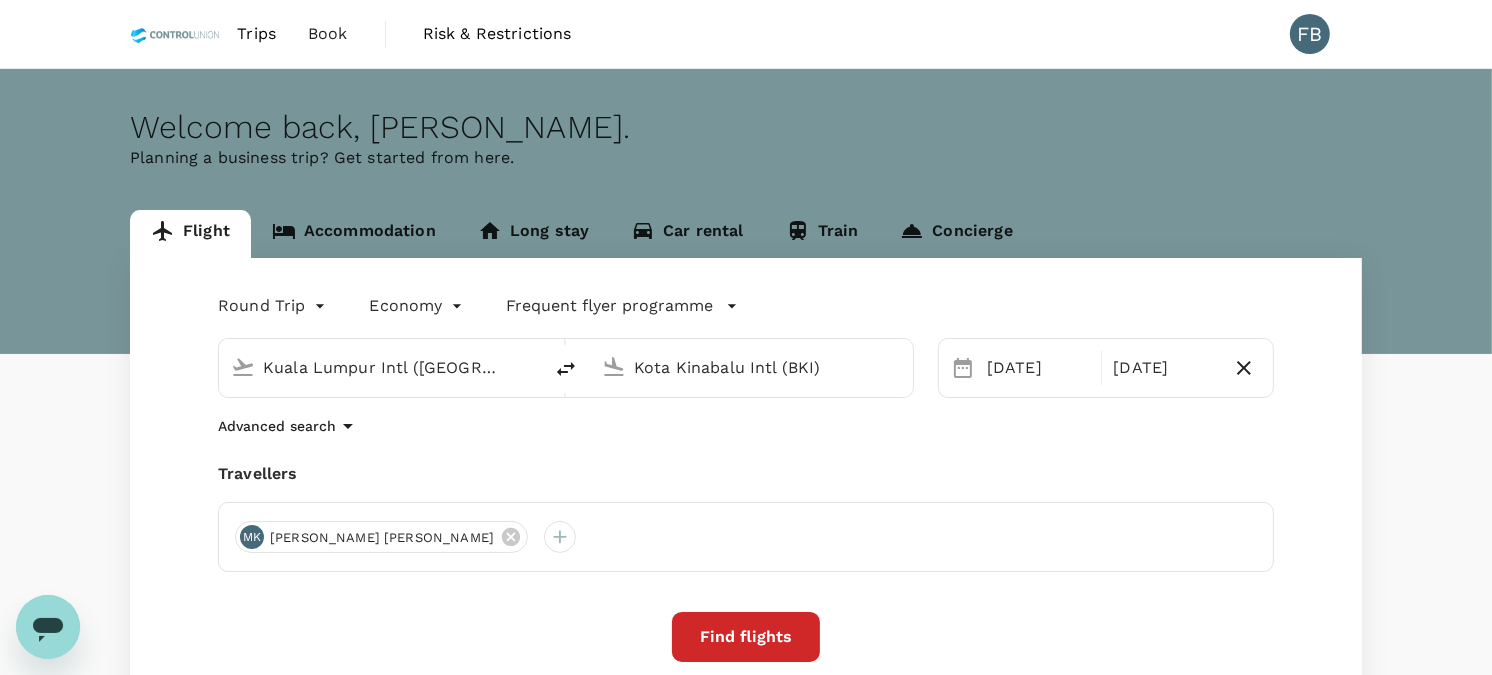 click on "Welcome back , Farah Amalin . Planning a business trip? Get started from here." at bounding box center (746, 139) 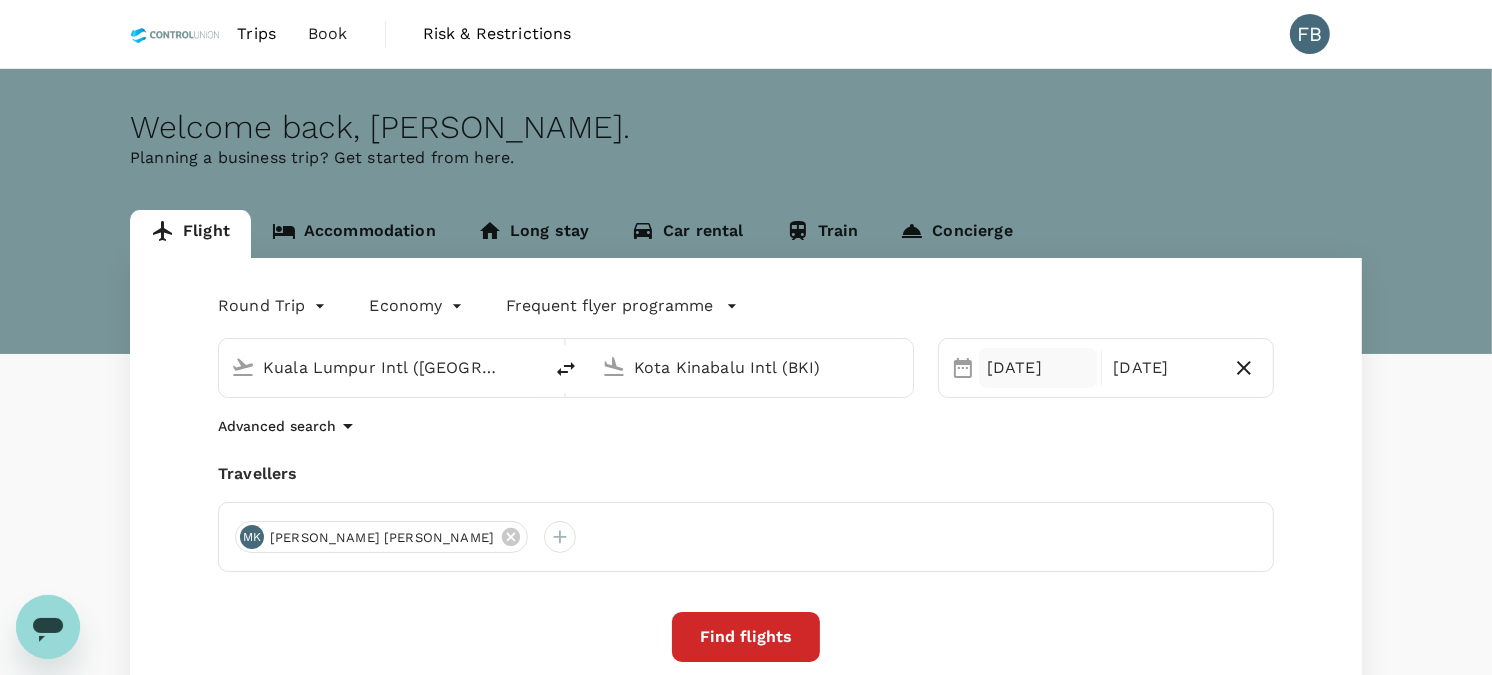 click on "[DATE]" at bounding box center (1038, 368) 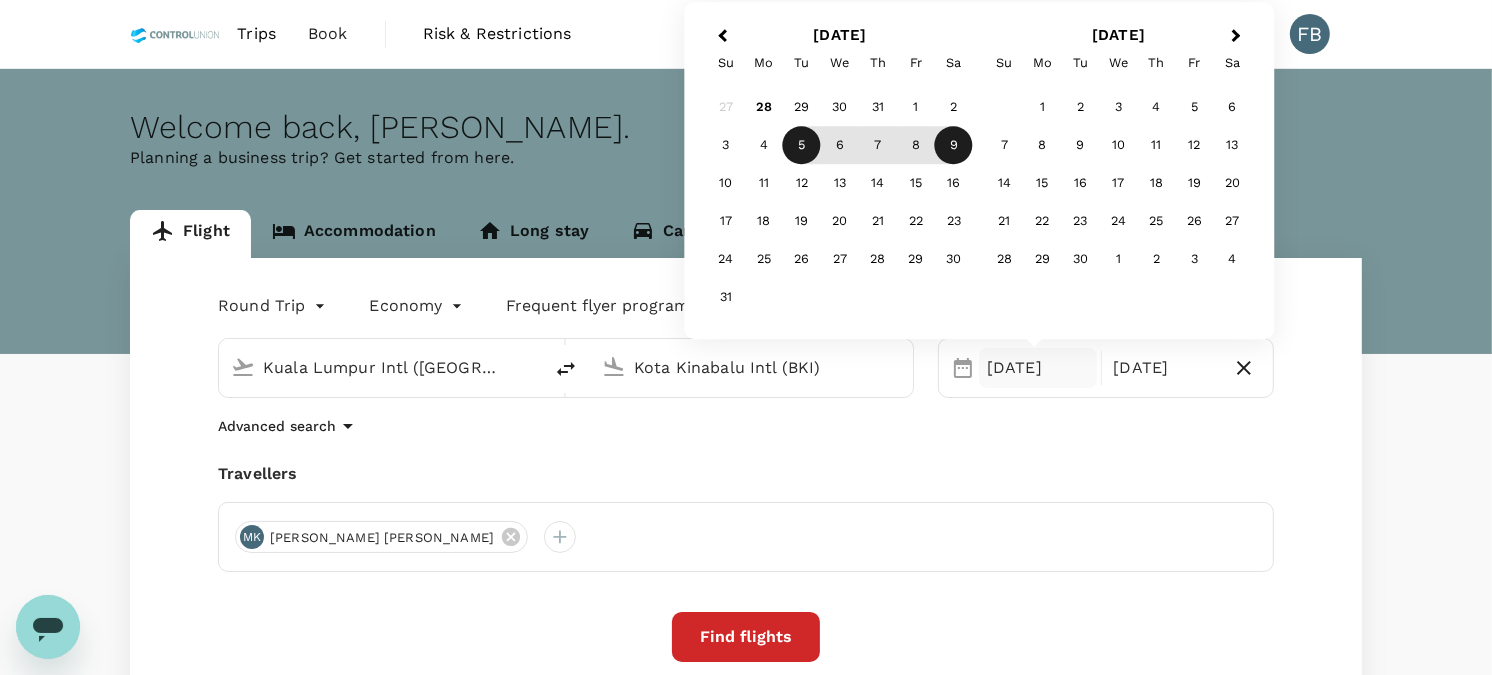 click on "Flight" at bounding box center [190, 234] 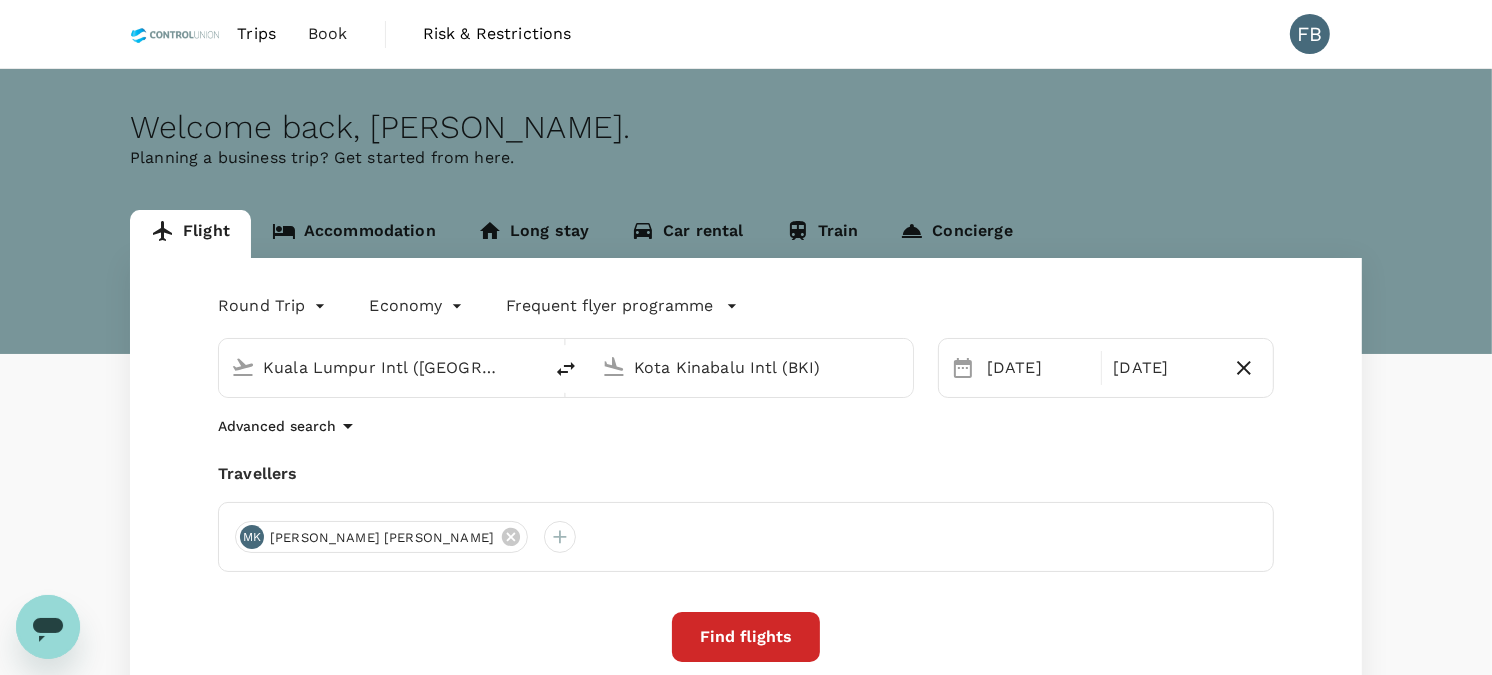 click on "Trips" at bounding box center (256, 34) 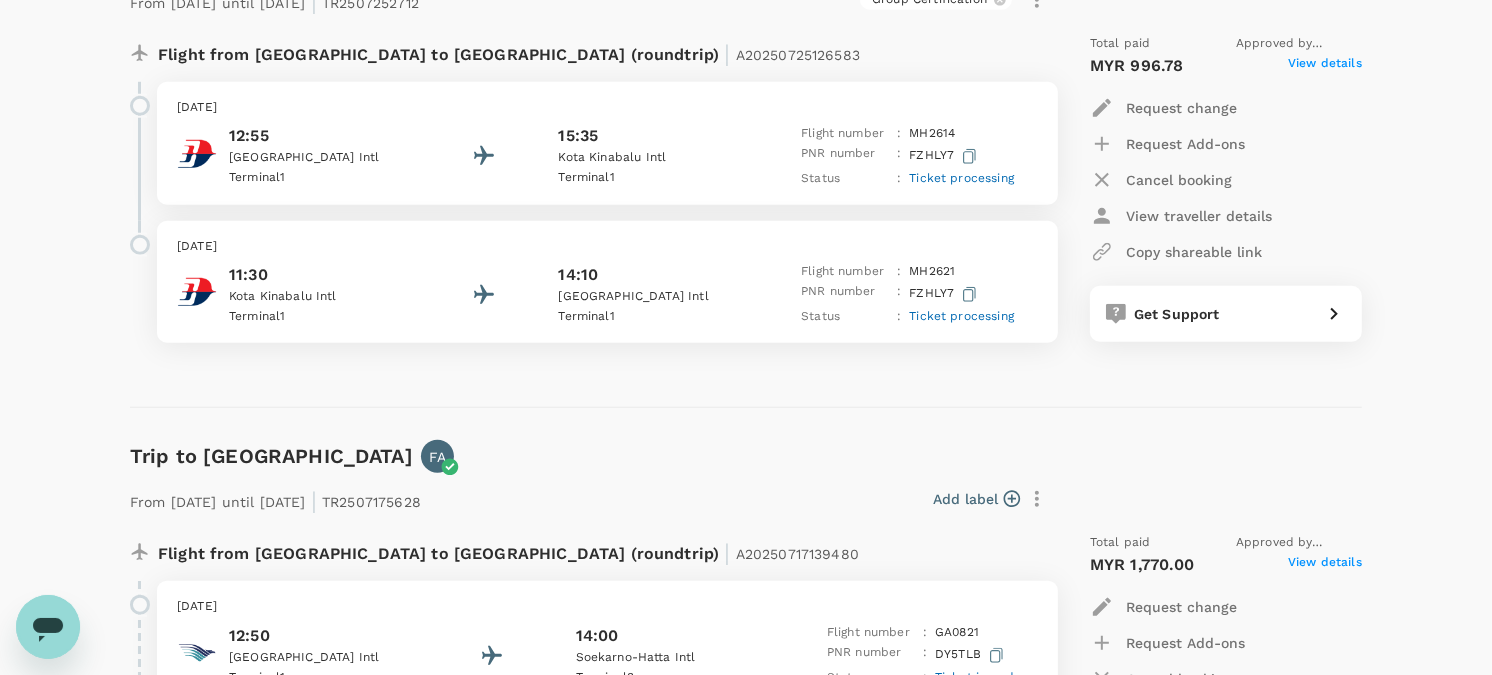 scroll, scrollTop: 1444, scrollLeft: 0, axis: vertical 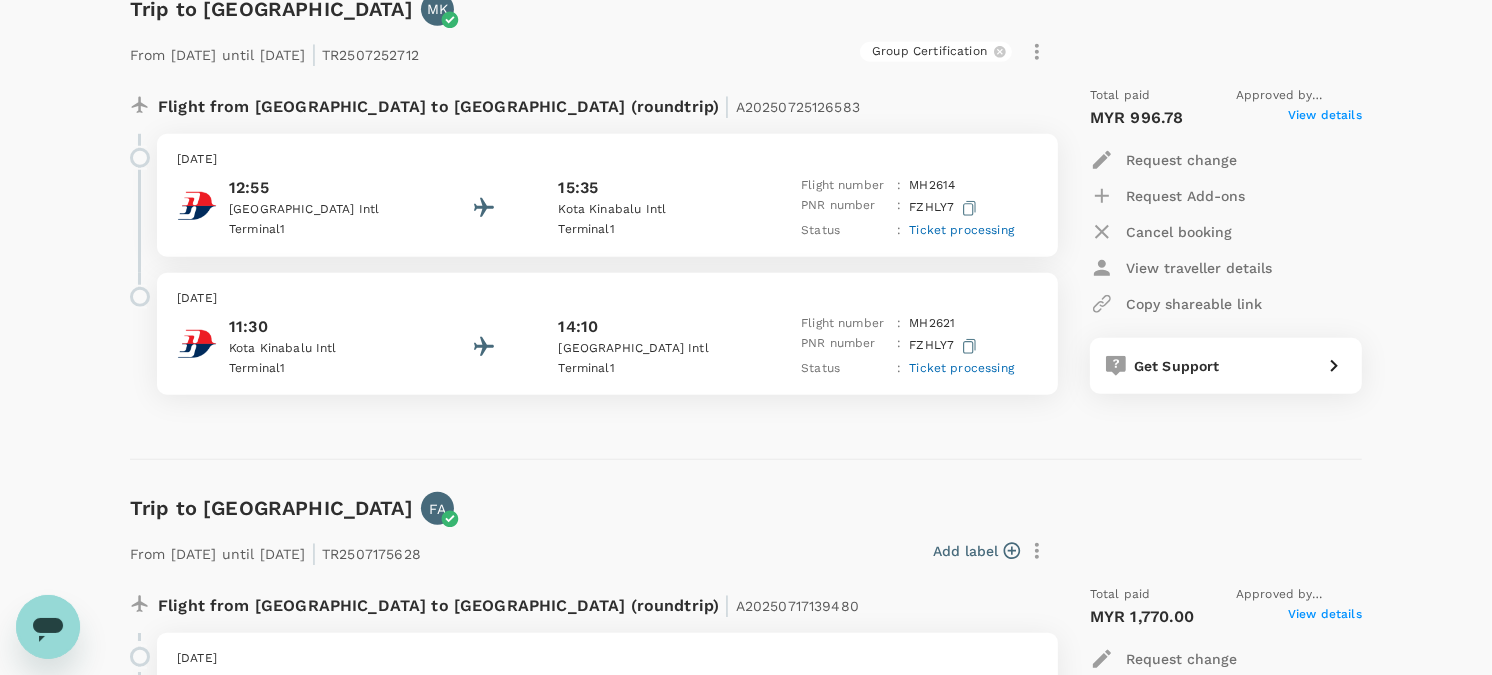 click on "Terminal  1" at bounding box center [649, 230] 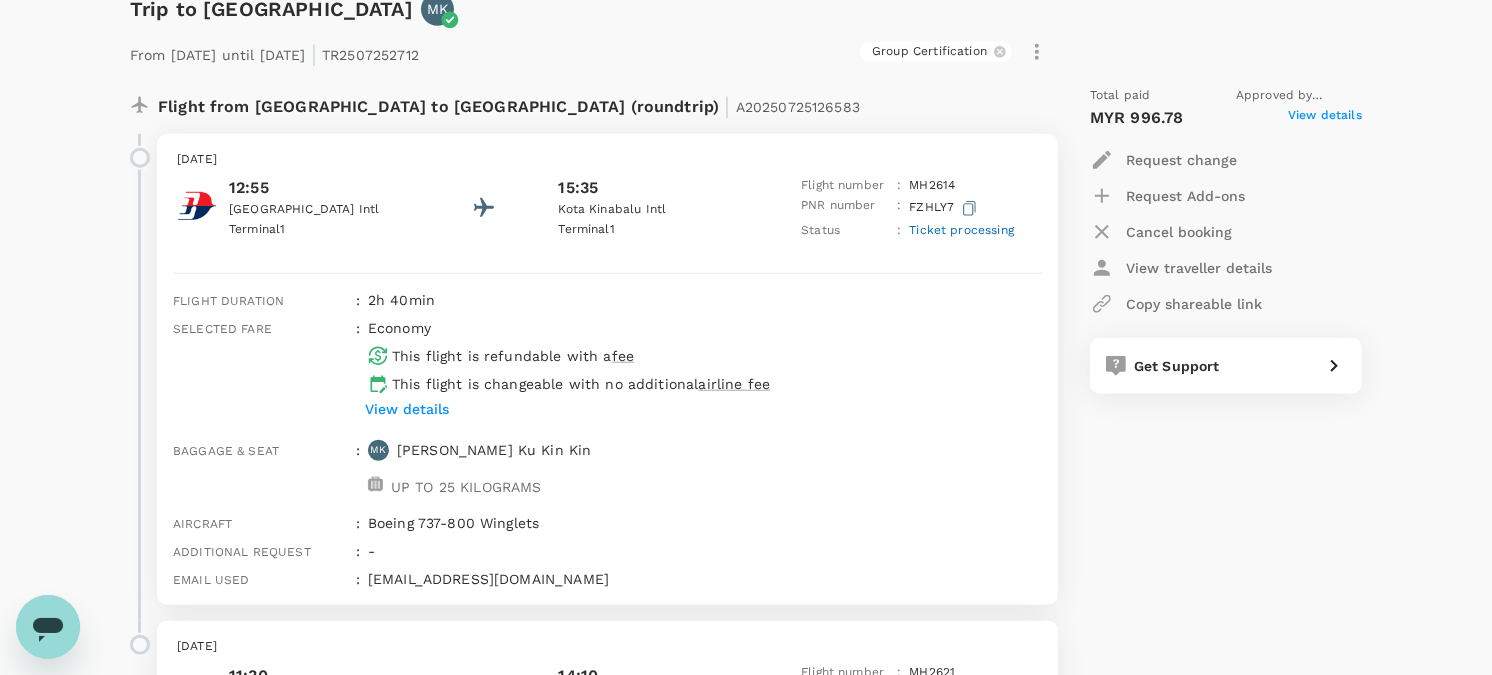 click on "View details" at bounding box center [407, 409] 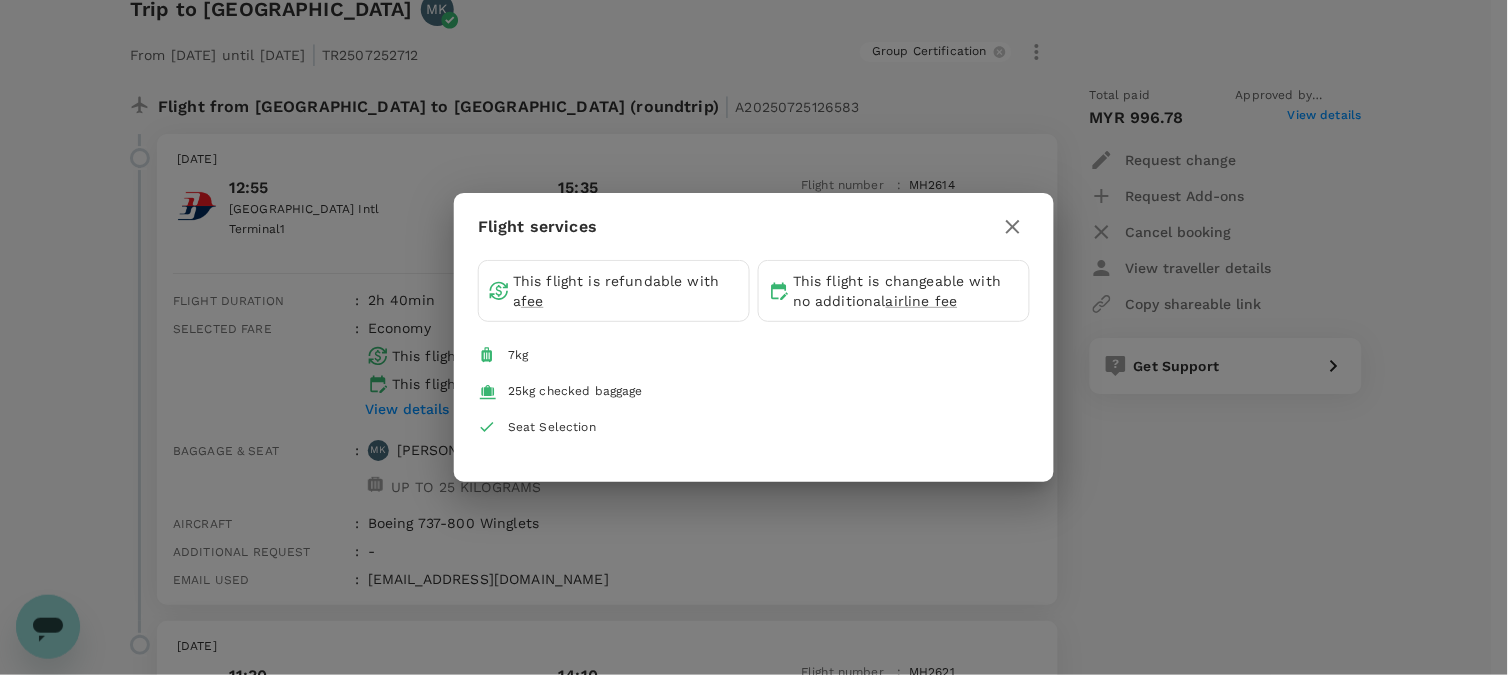 click 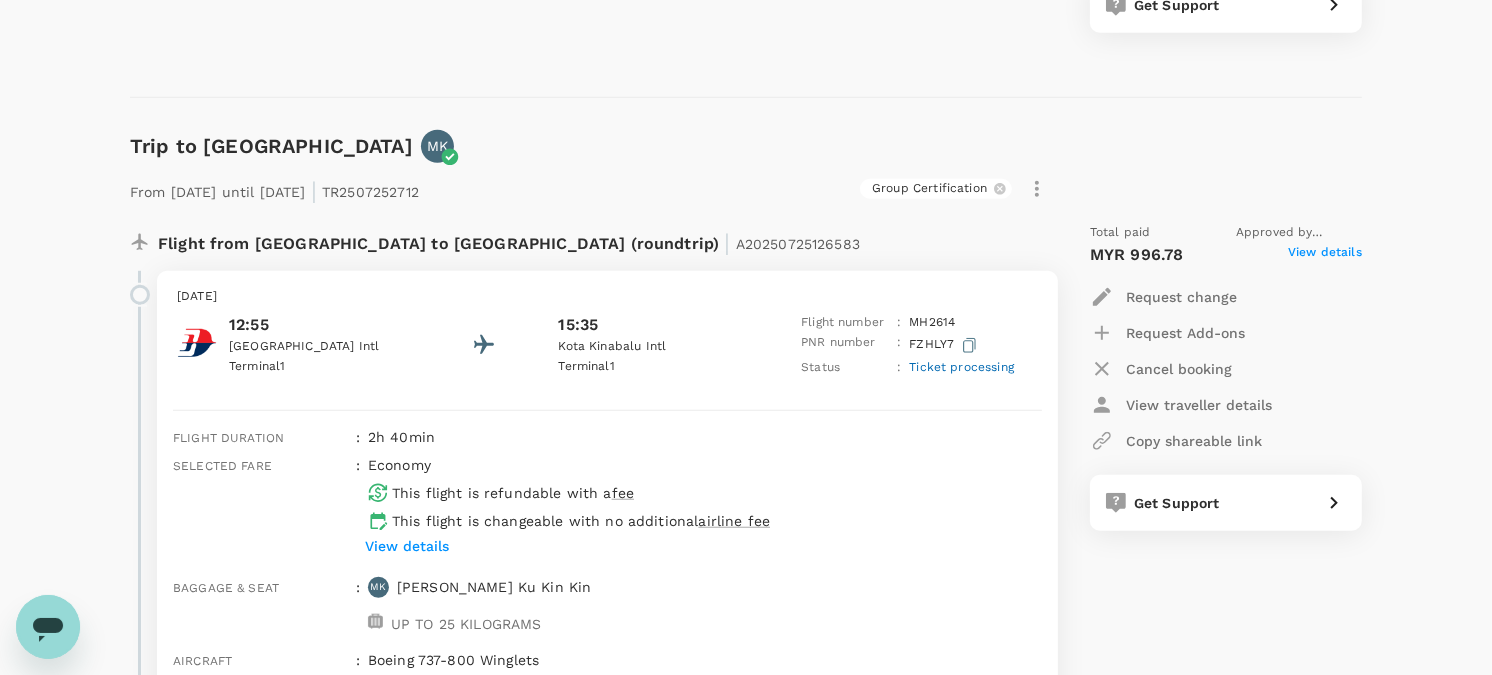 scroll, scrollTop: 1284, scrollLeft: 0, axis: vertical 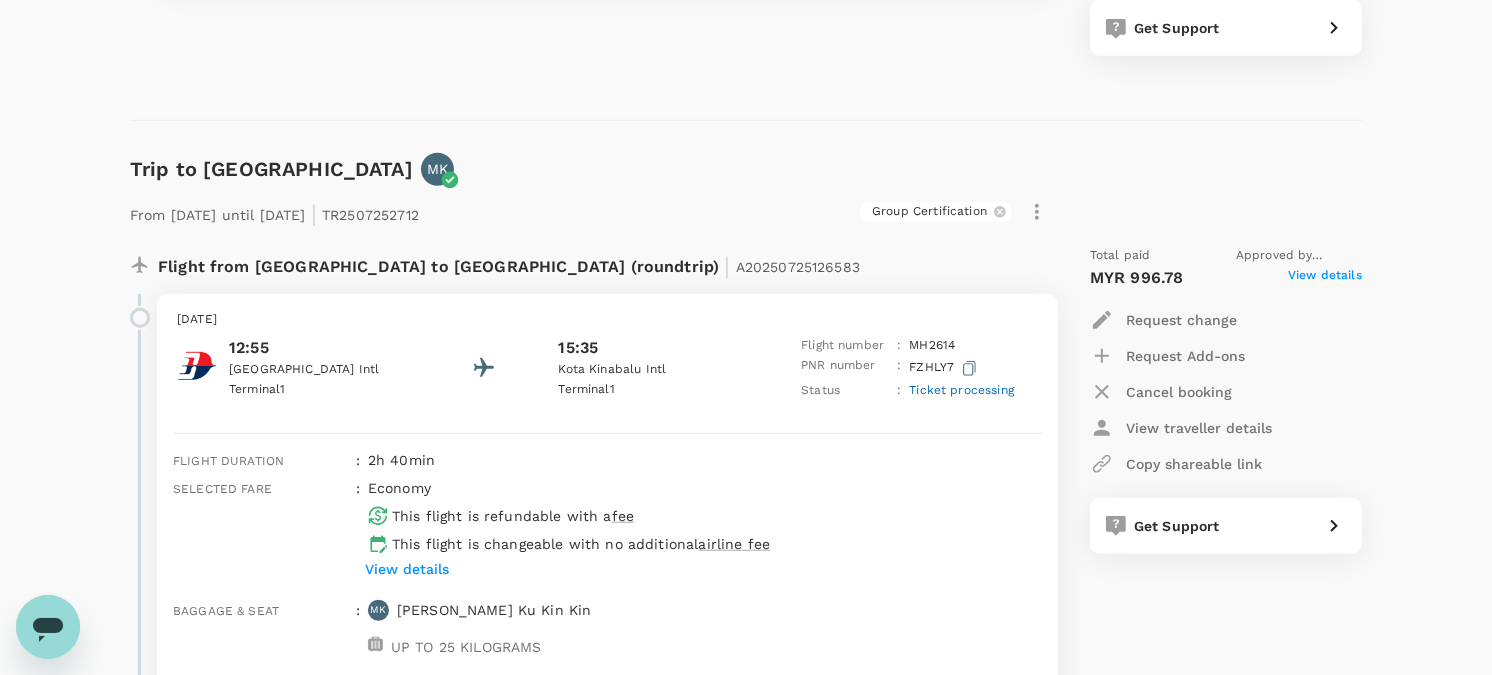 click on "View details" at bounding box center (407, 569) 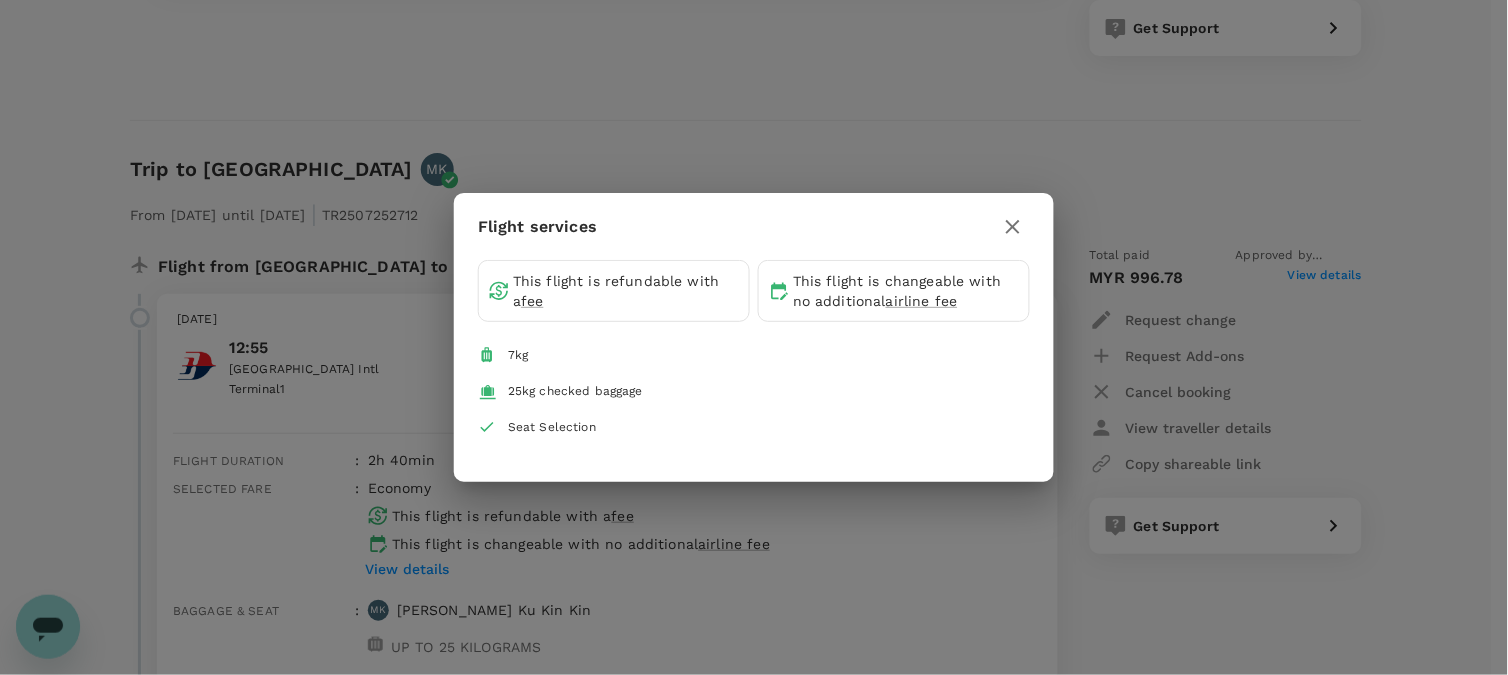 click 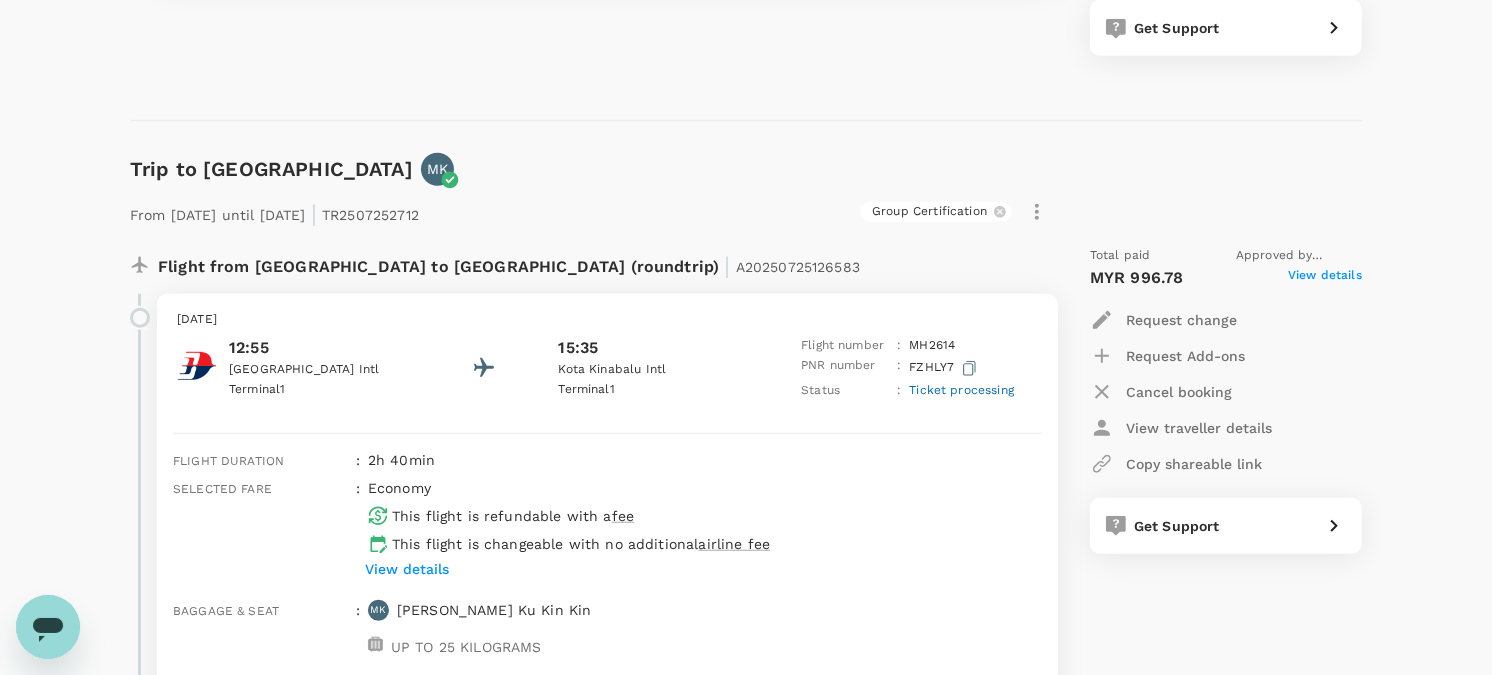 click 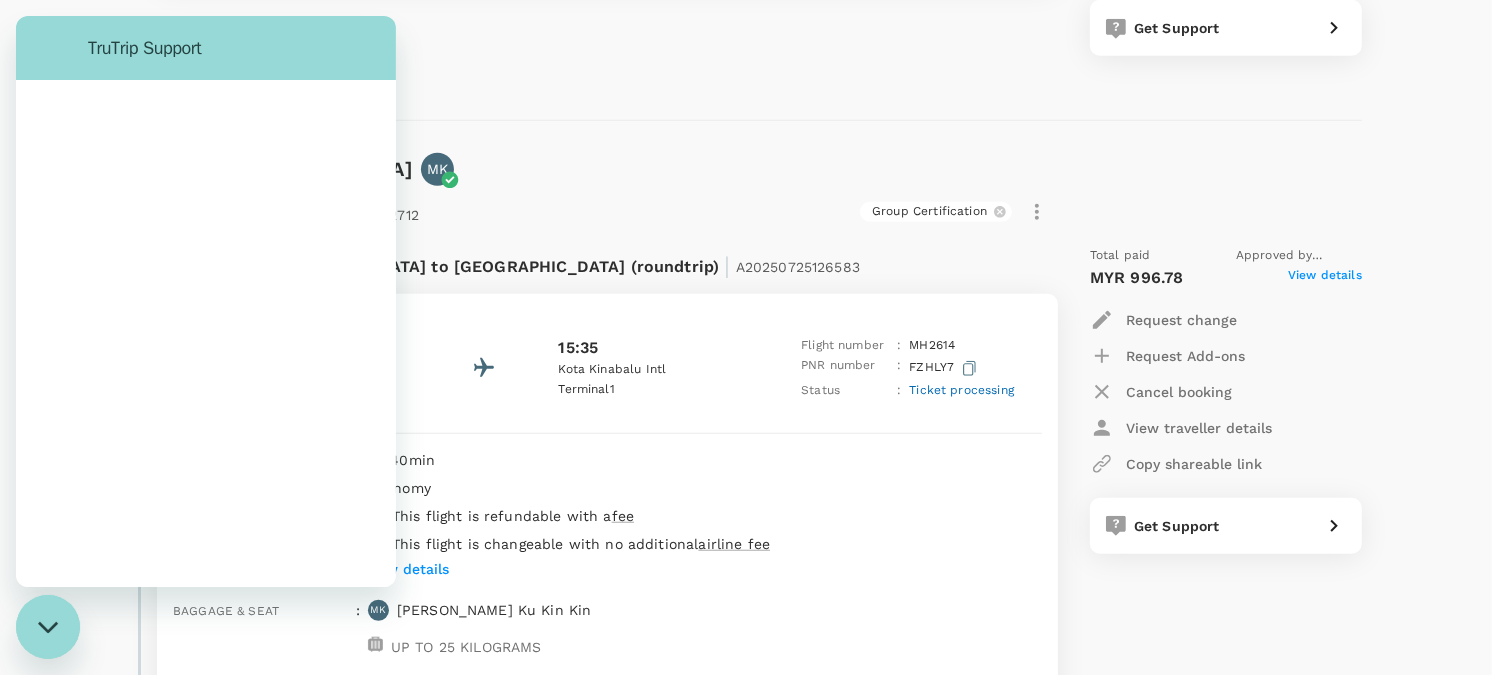 scroll, scrollTop: 0, scrollLeft: 0, axis: both 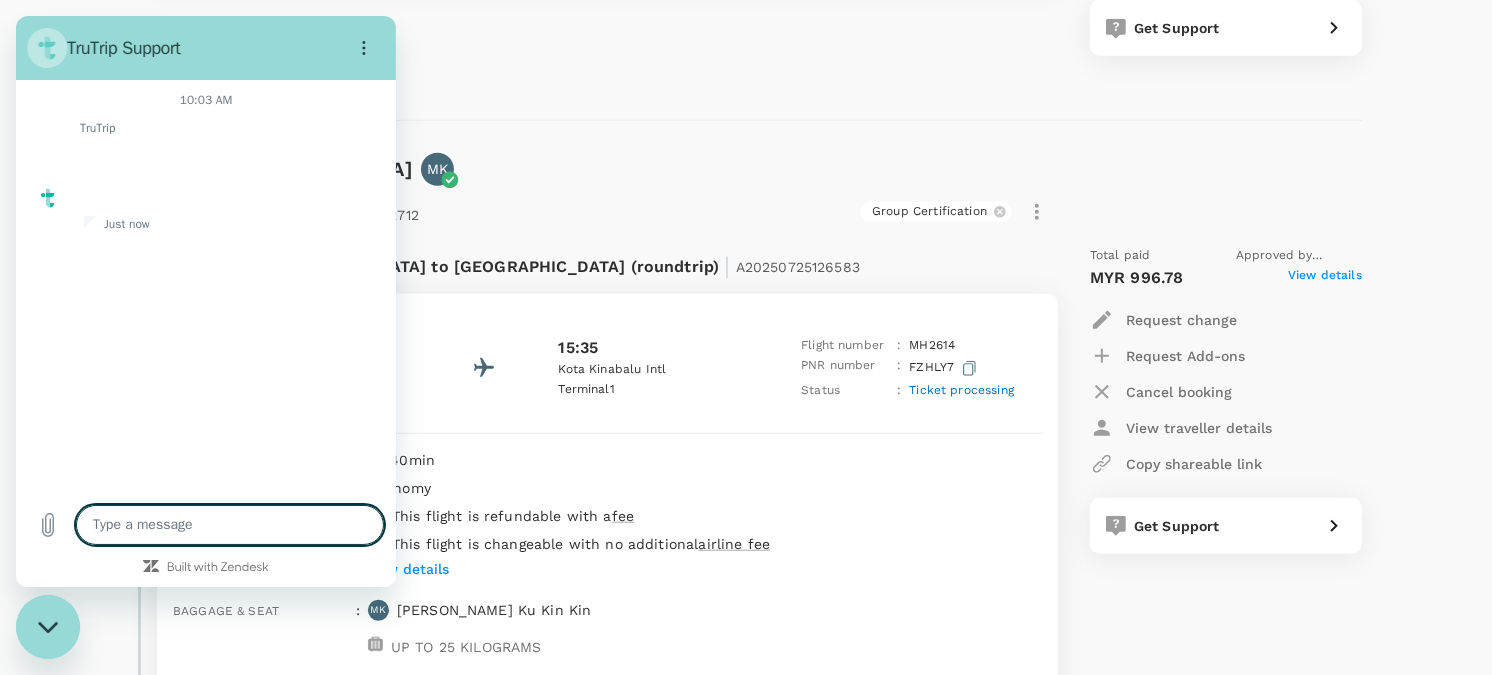 click at bounding box center (230, 525) 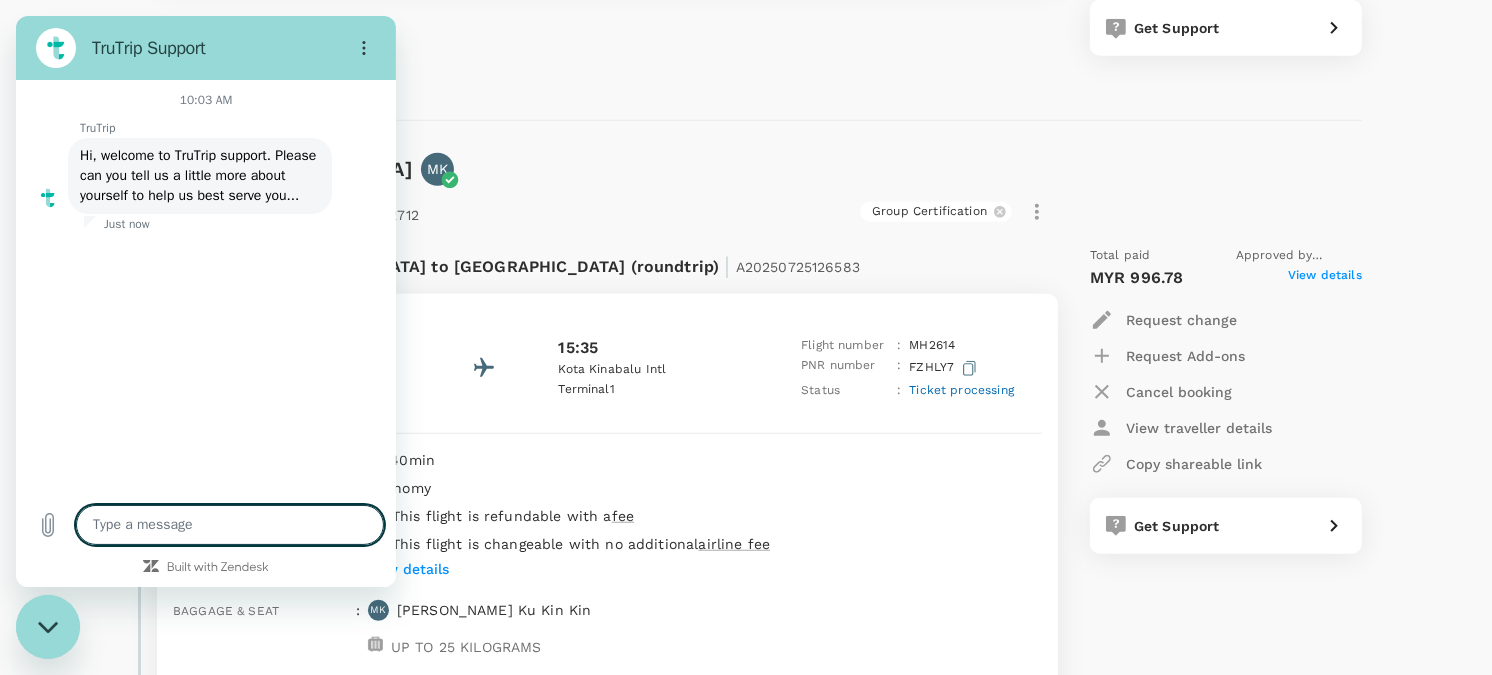type on "x" 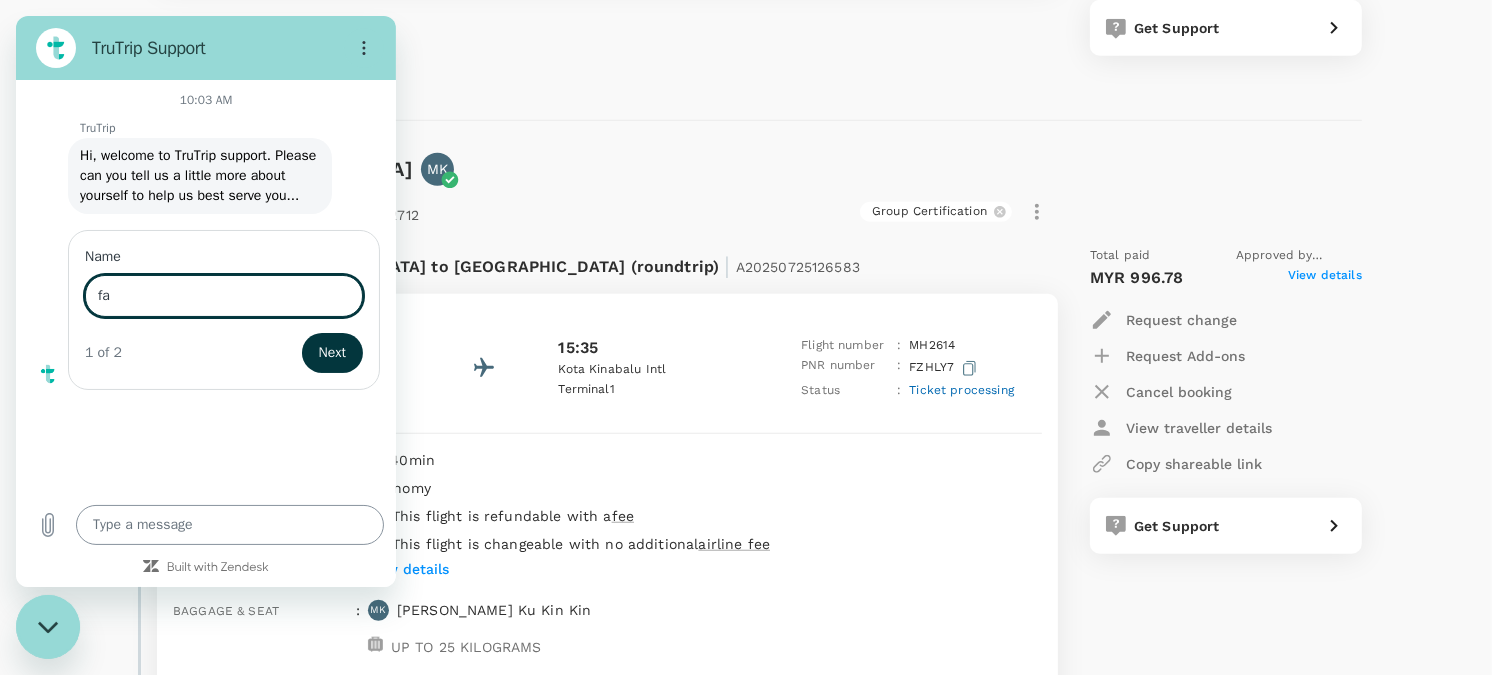 type on "FARAH AMALIN BT MAHHADI" 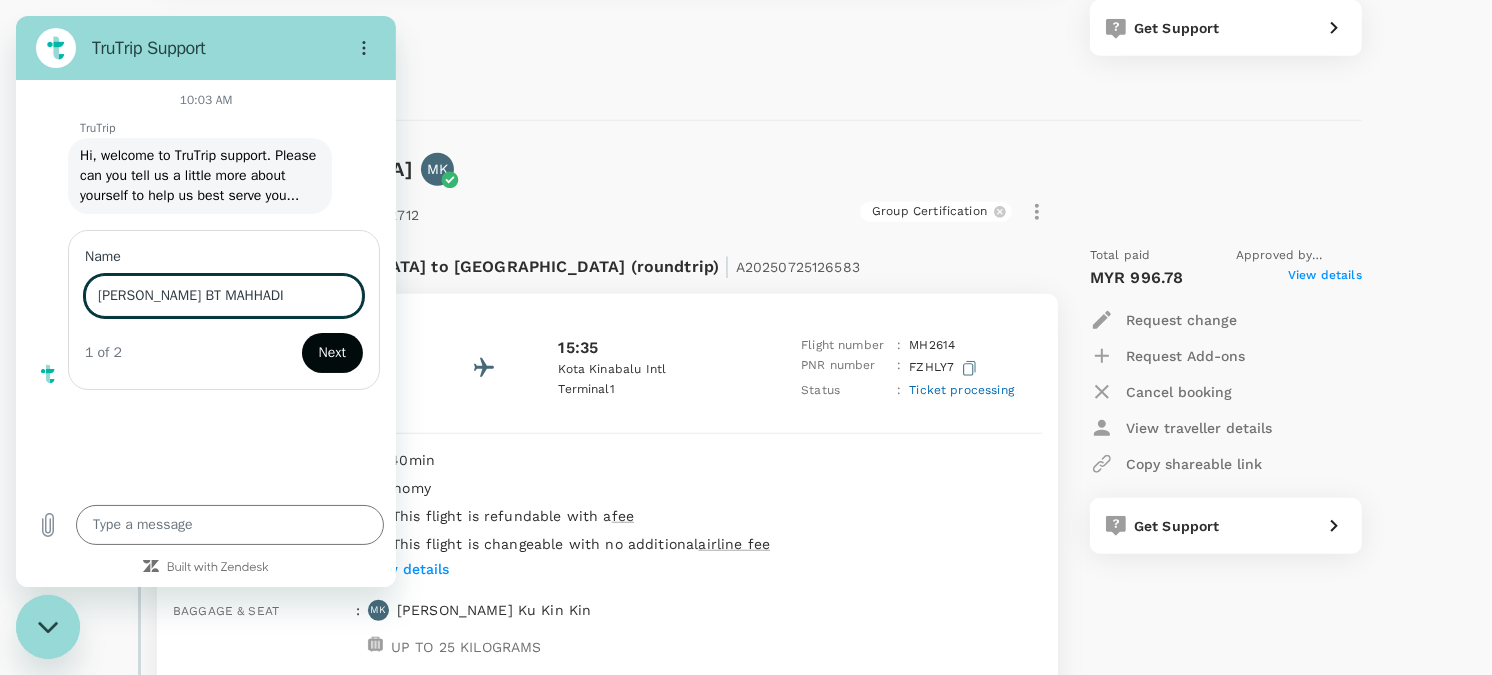 click on "Next" at bounding box center [332, 353] 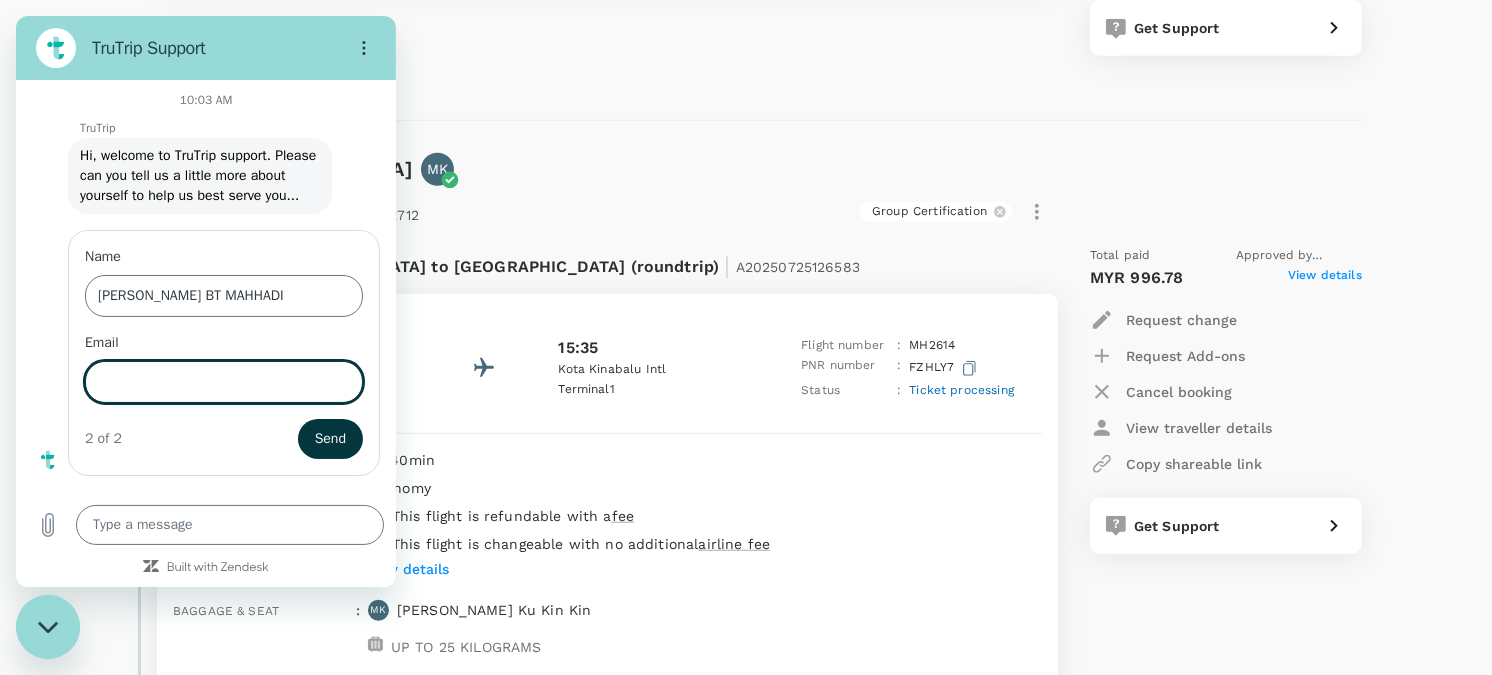 click on "Email" at bounding box center [224, 382] 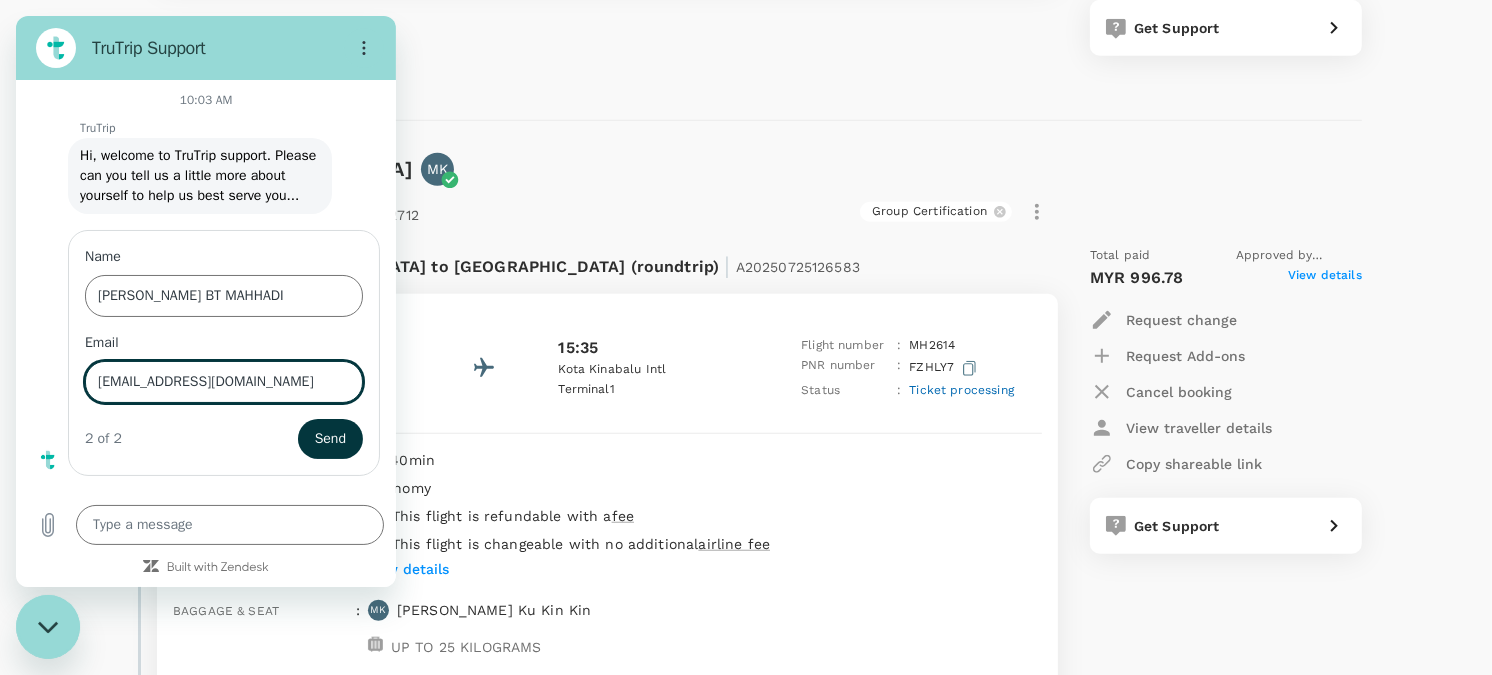 click on "amalin13896@gmail.com" at bounding box center (224, 382) 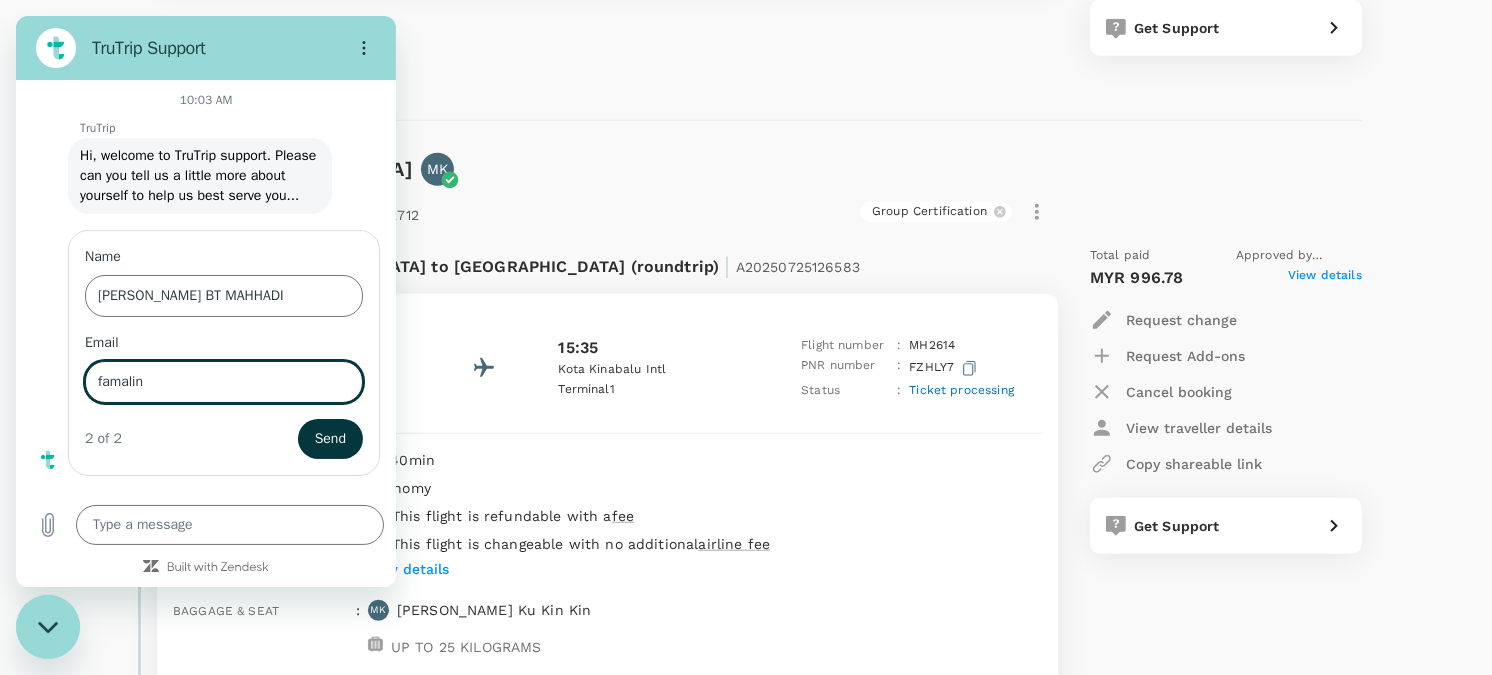 type on "famalin@controlunion.com" 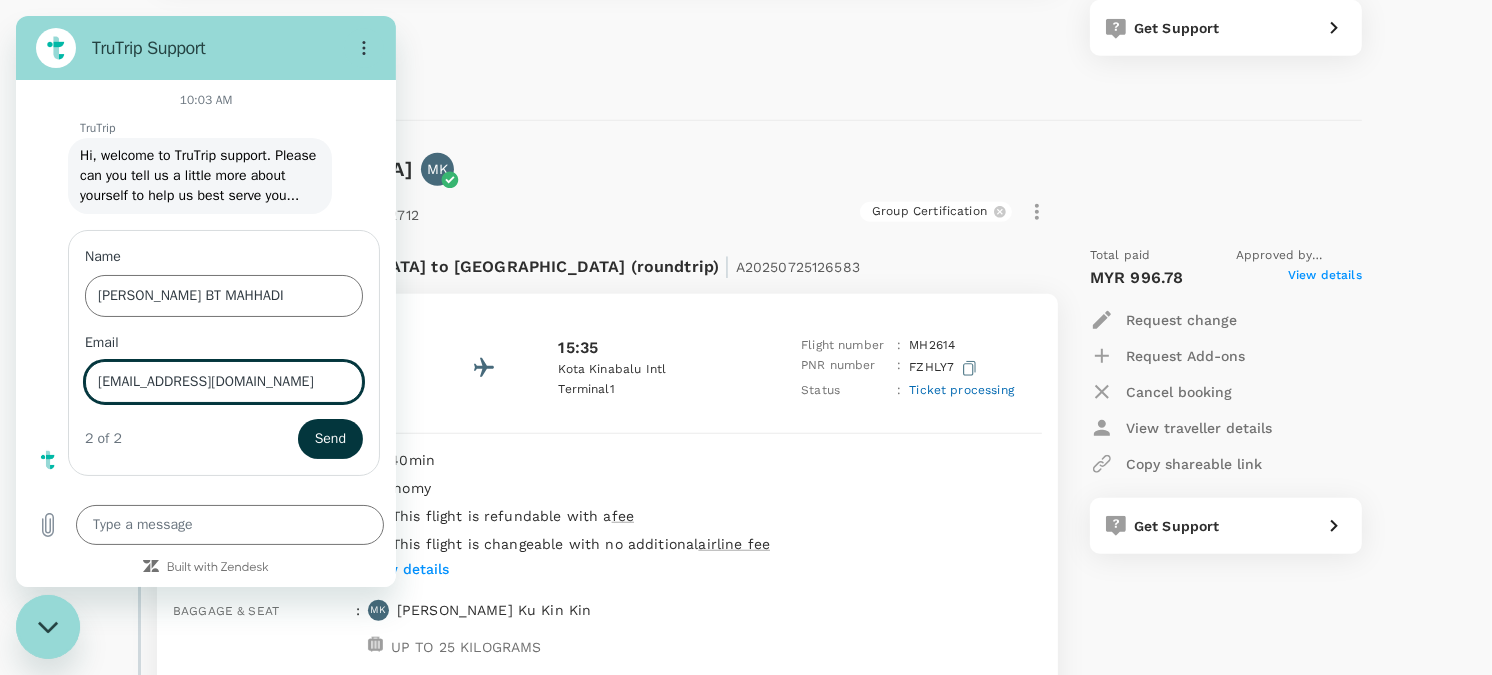 click on "2 of 2 Send" at bounding box center [224, 439] 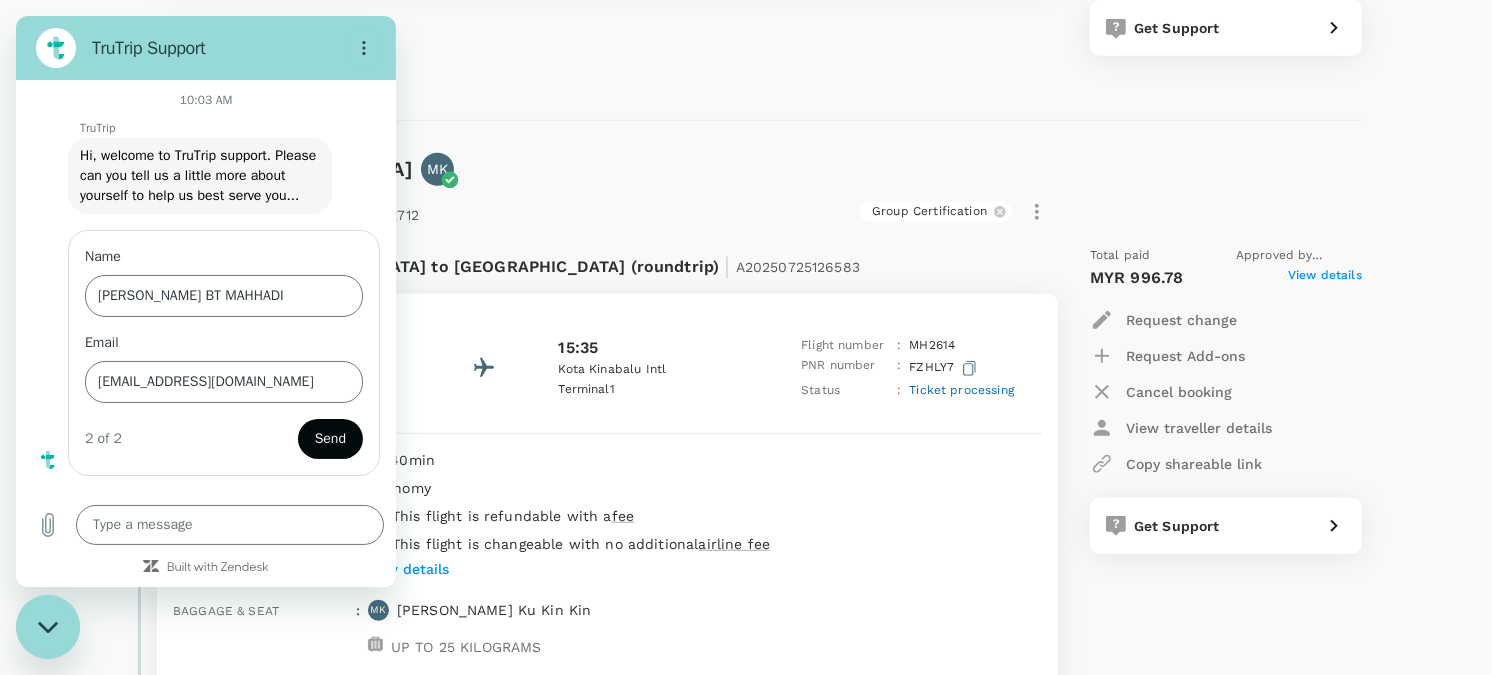 click on "Send" at bounding box center (330, 439) 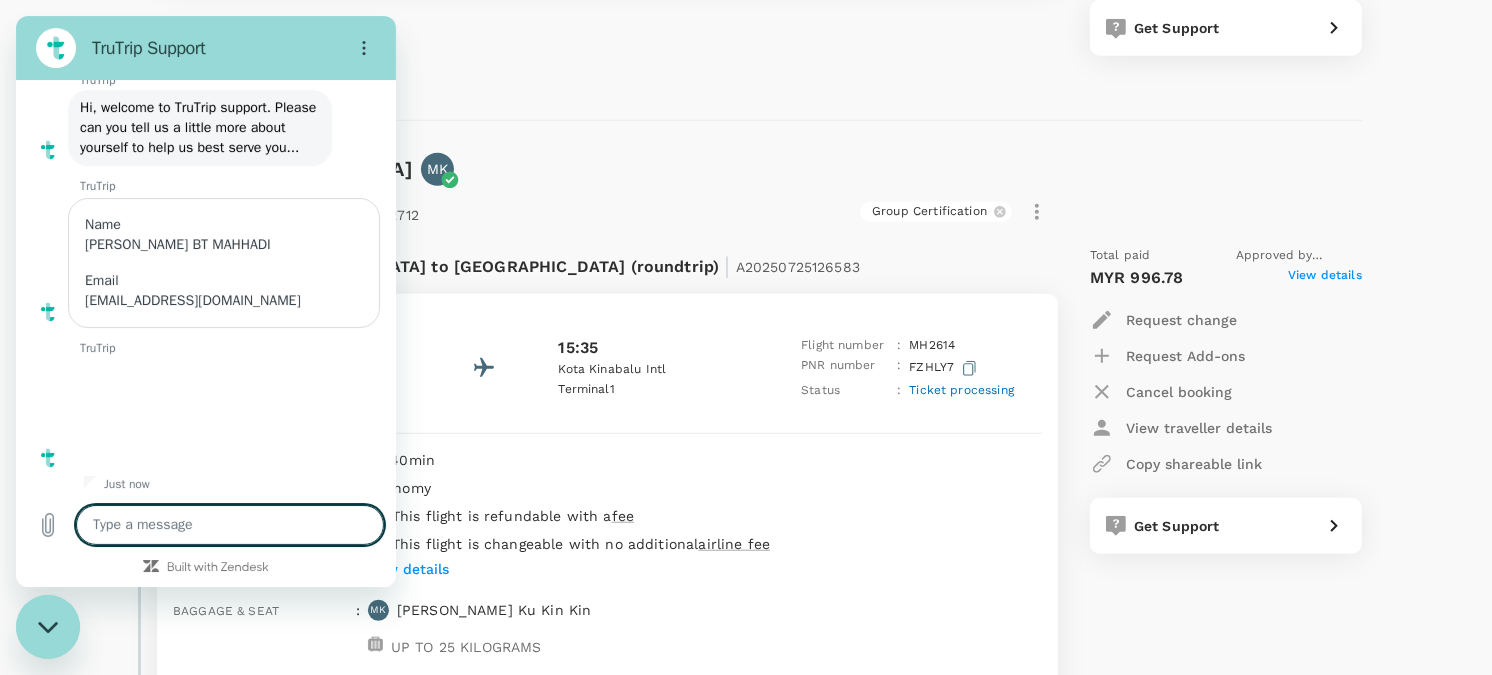 scroll, scrollTop: 72, scrollLeft: 0, axis: vertical 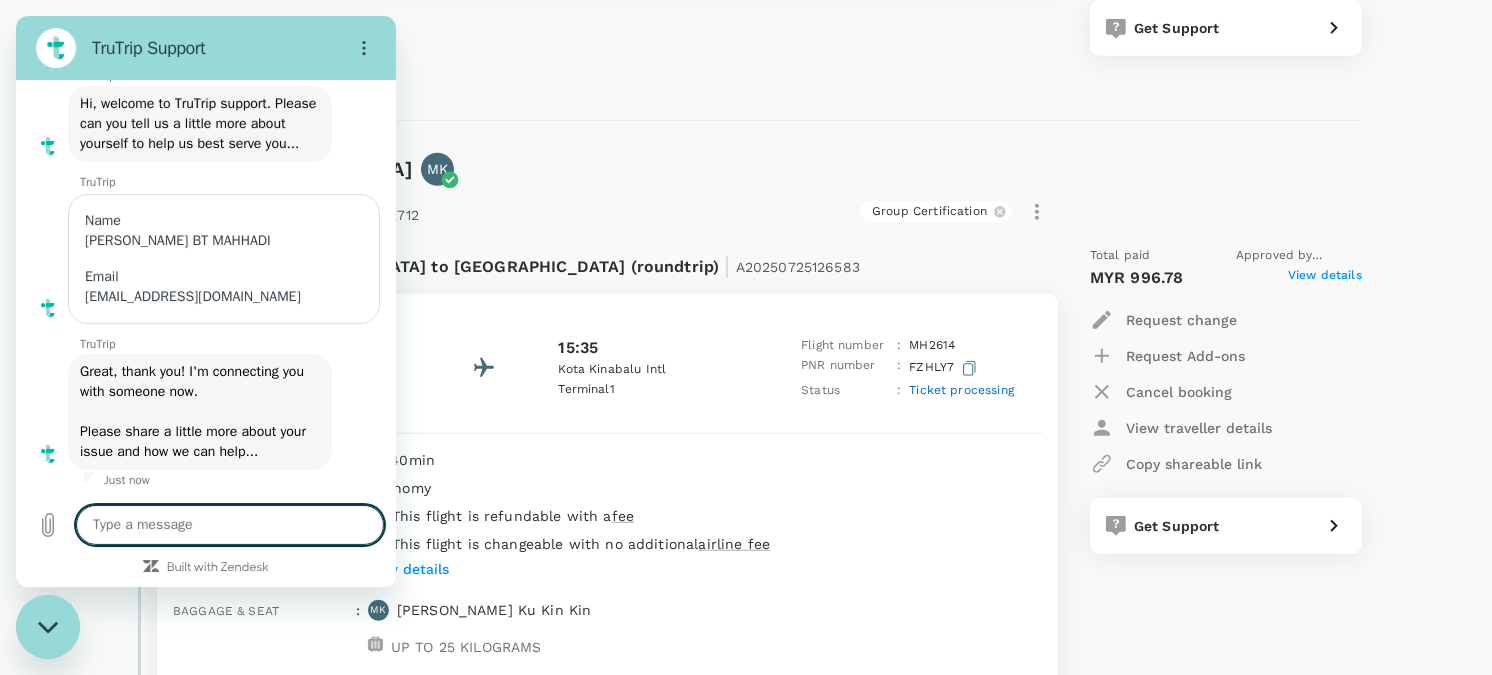 type on "x" 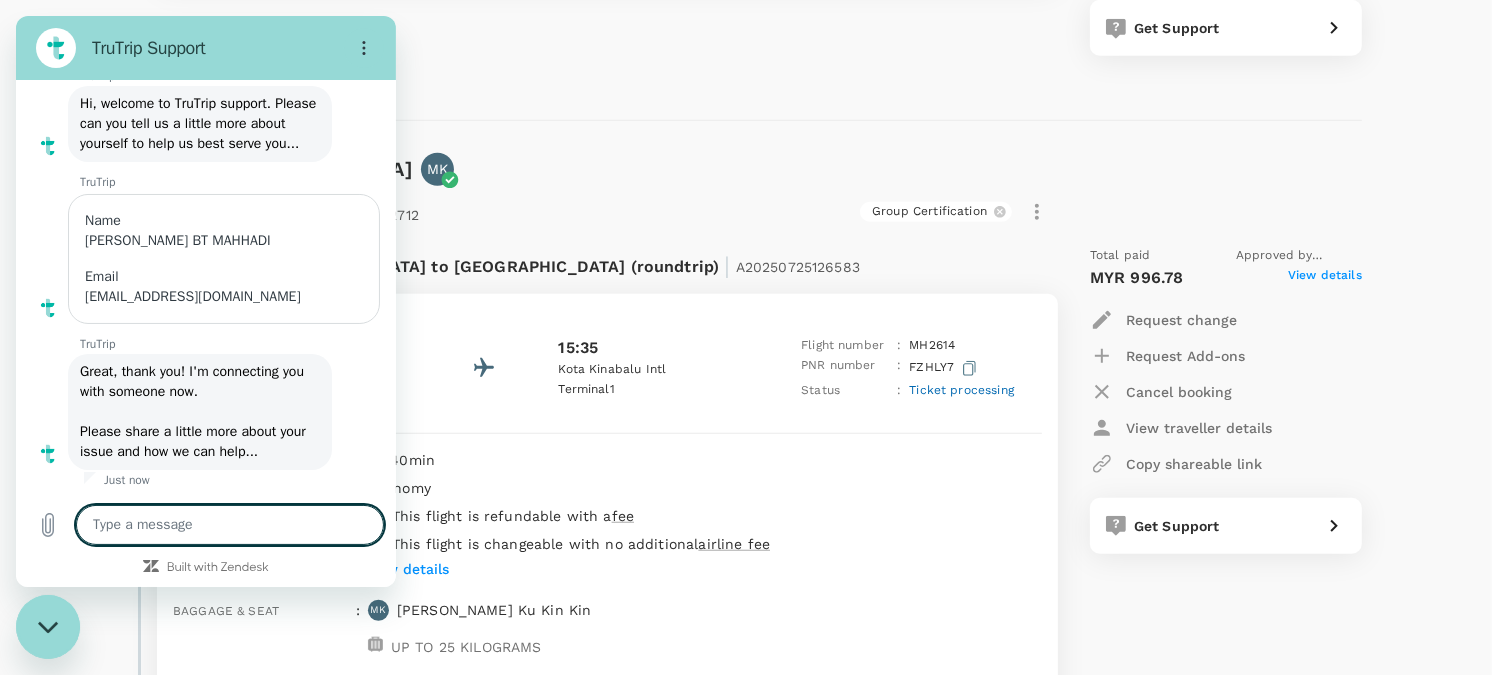type on "I" 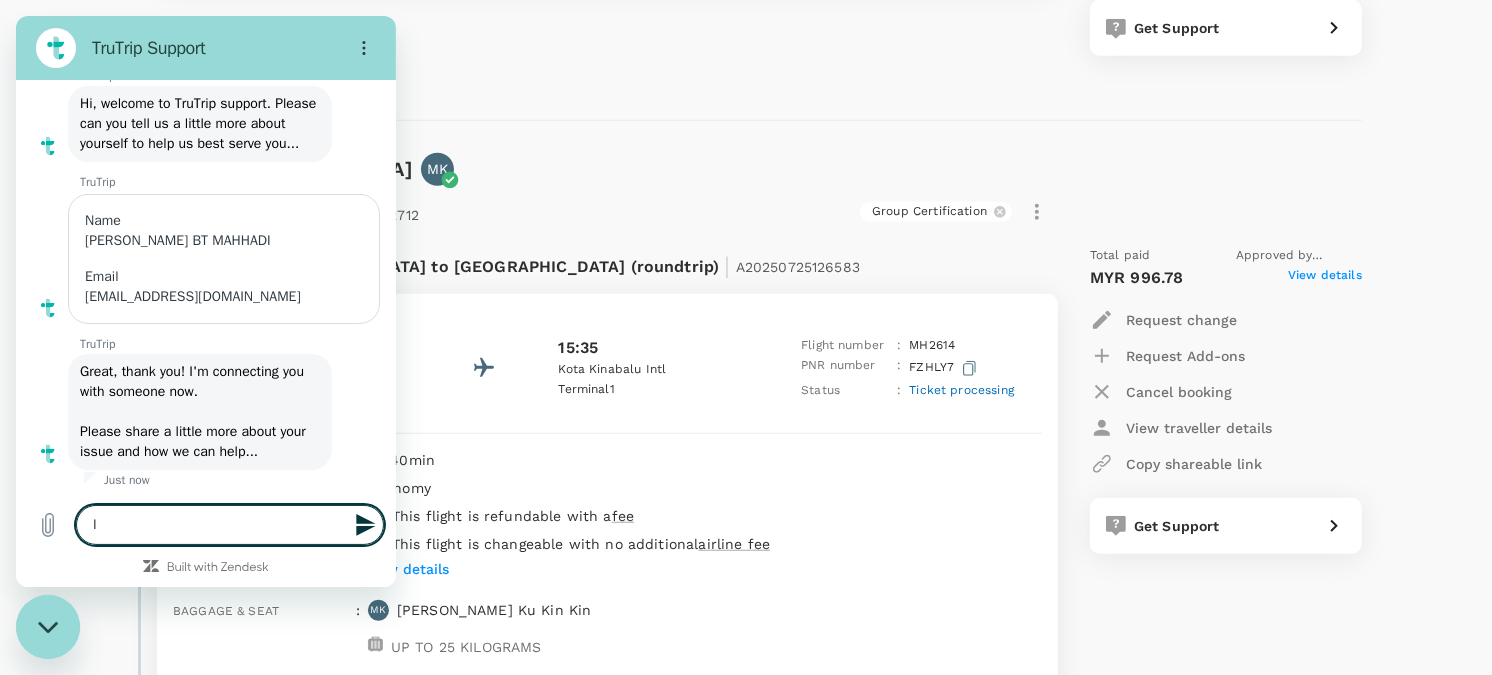 type on "I" 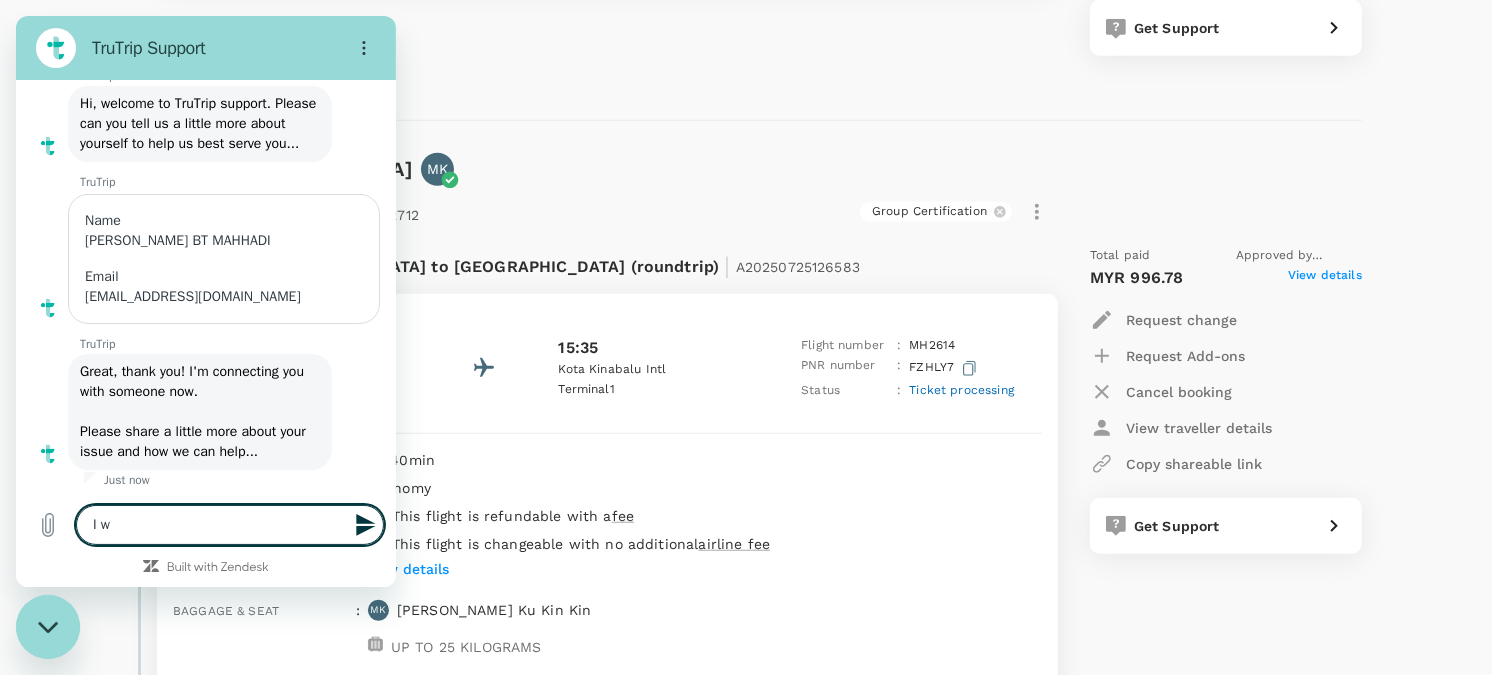 type on "I wo" 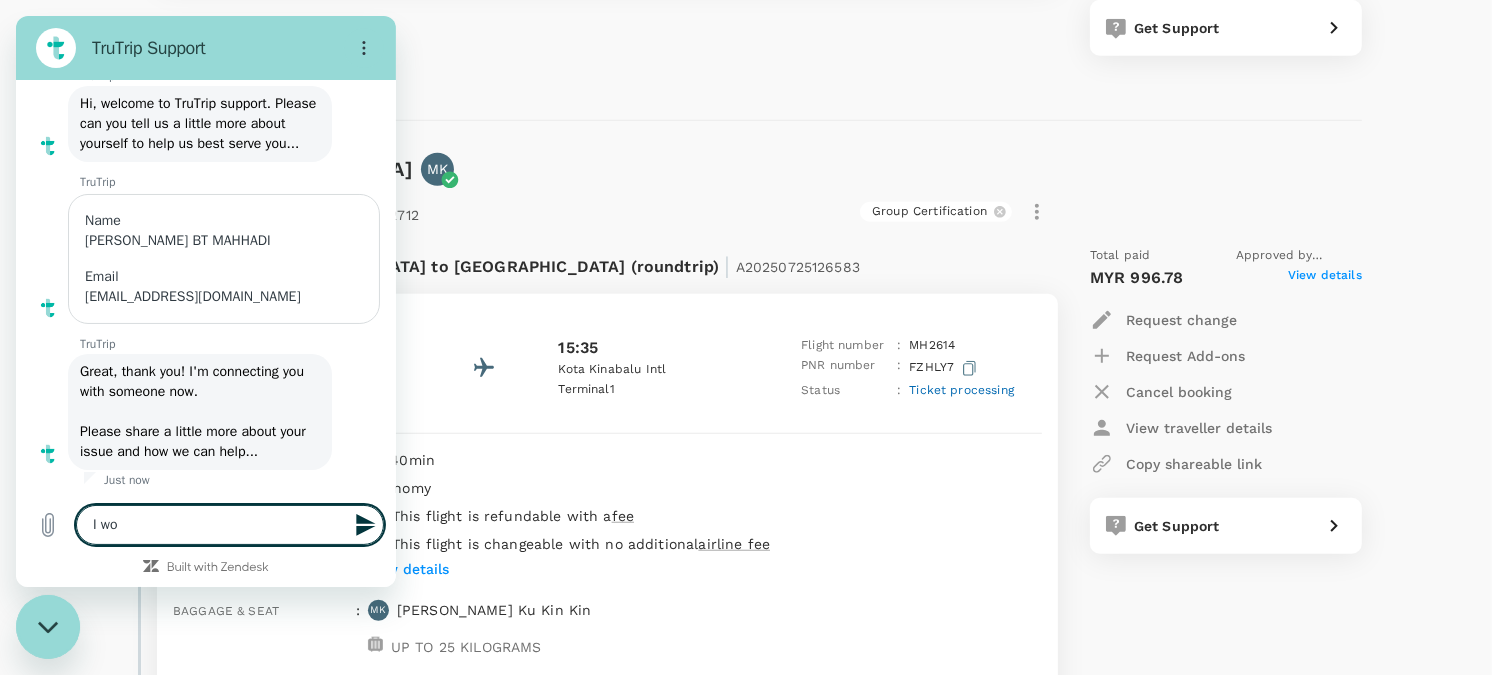 type on "I wou" 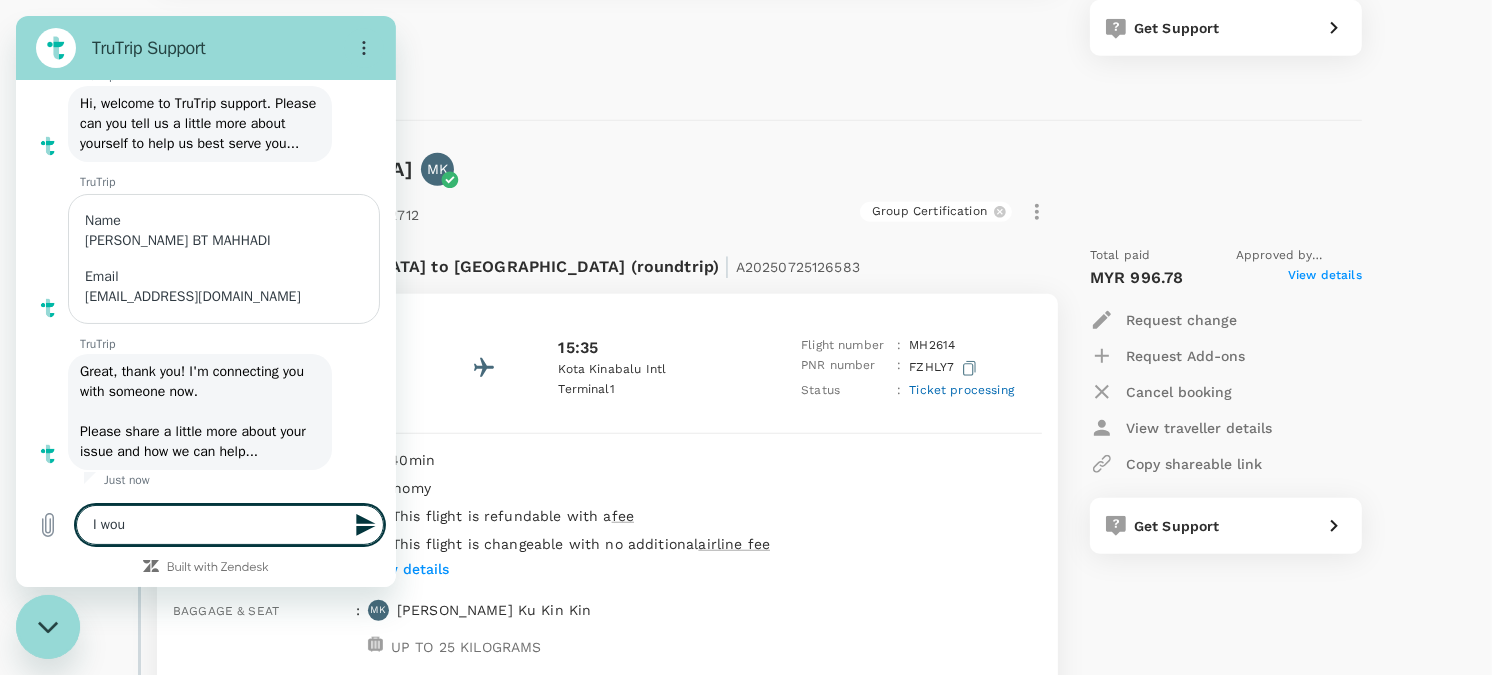 type on "I woul" 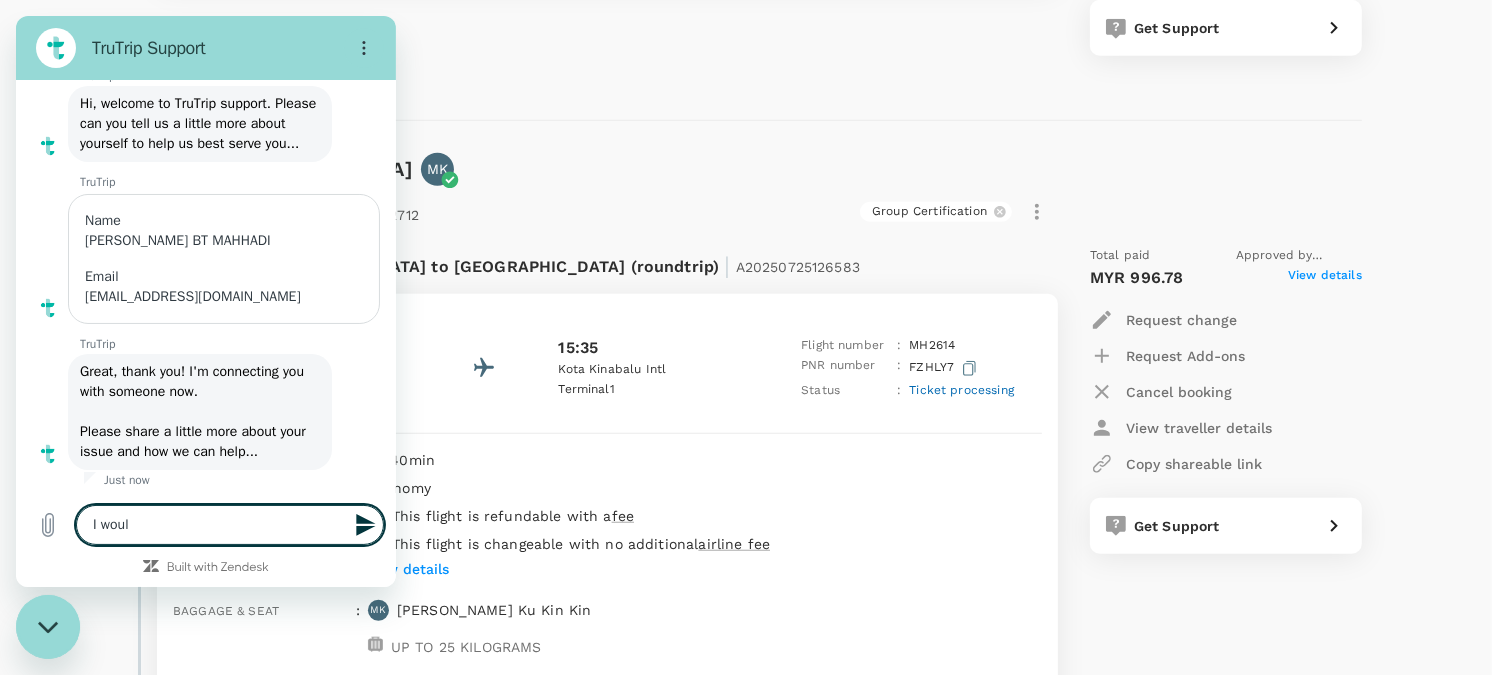 type on "I would" 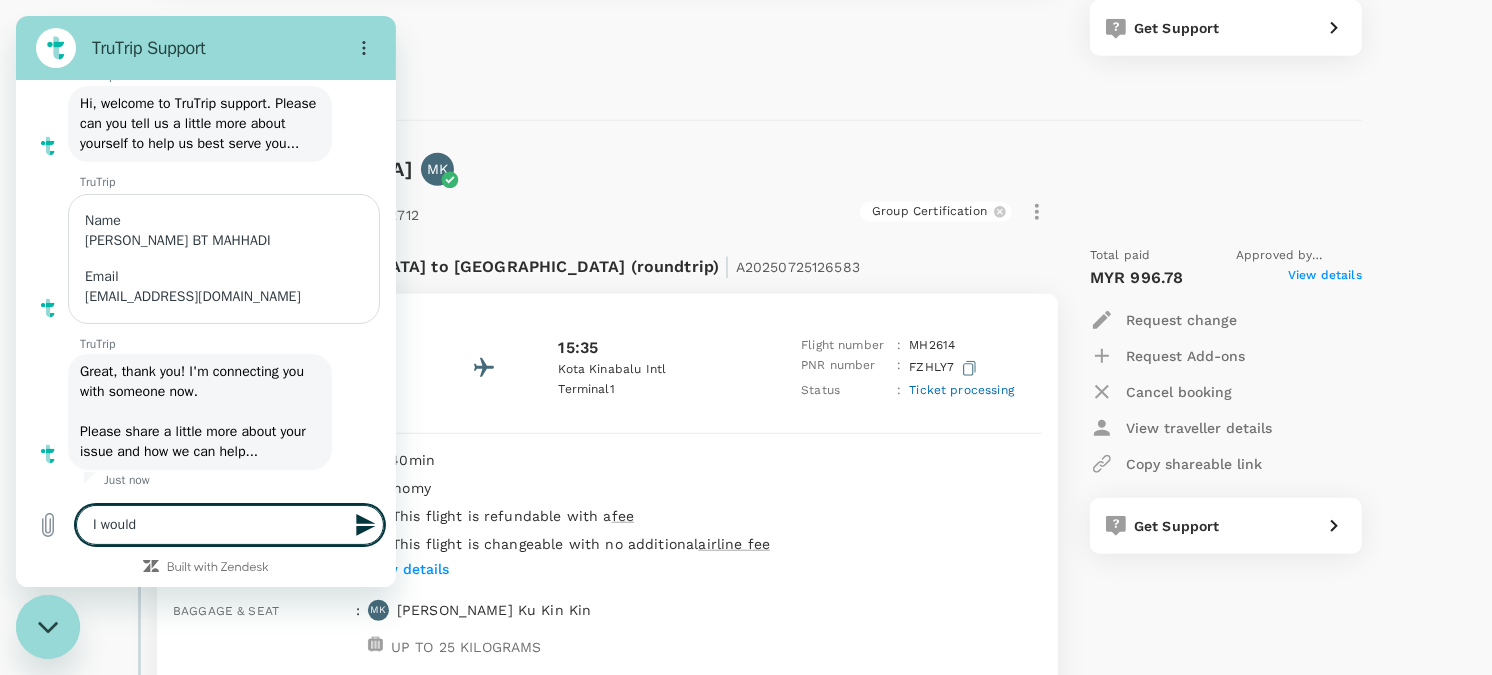 type on "I would" 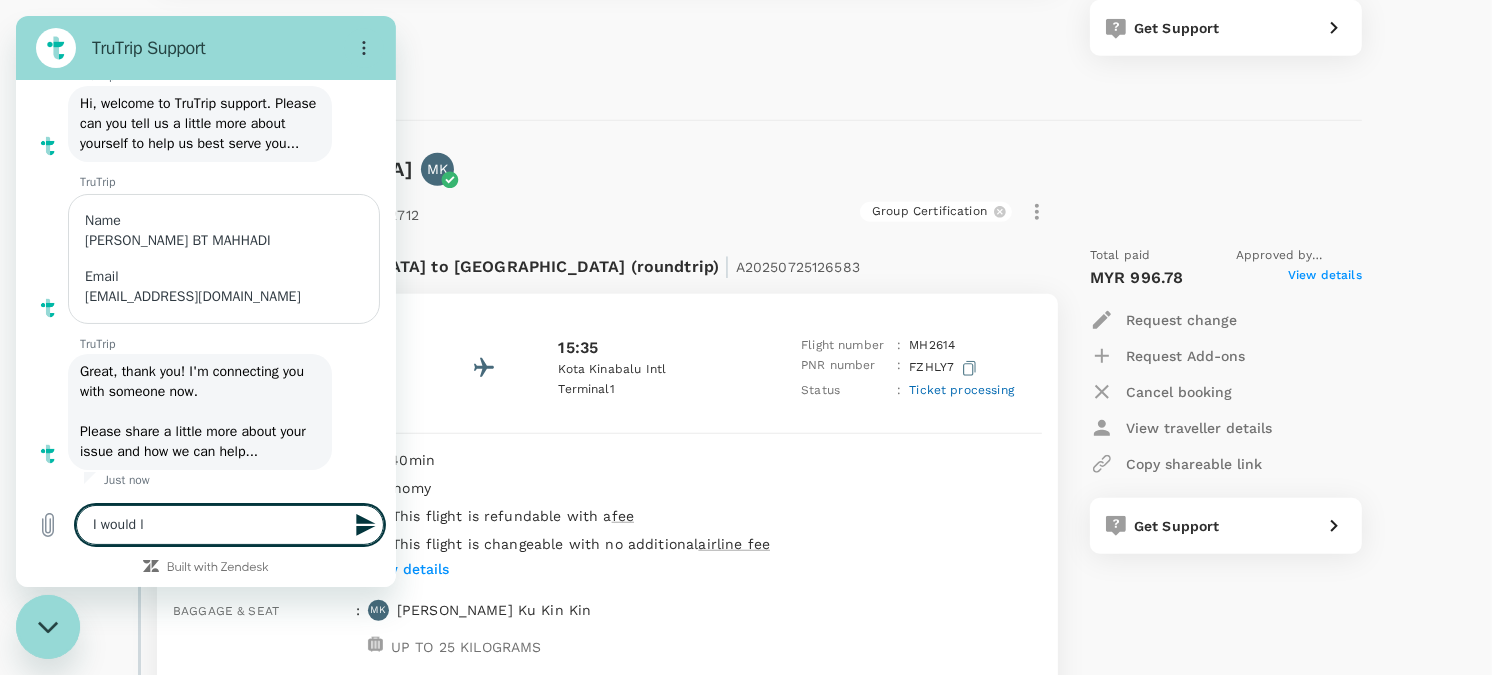 type on "I would li" 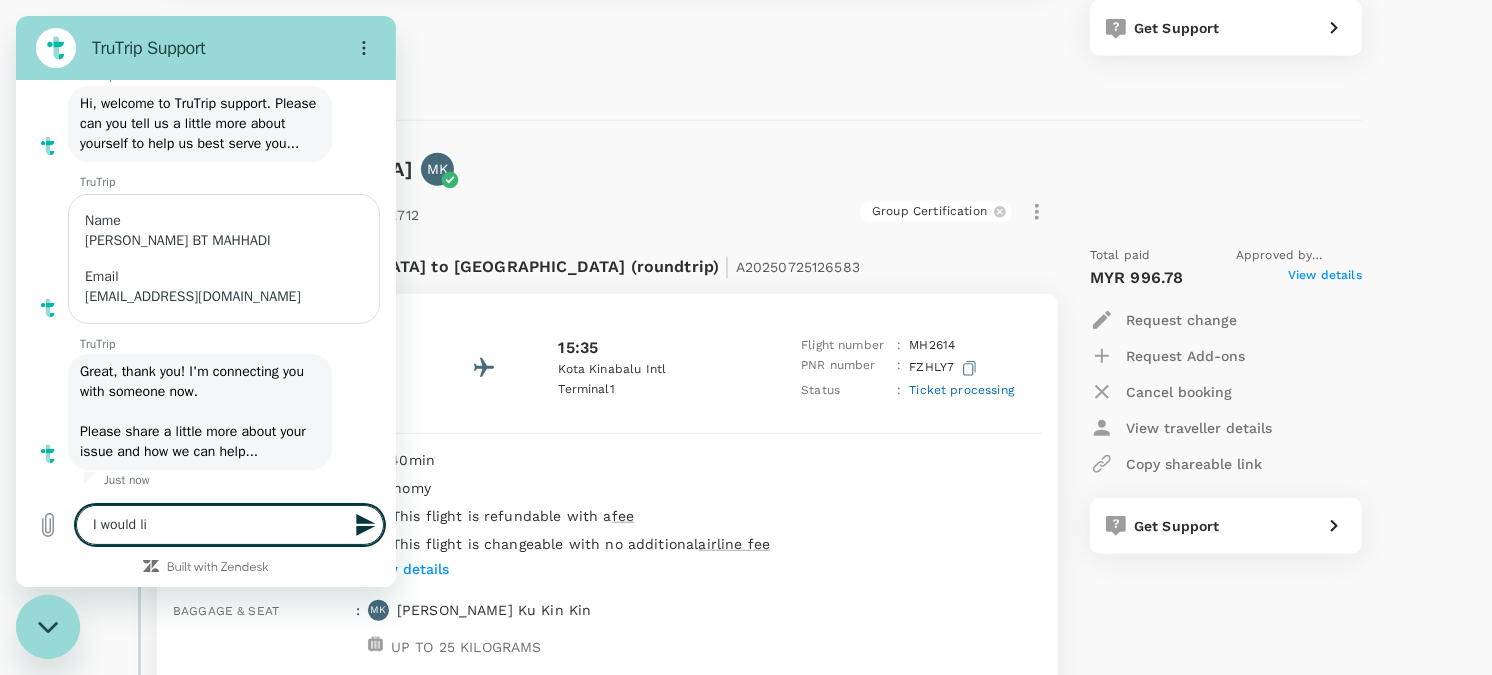 type on "I would lik" 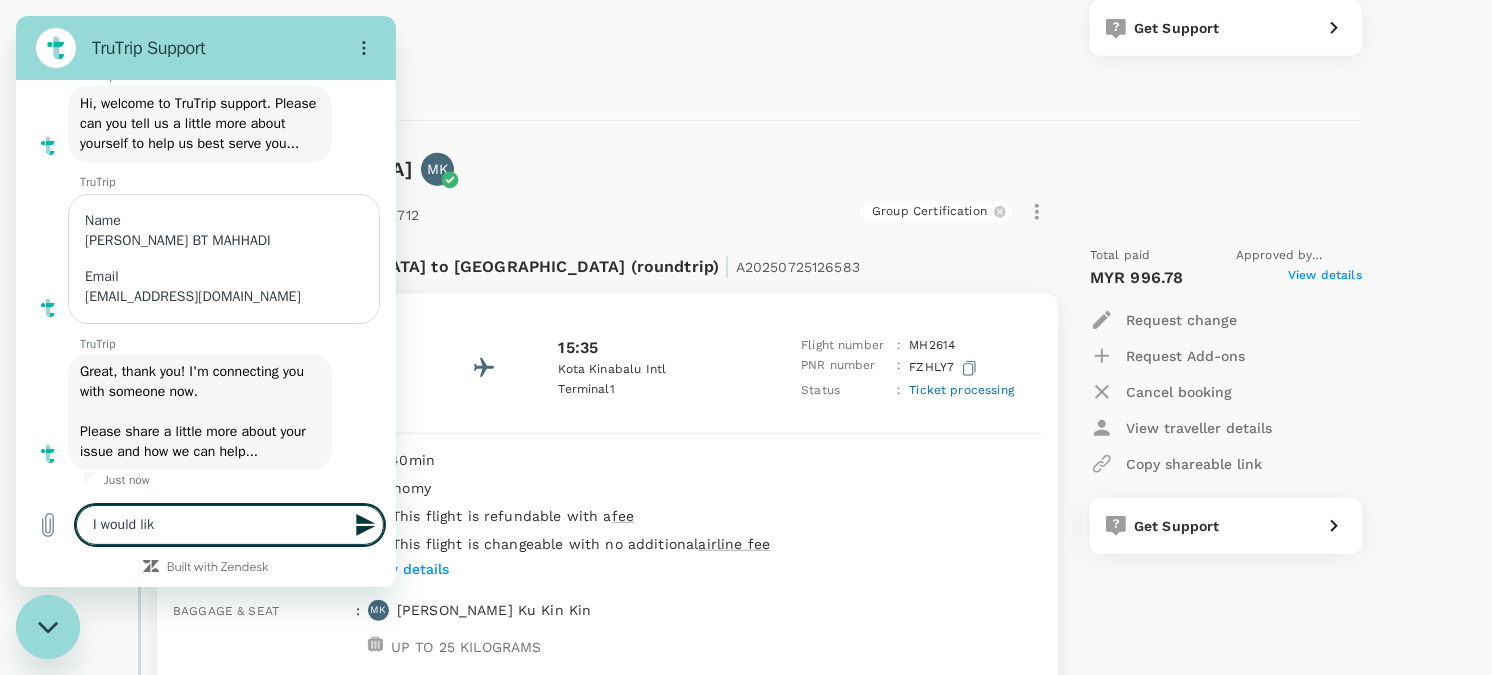 type on "I would like" 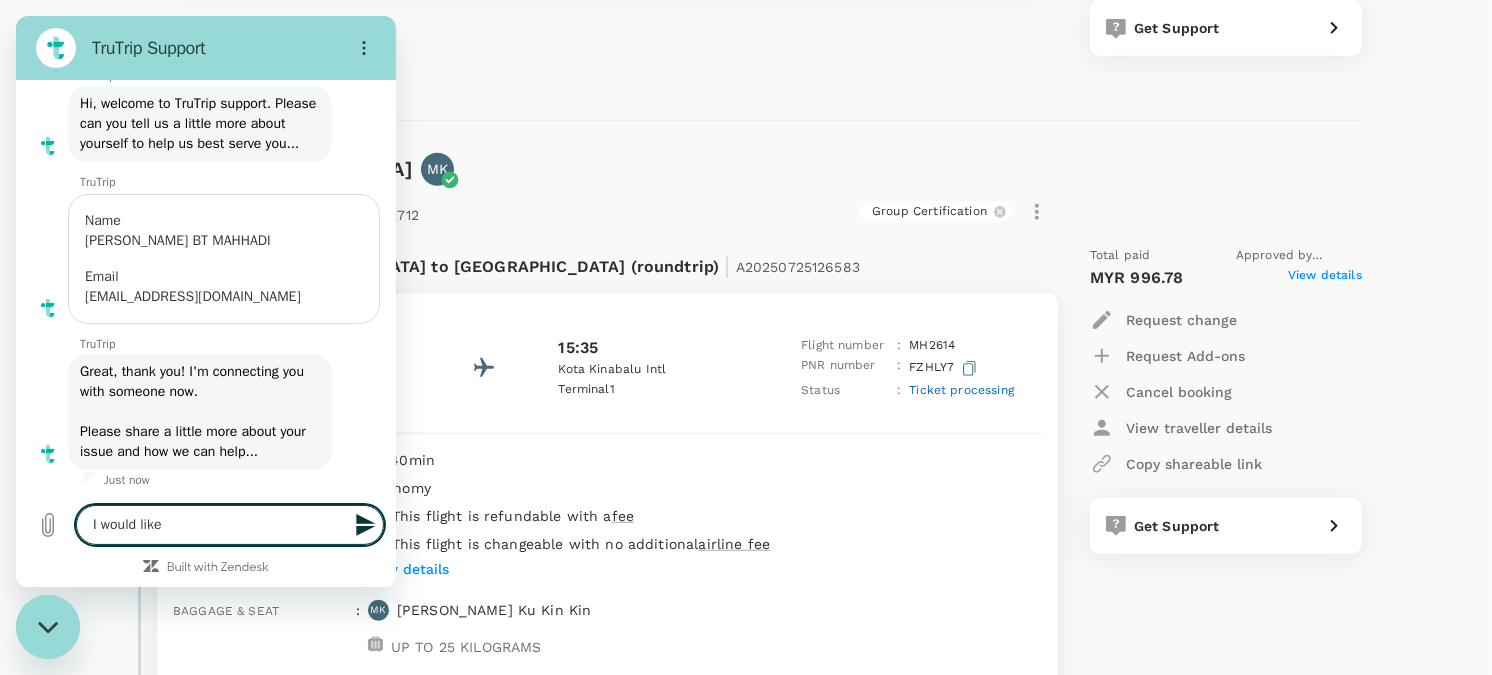 type on "I would like" 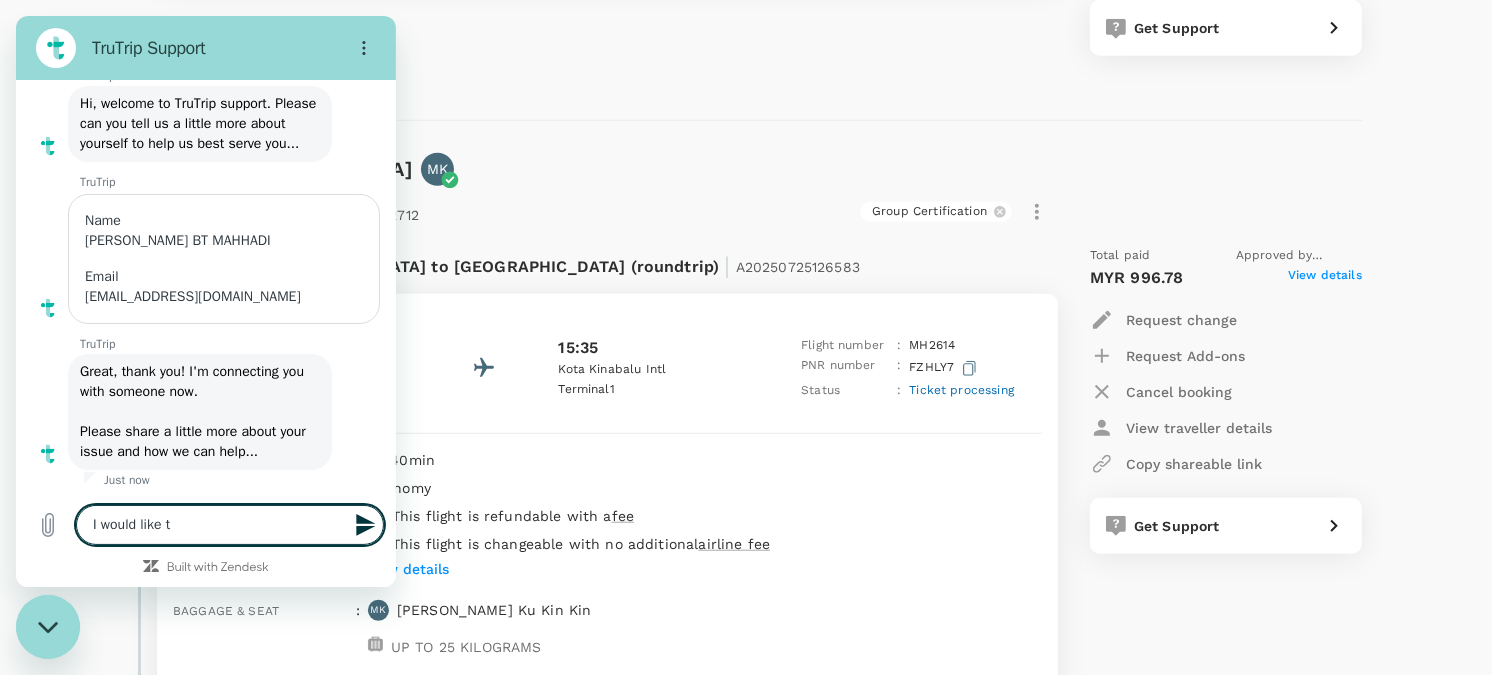 type on "I would like to" 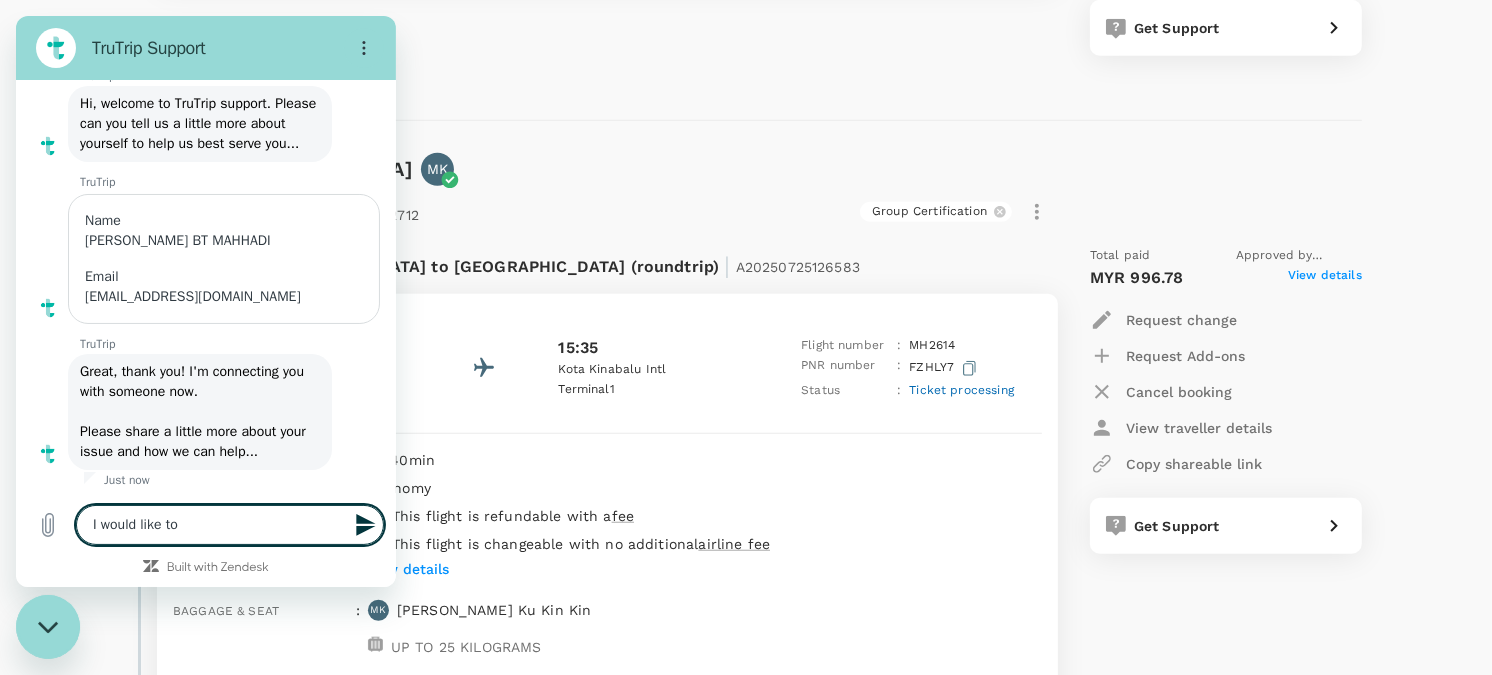 type on "I would like to" 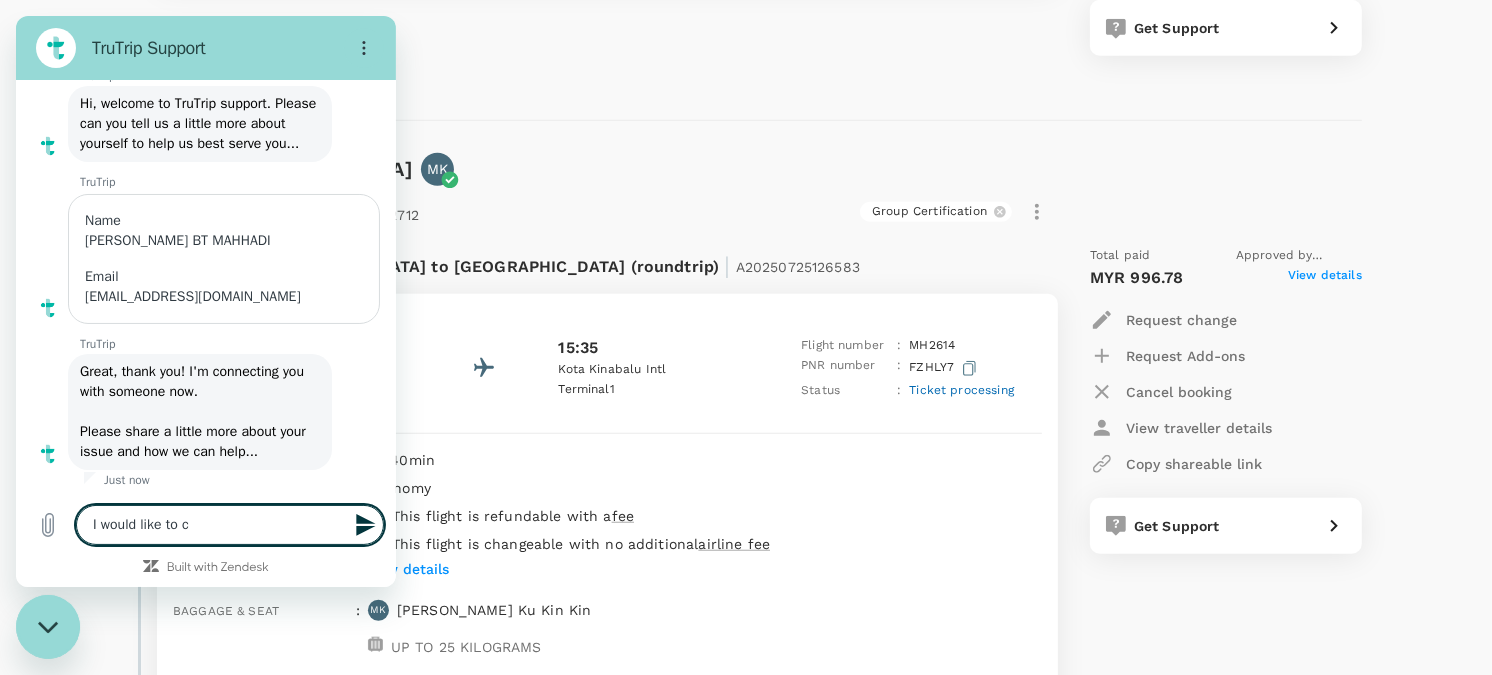 type on "I would like to co" 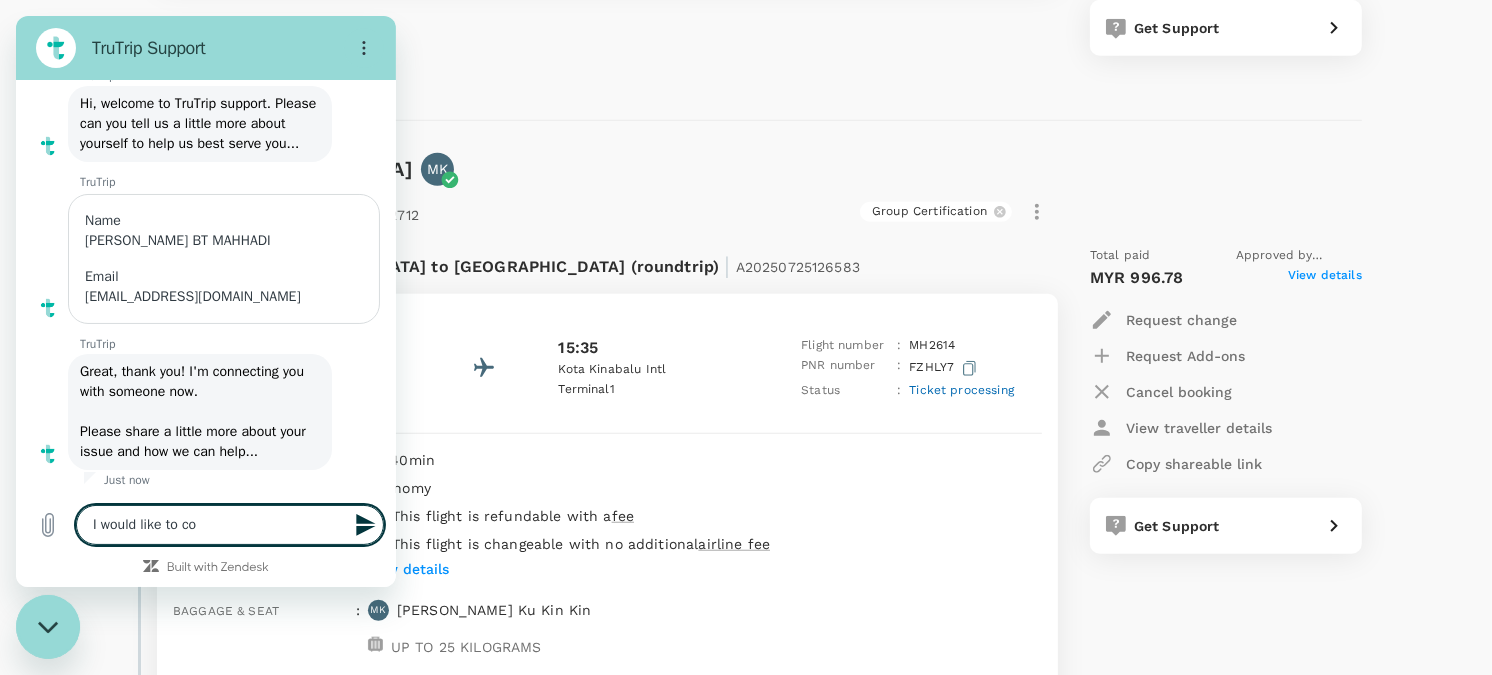 type on "x" 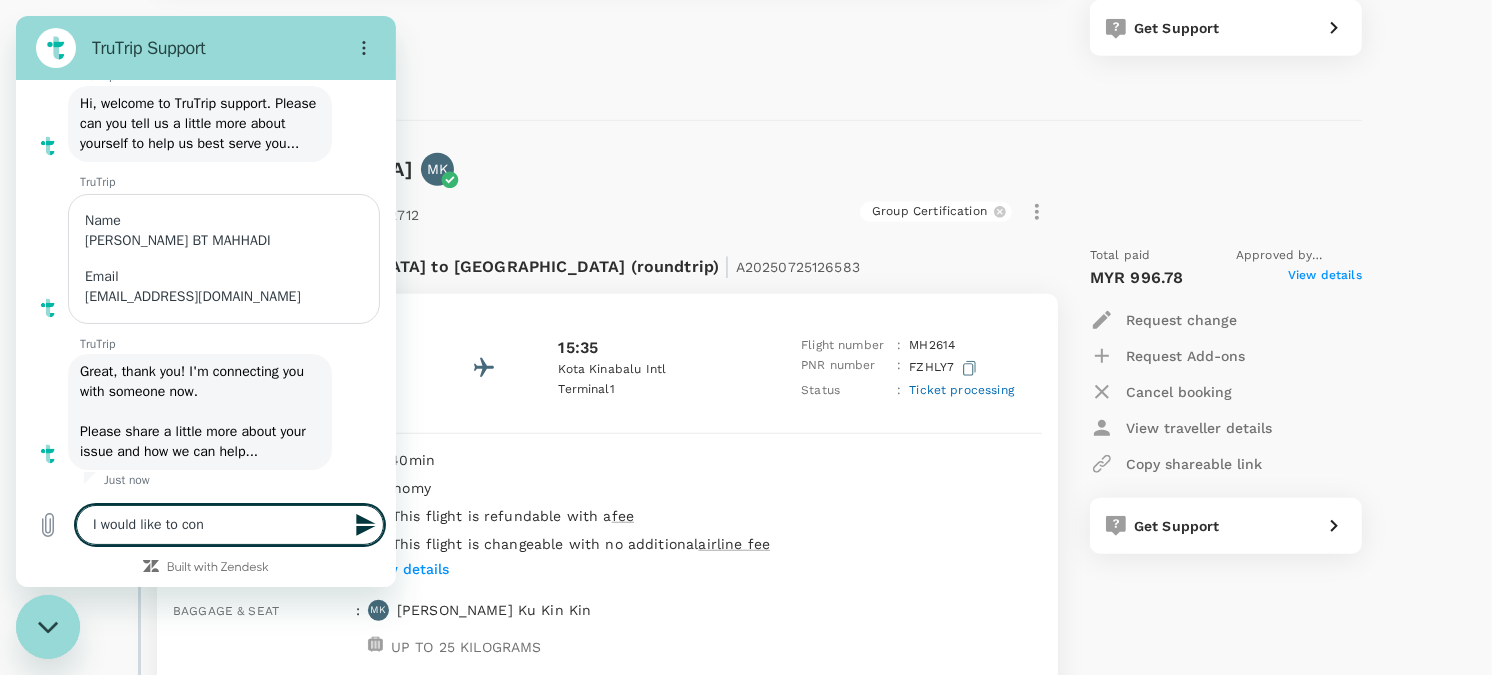 type on "I would like to conf" 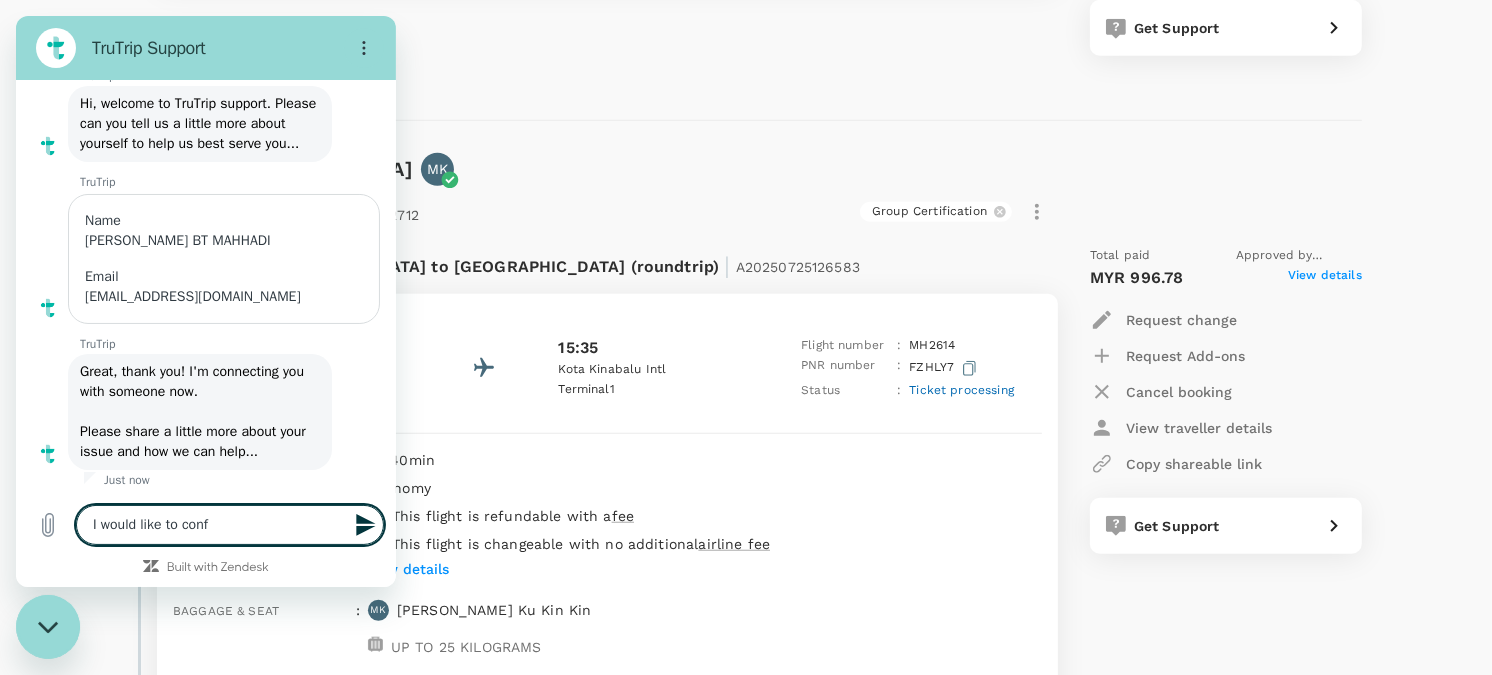 type on "I would like to confi" 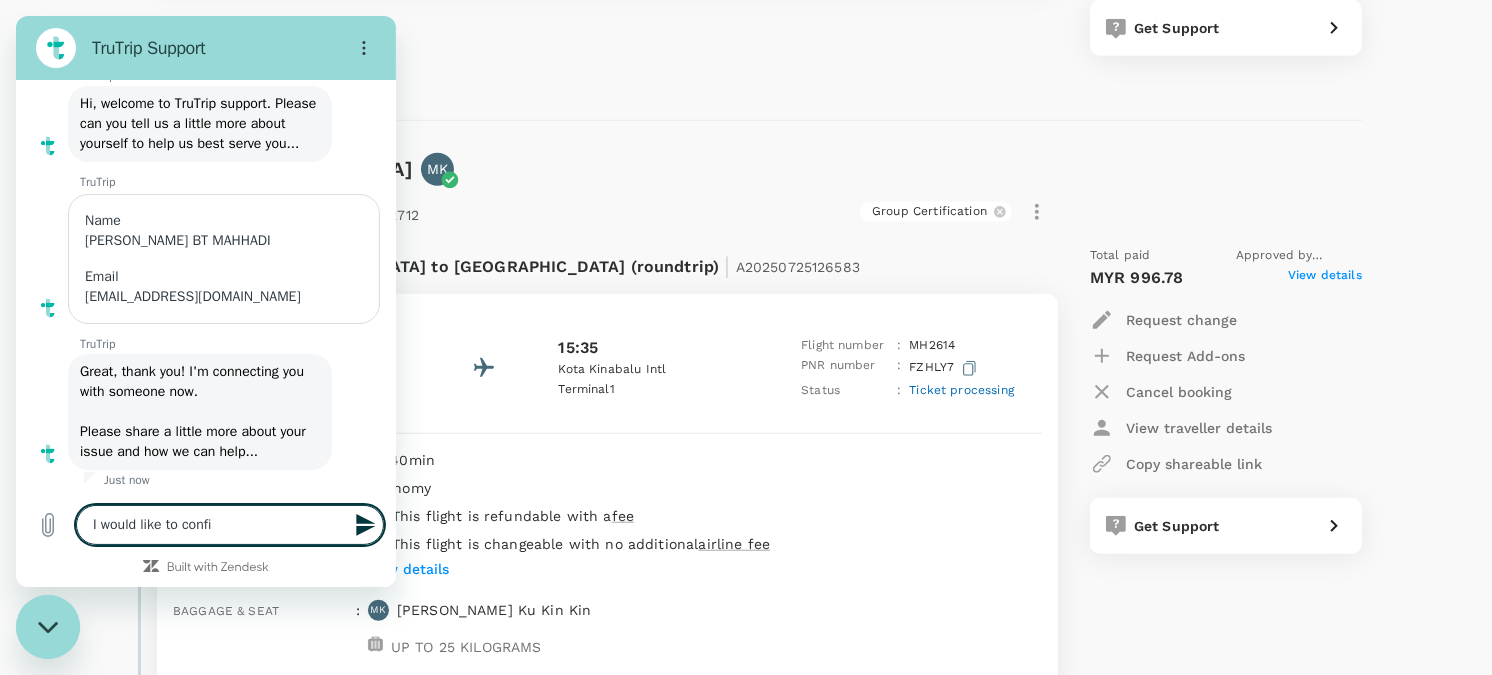 type on "I would like to confir" 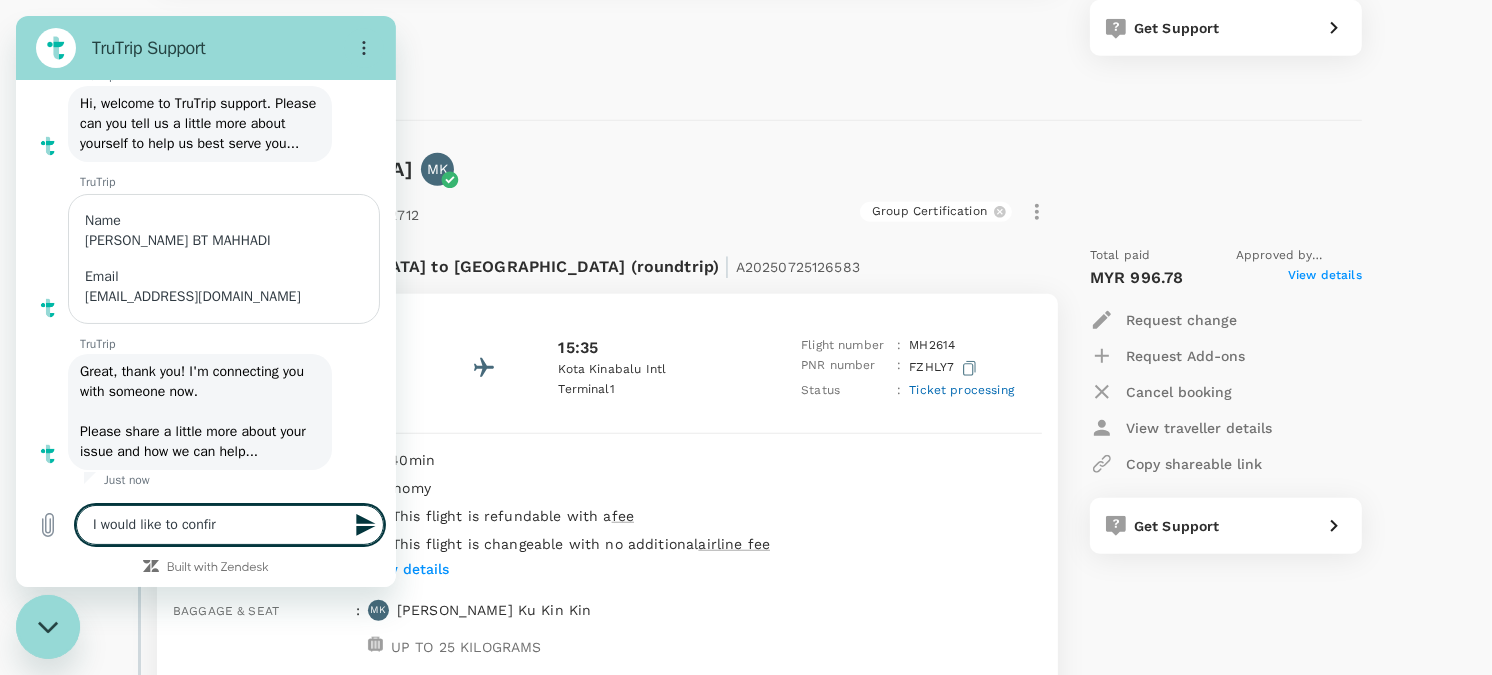 type on "I would like to confirm" 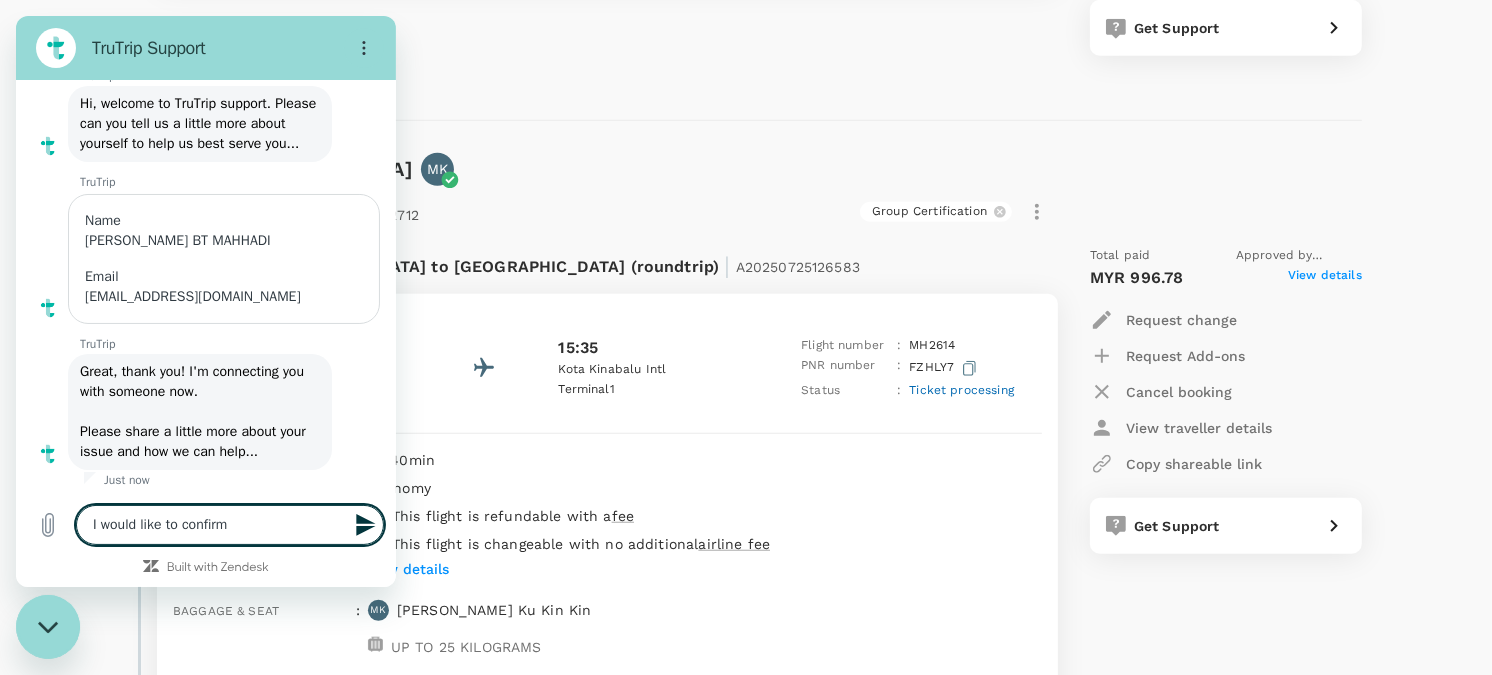 type on "I would like to confirm" 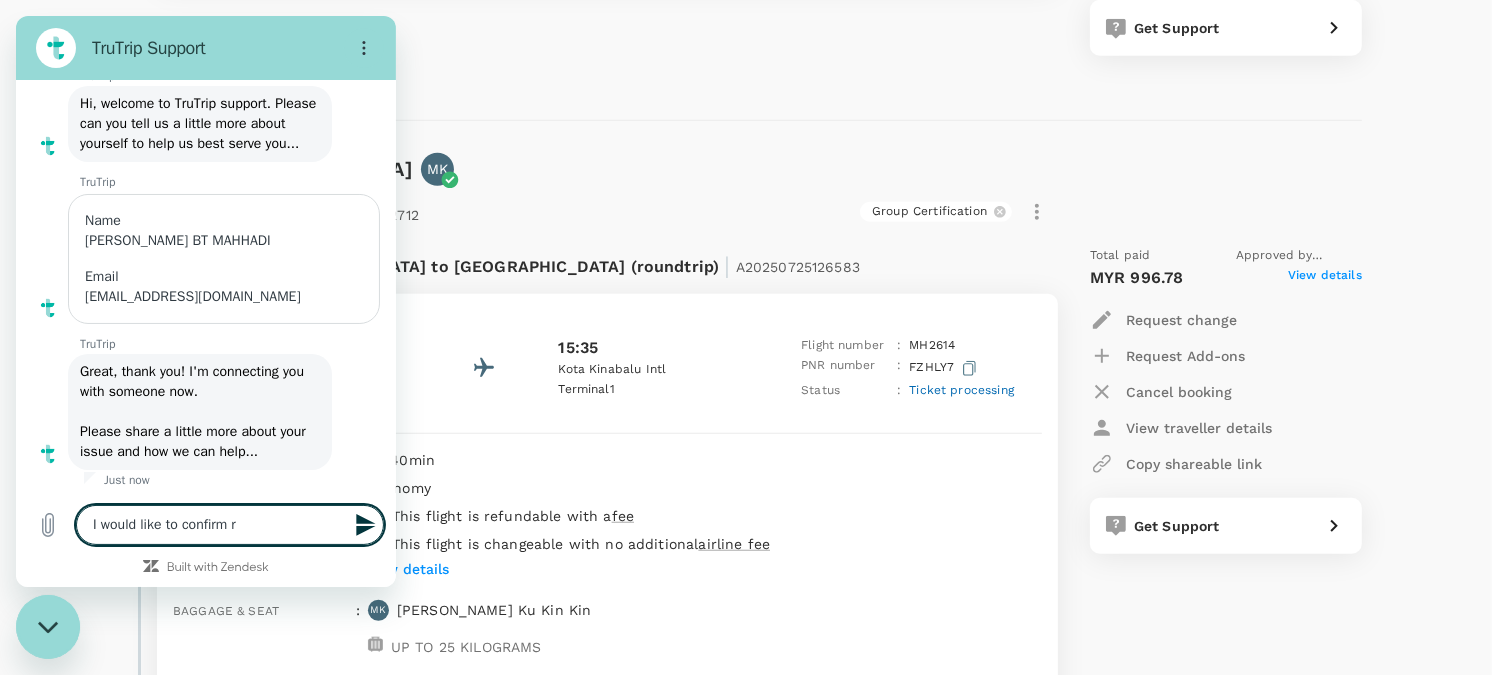 type on "I would like to confirm re" 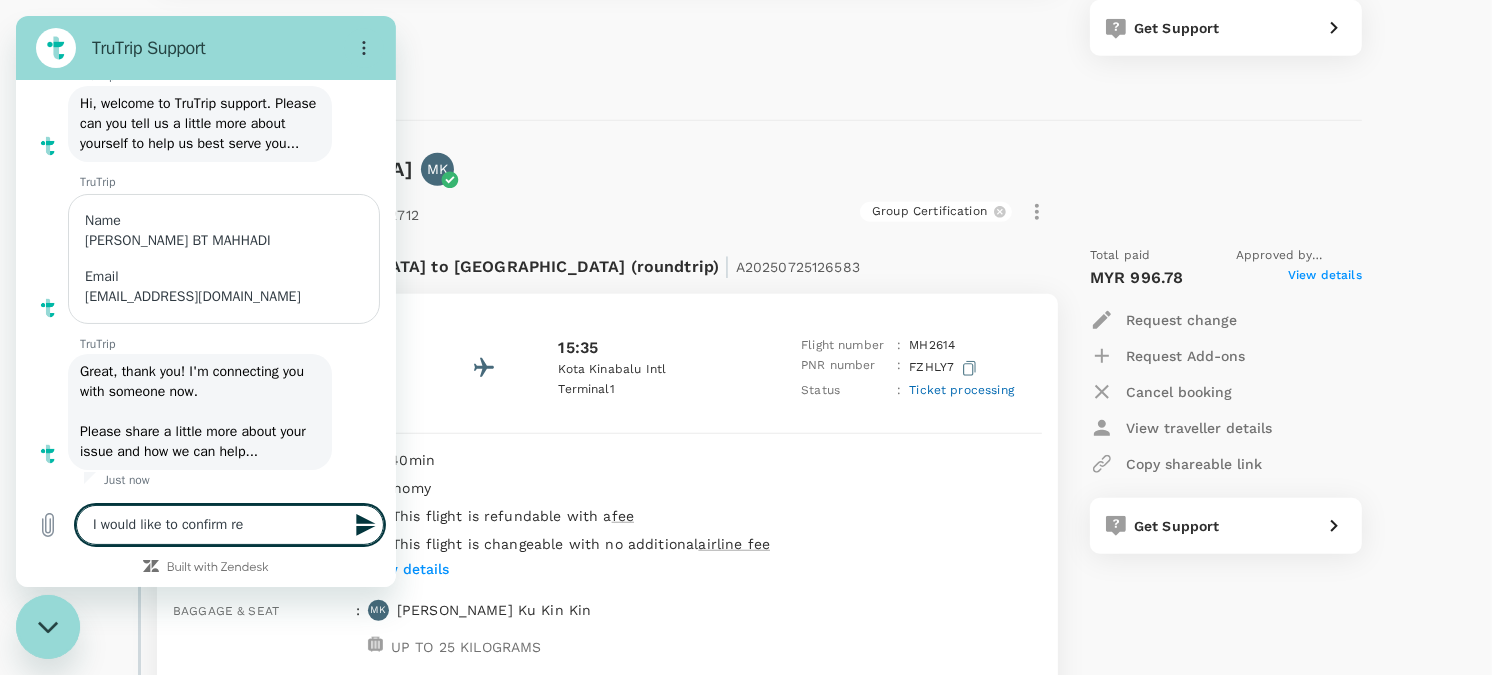 type on "I would like to confirm reg" 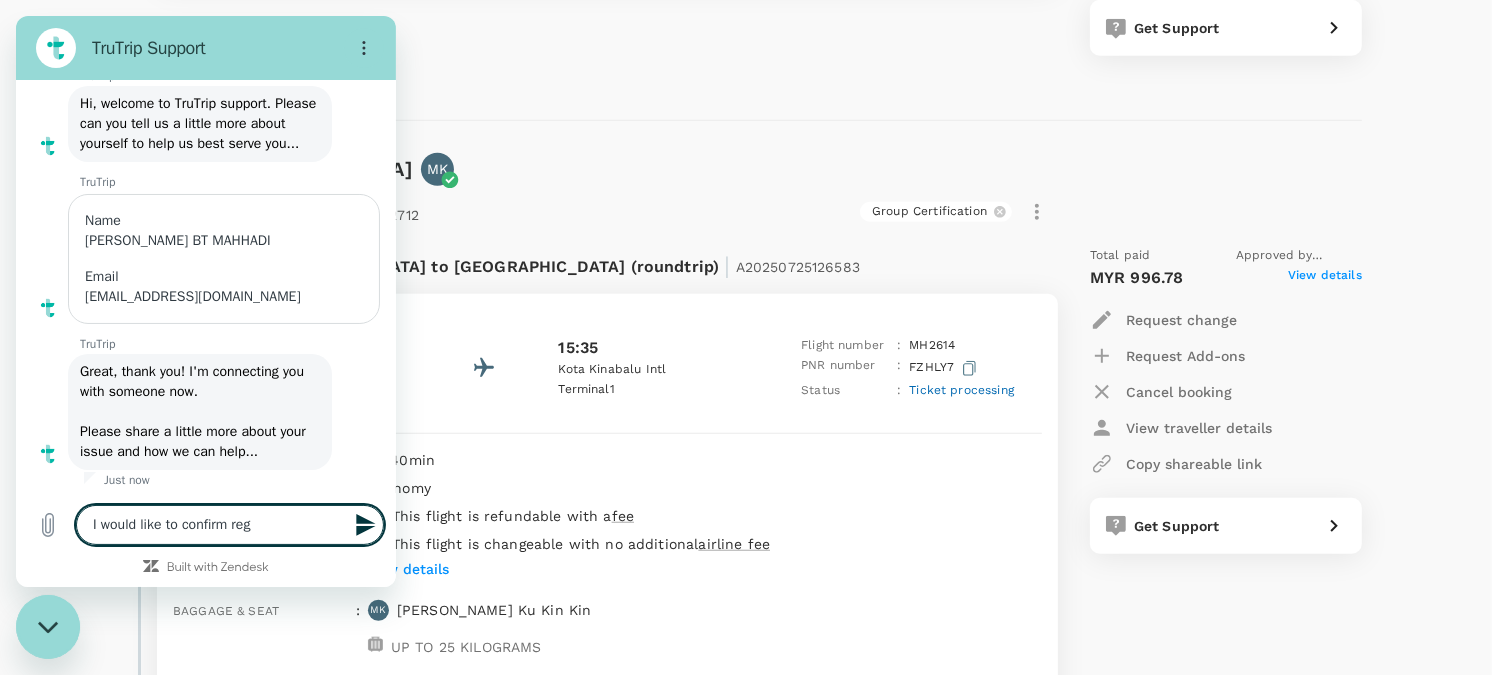type on "I would like to confirm rega" 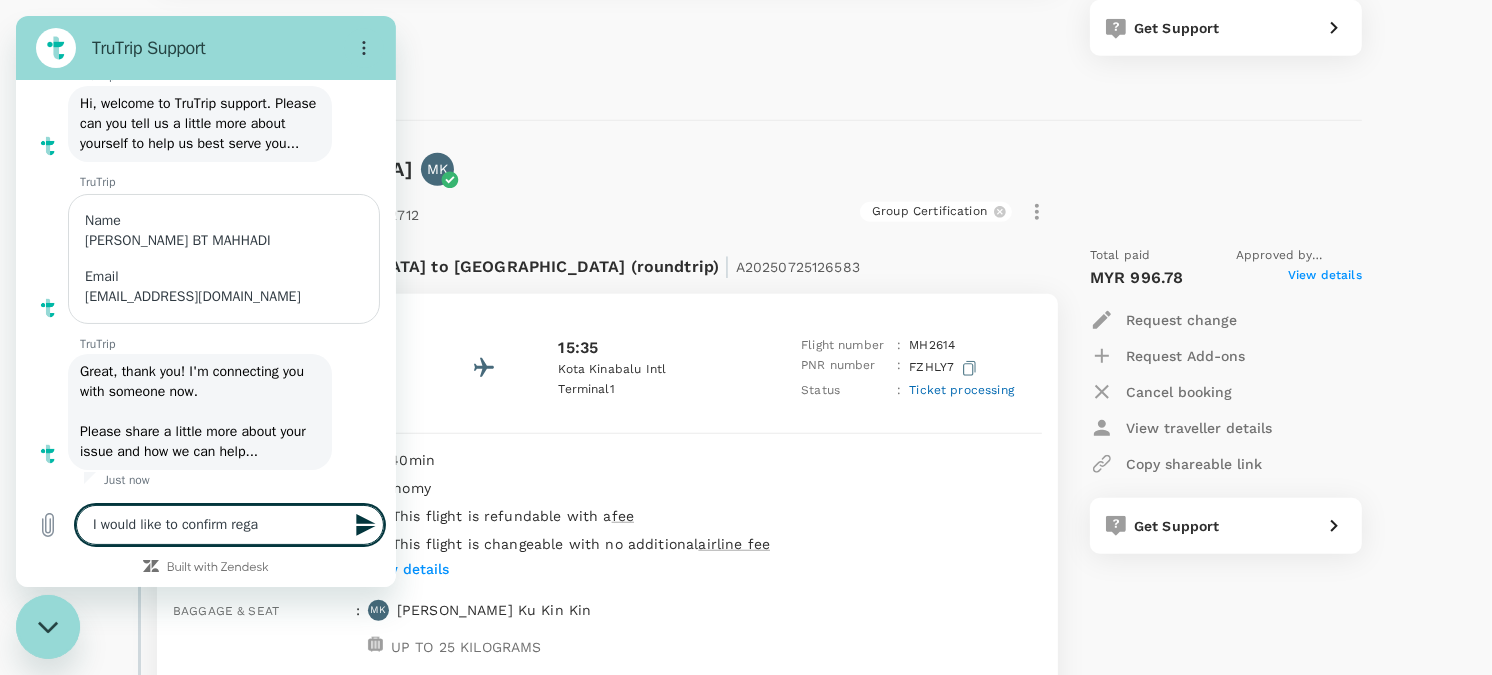 type on "I would like to confirm reg" 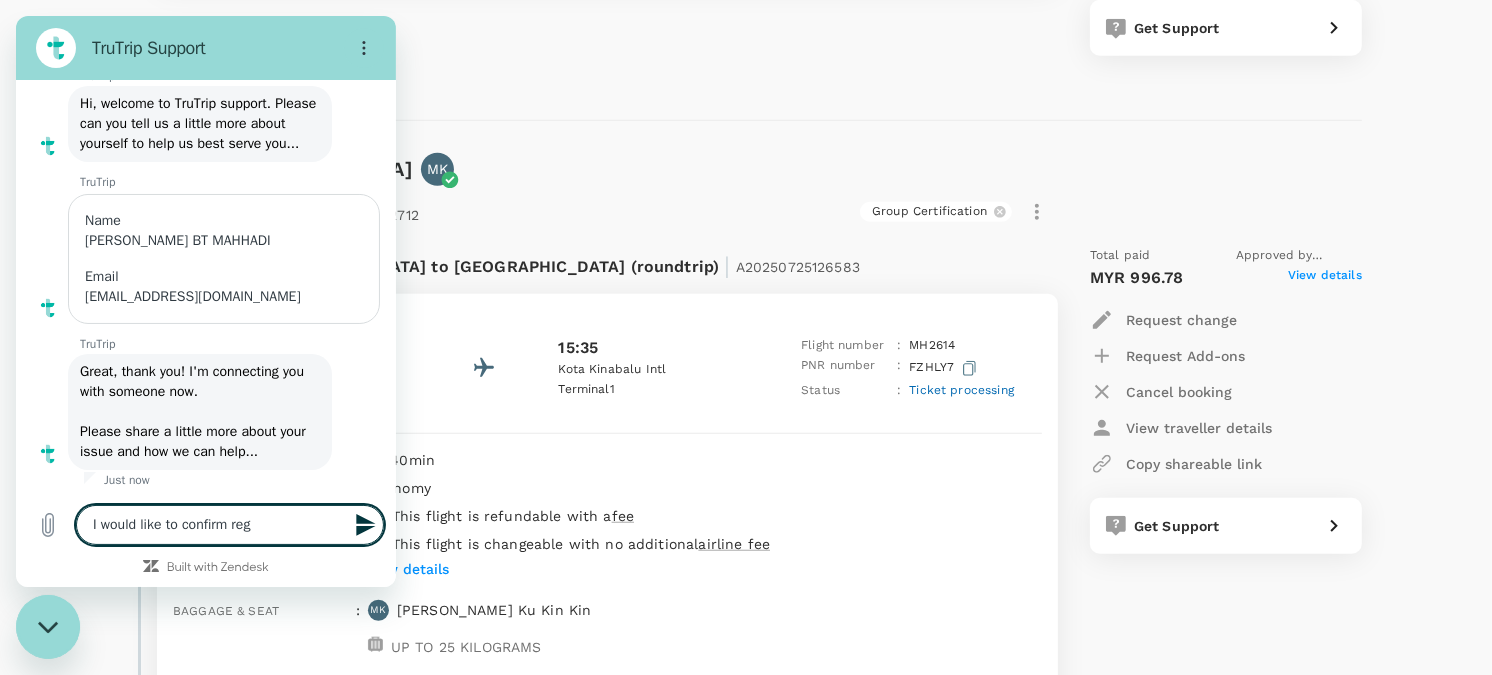 type on "I would like to confirm re" 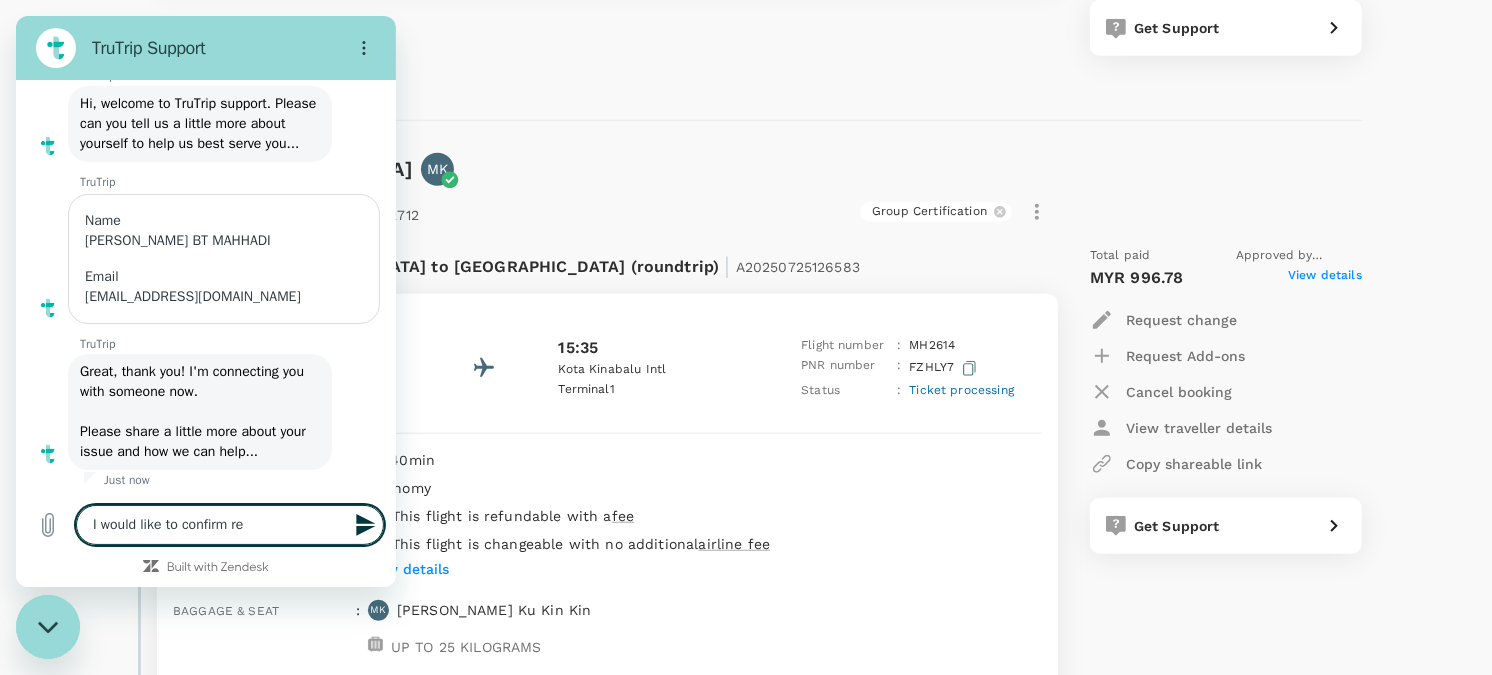 type on "I would like to confirm r" 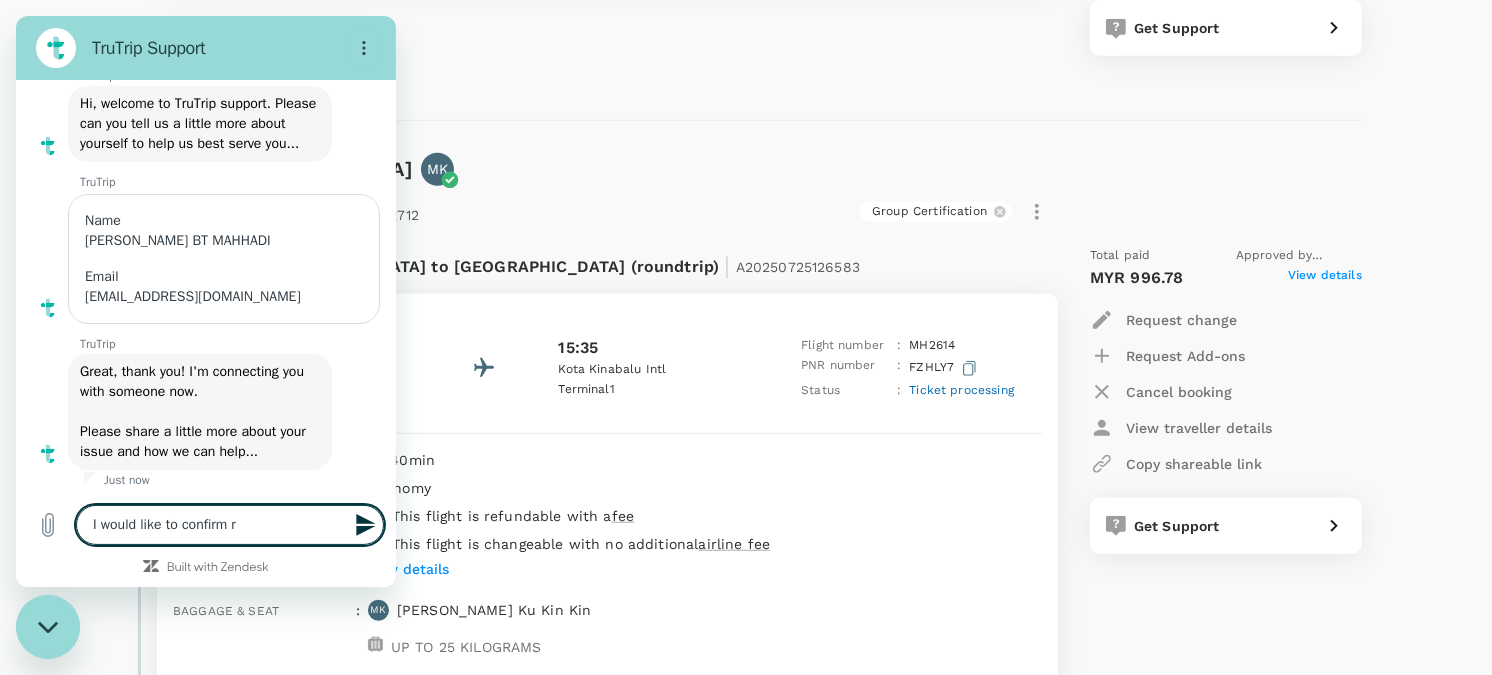 type on "I would like to confirm" 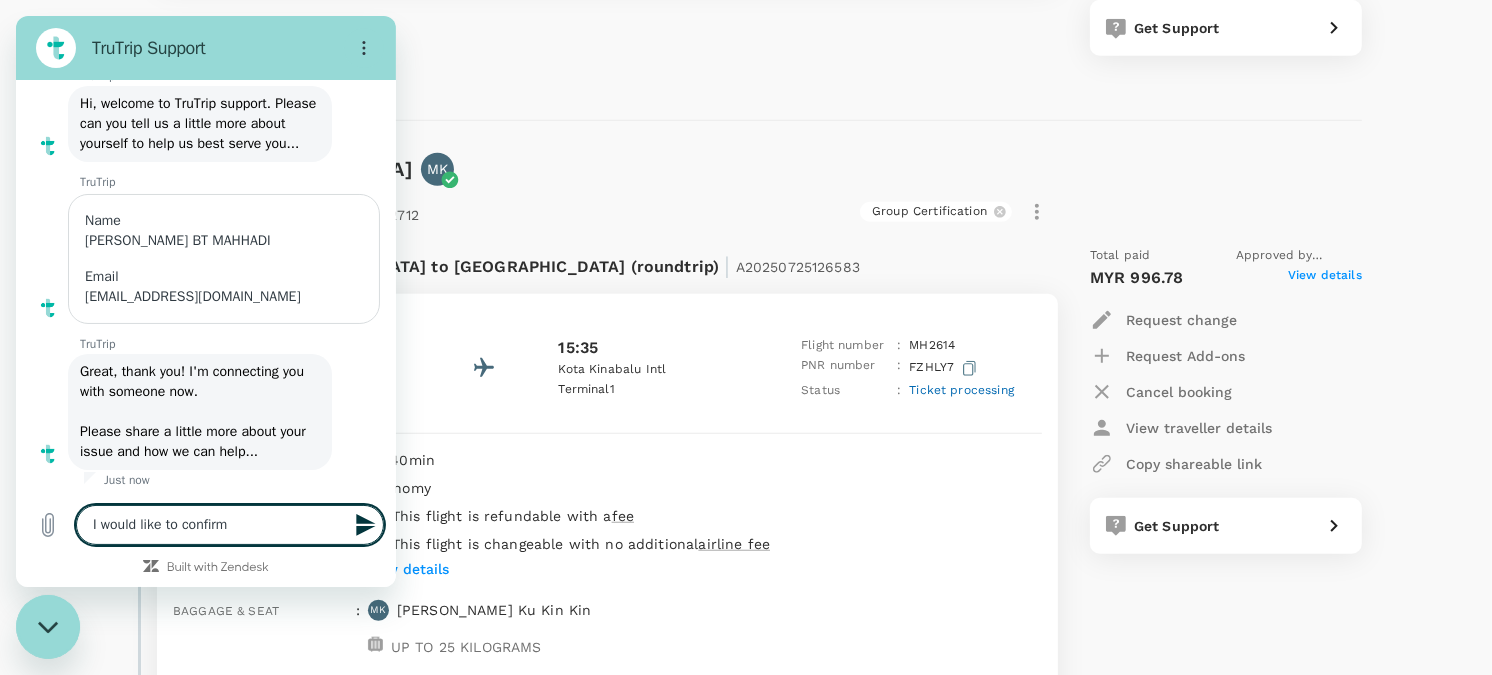 type on "x" 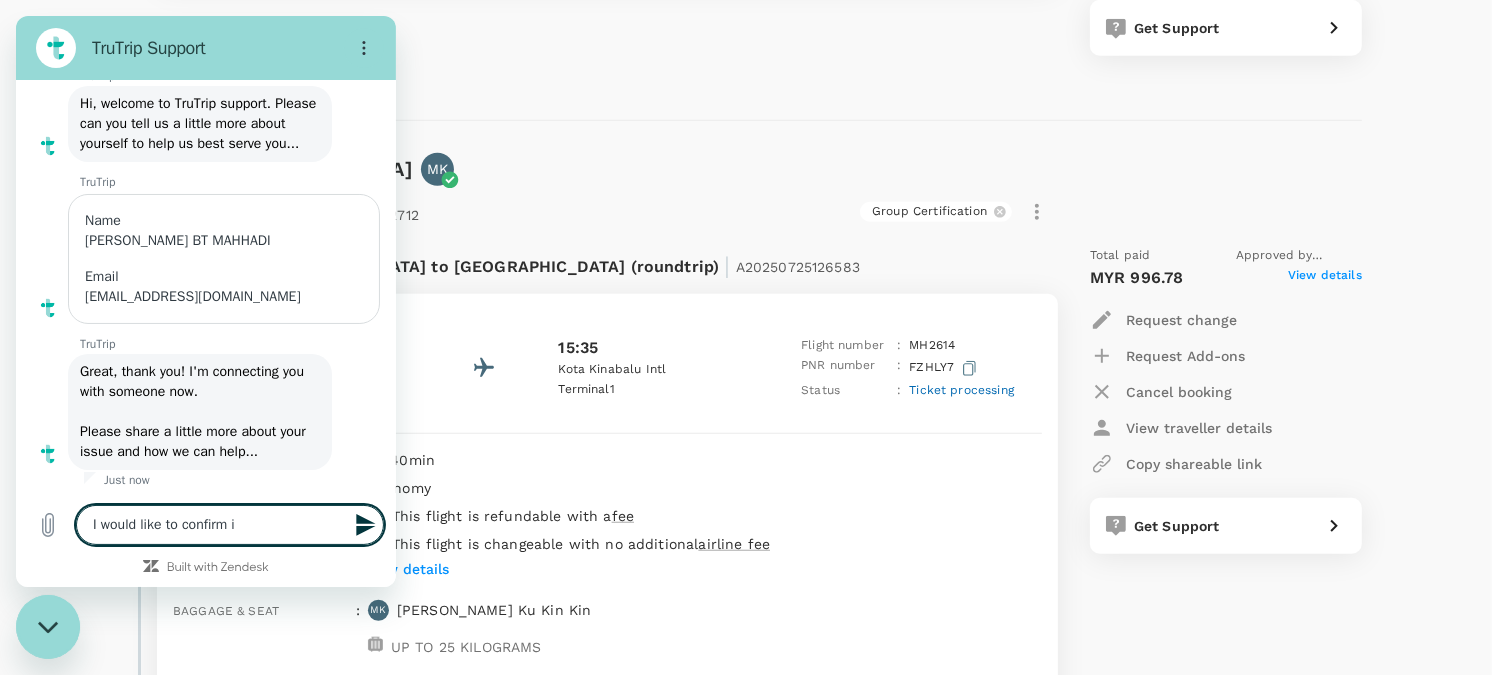 type on "I would like to confirm if" 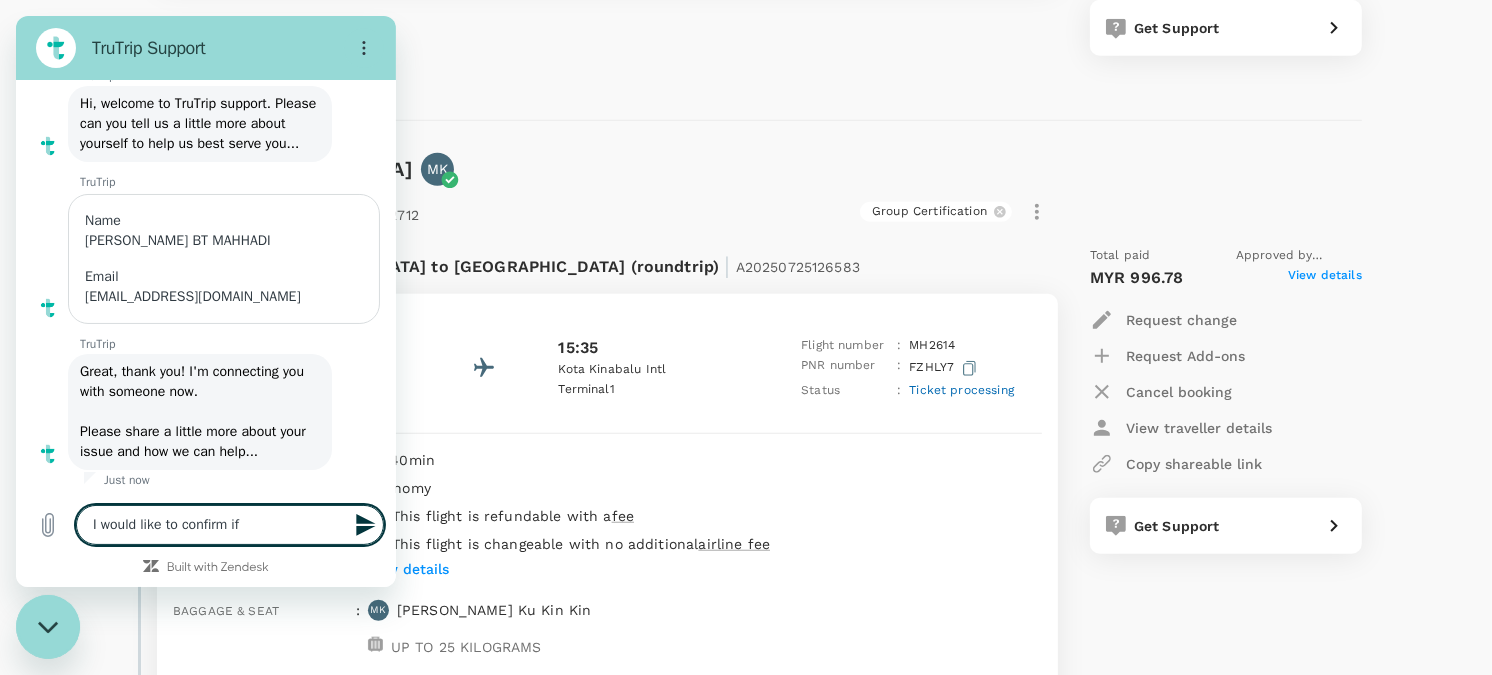 type on "I would like to confirm if" 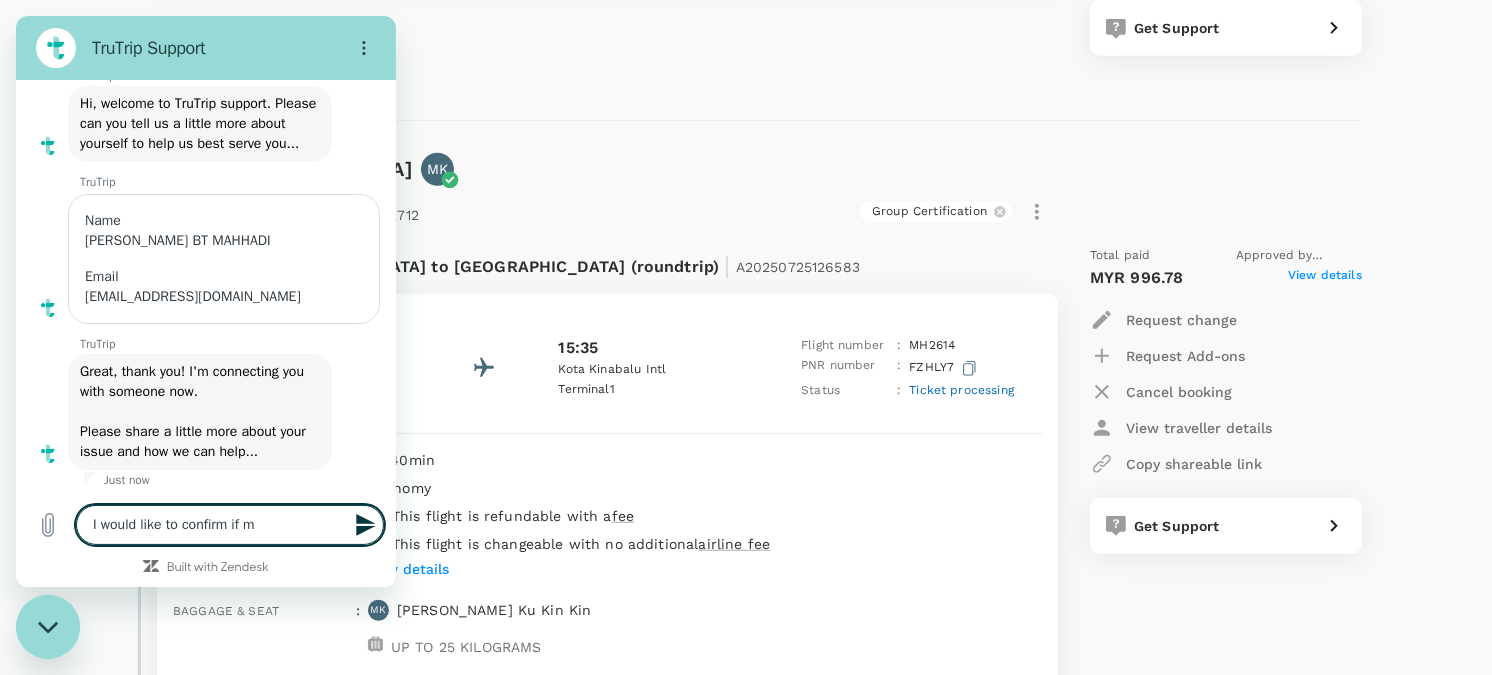 type on "x" 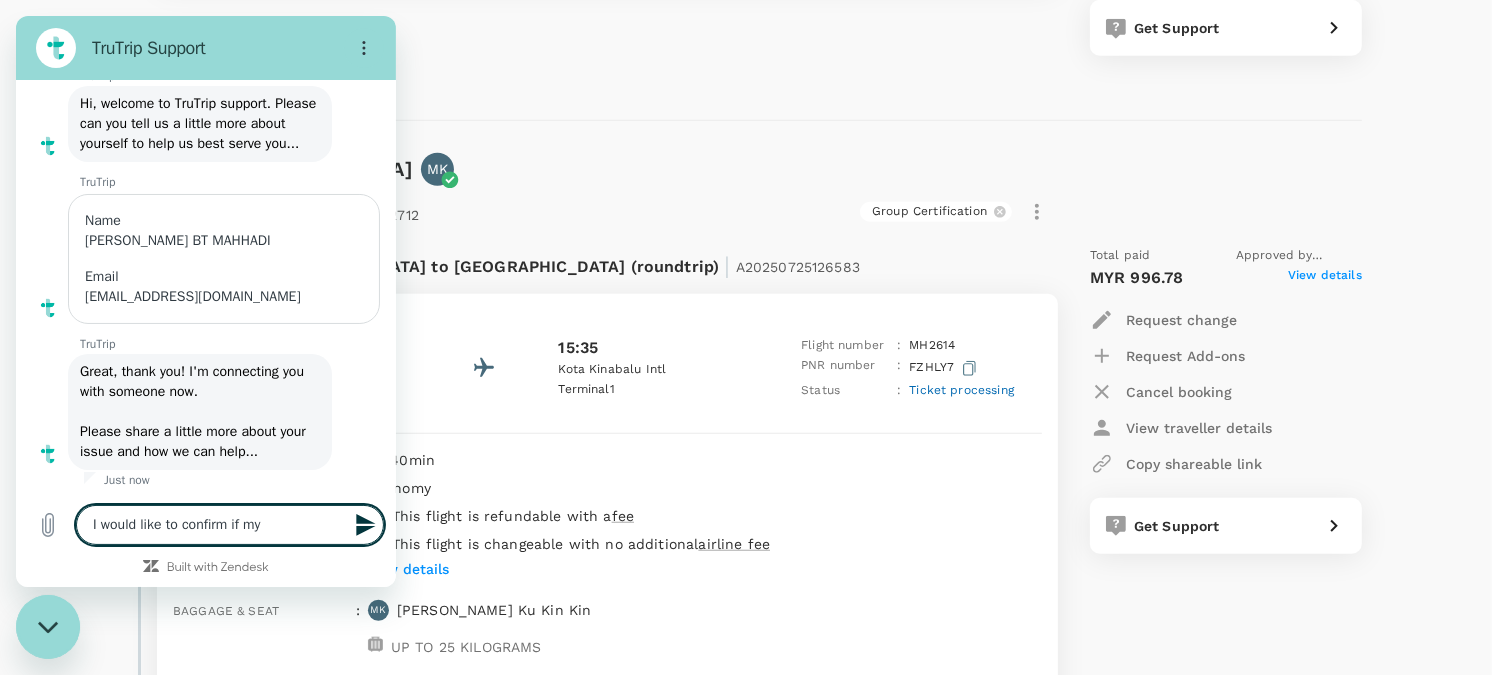 type on "I would like to confirm if my" 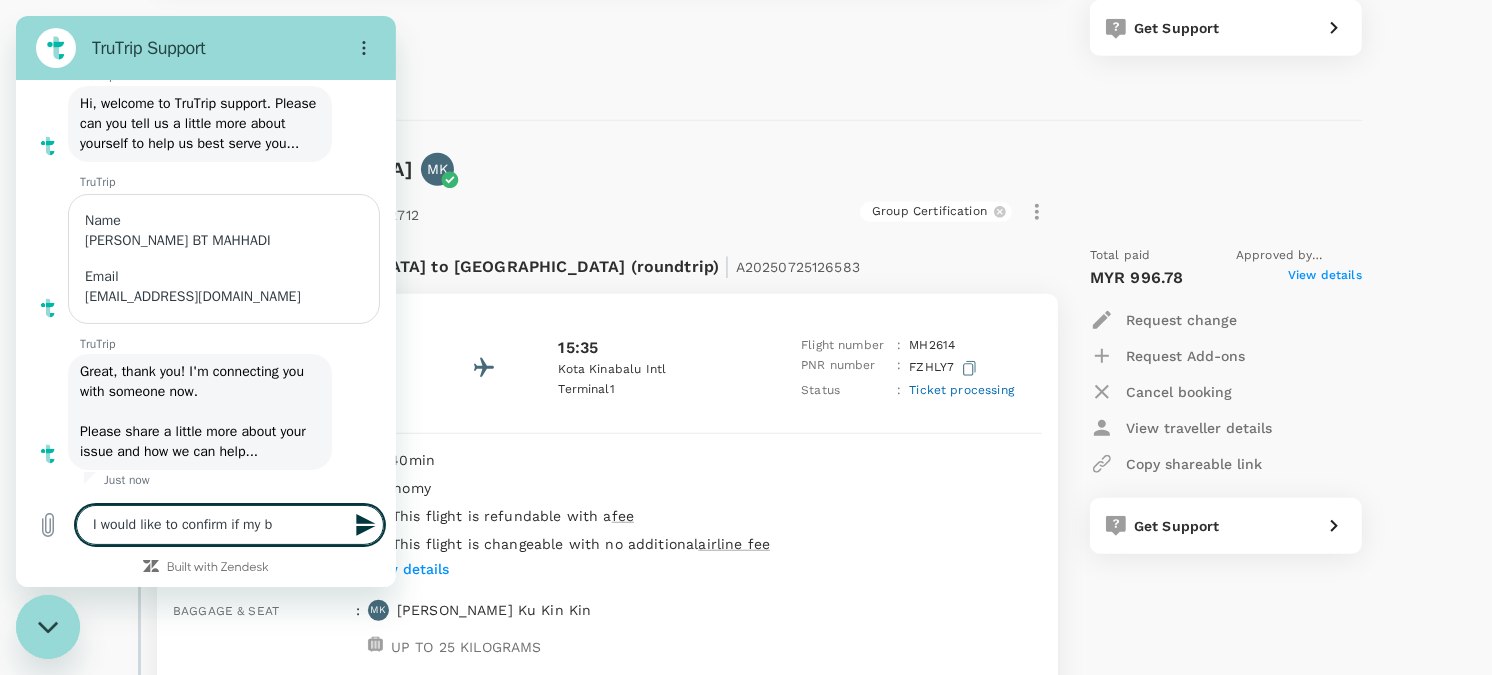 type on "I would like to confirm if my bo" 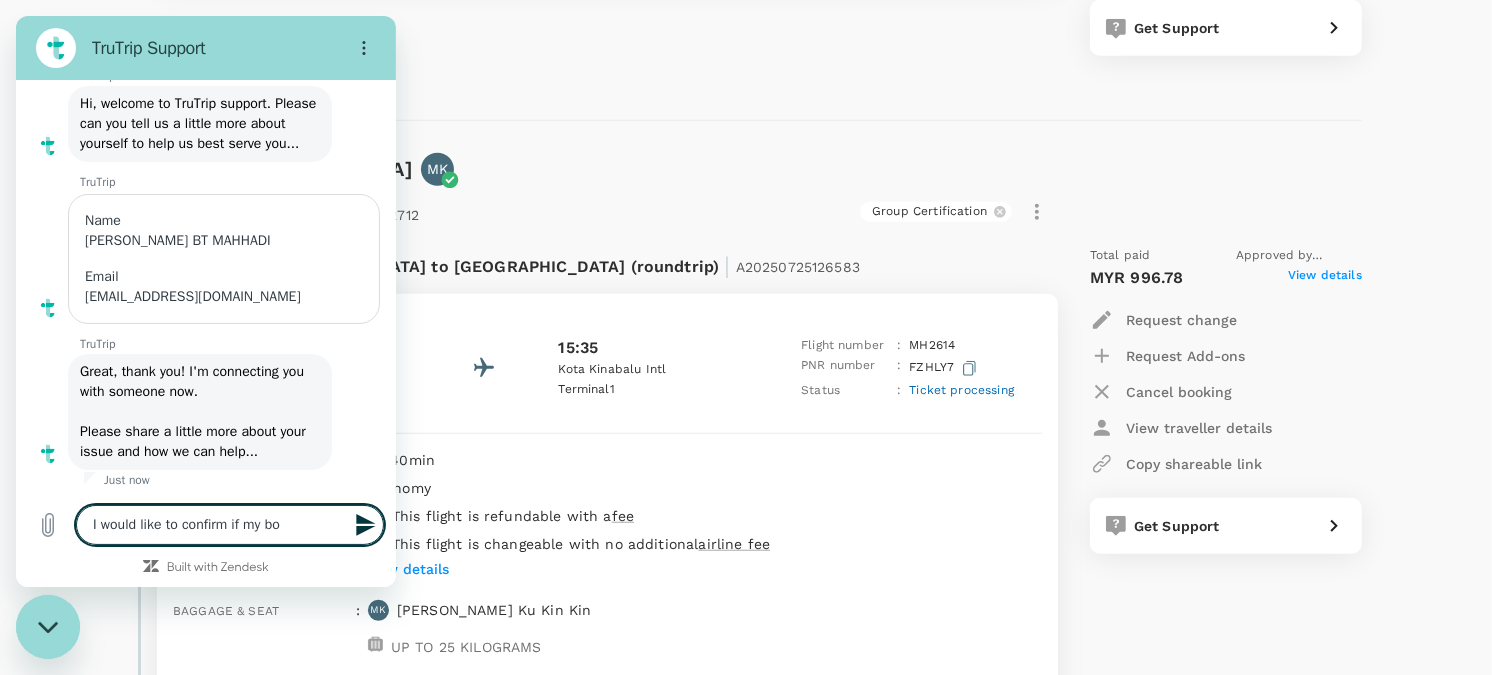 type on "I would like to confirm if my boo" 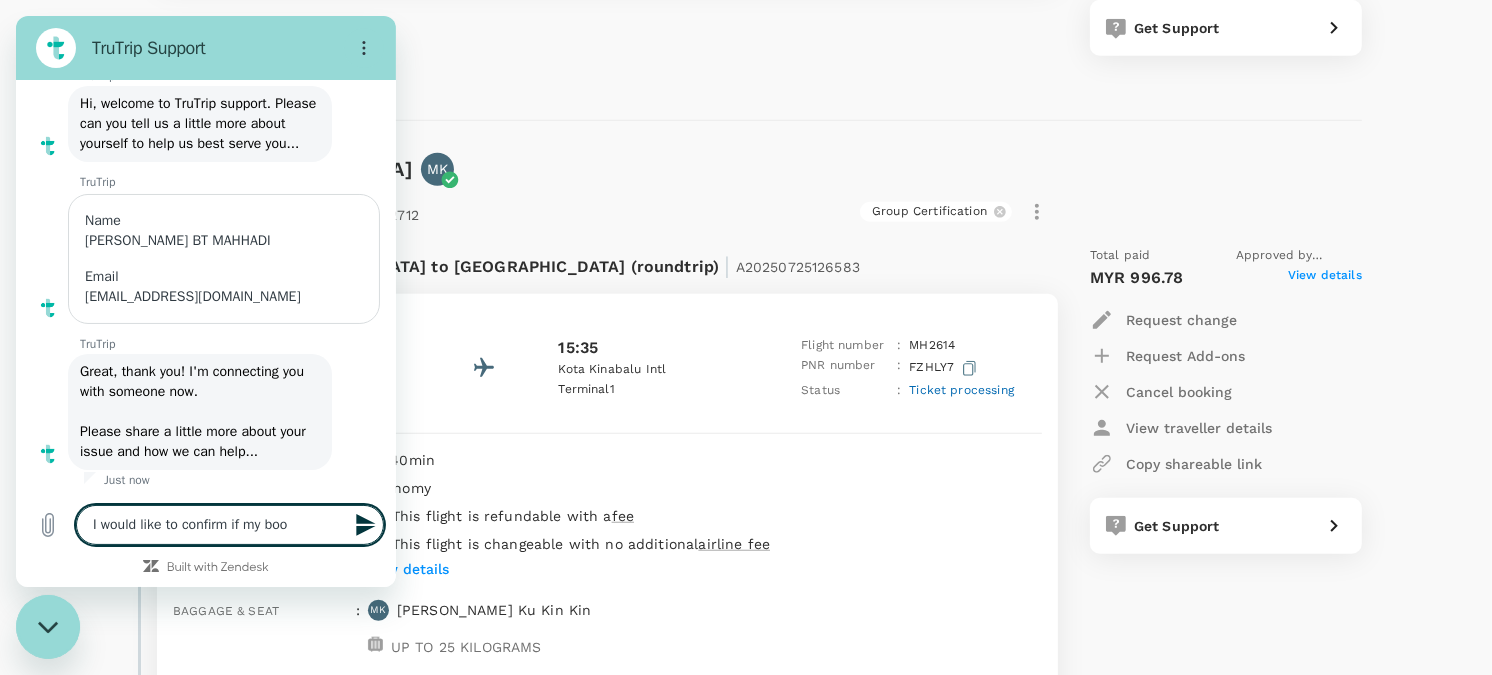 type on "I would like to confirm if my book" 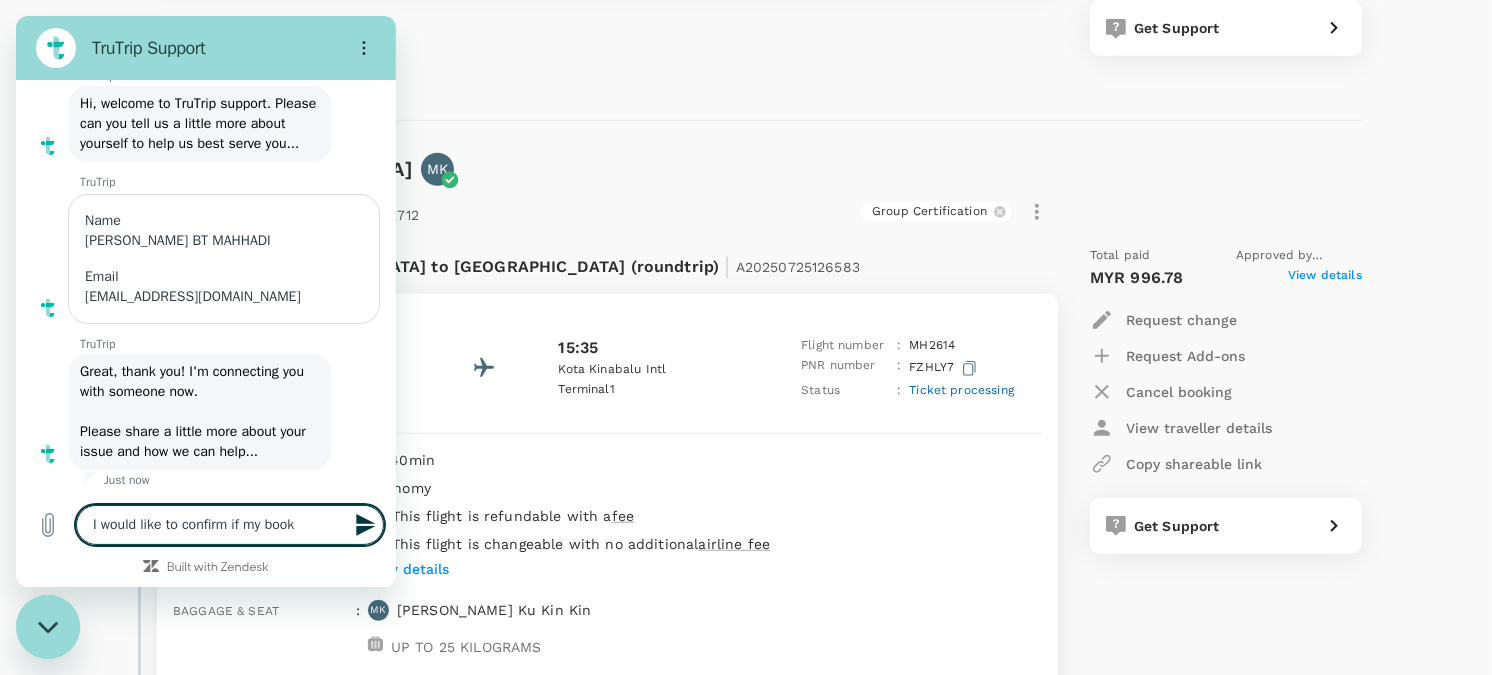 type on "I would like to confirm if my booki" 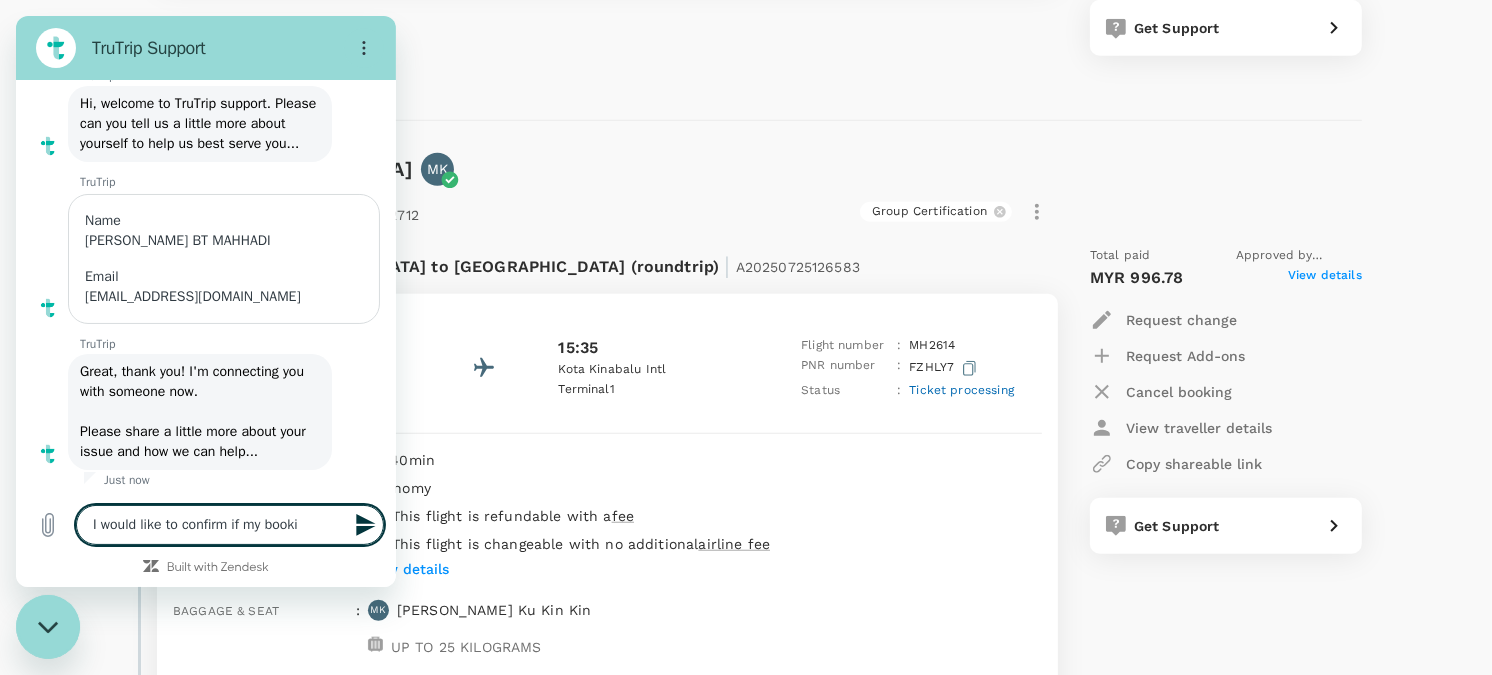 type on "I would like to confirm if my bookin" 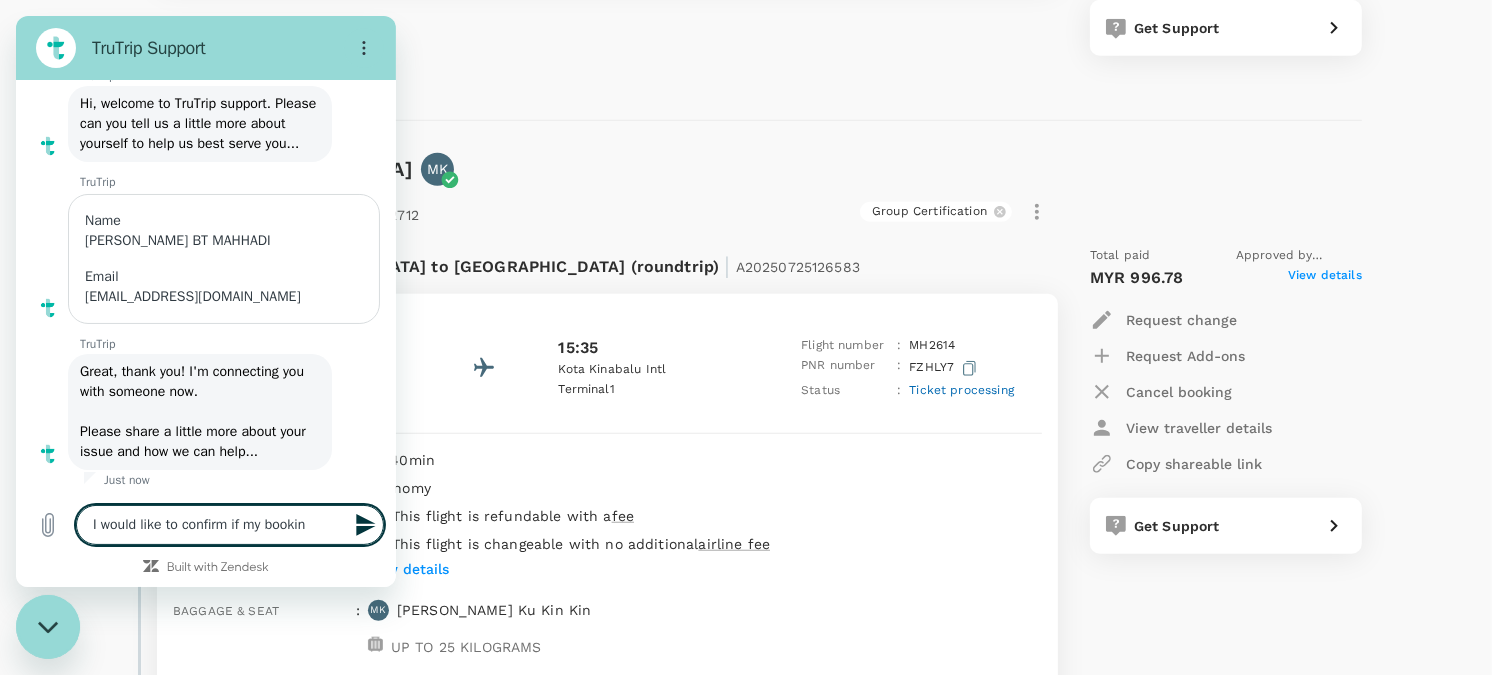 type on "I would like to confirm if my booking" 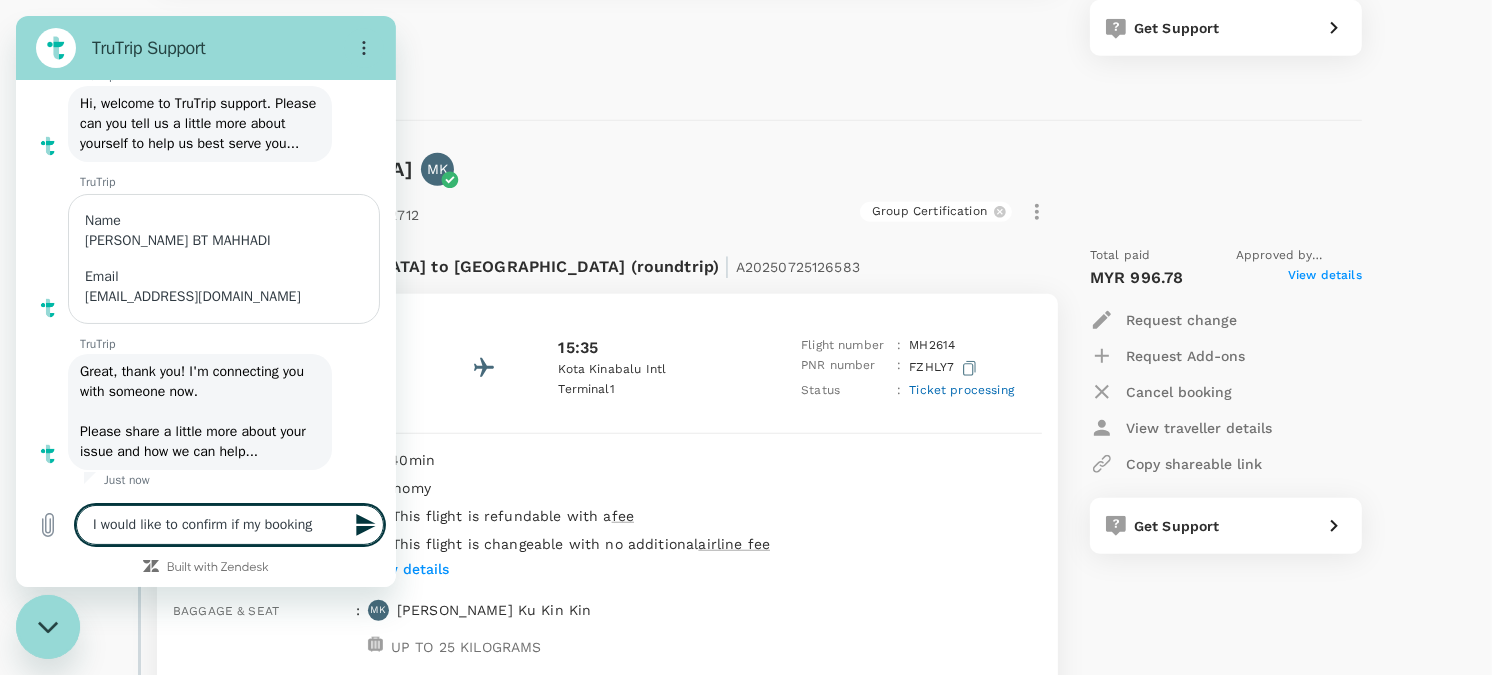 type on "I would like to confirm if my booking" 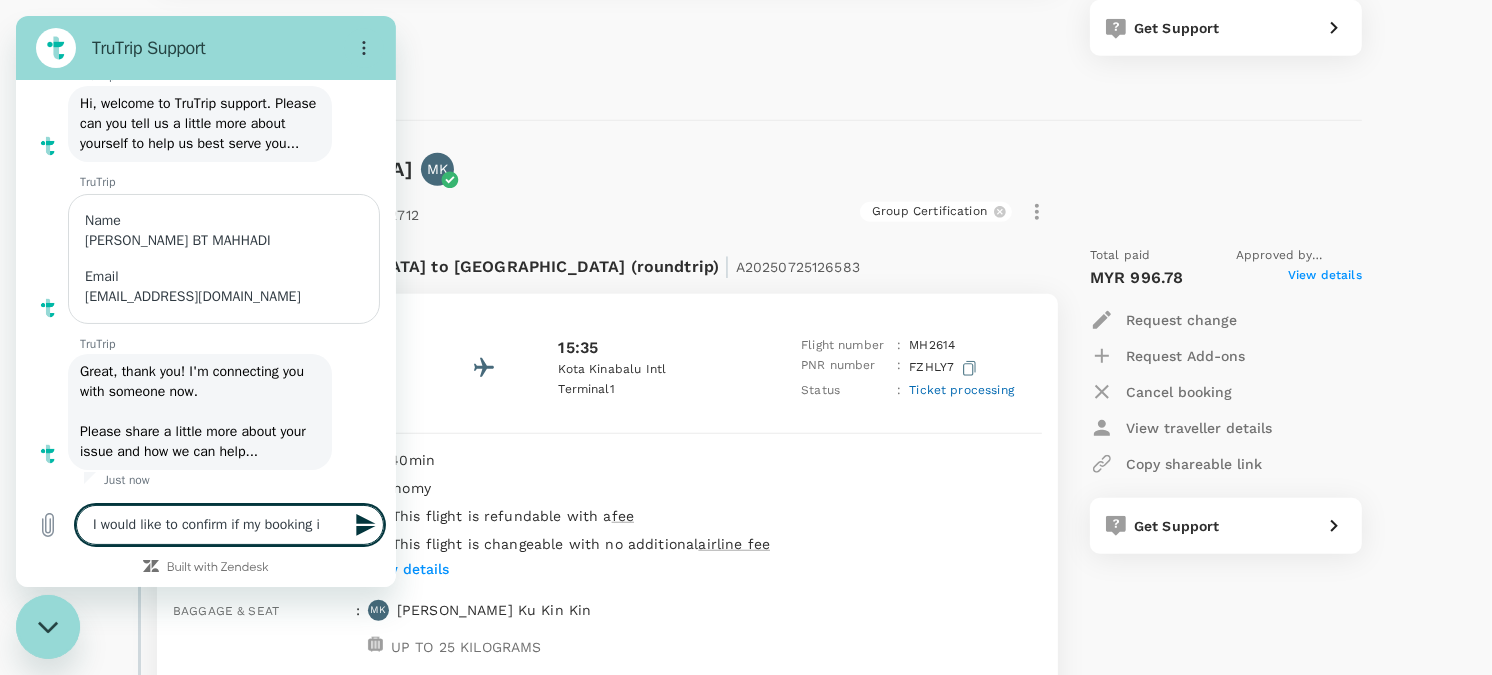 type on "x" 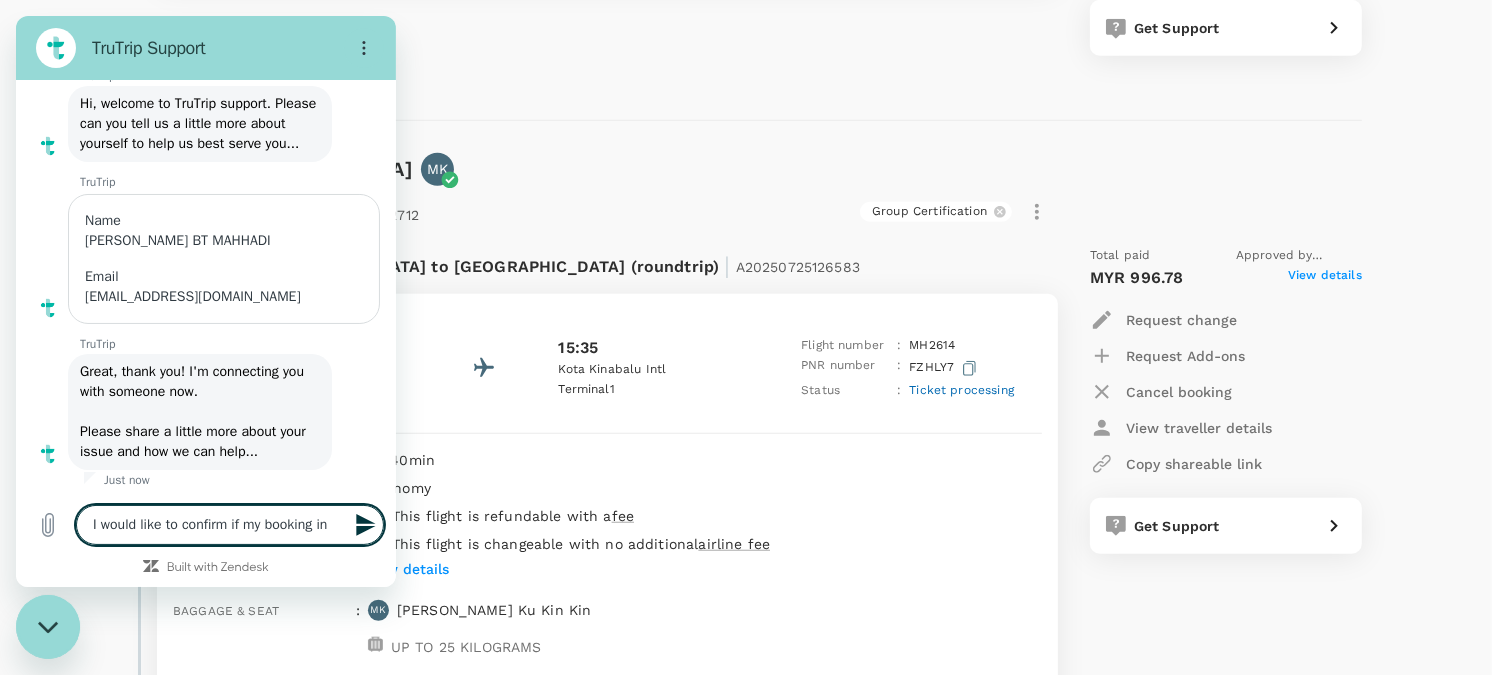 type on "I would like to confirm if my booking inc" 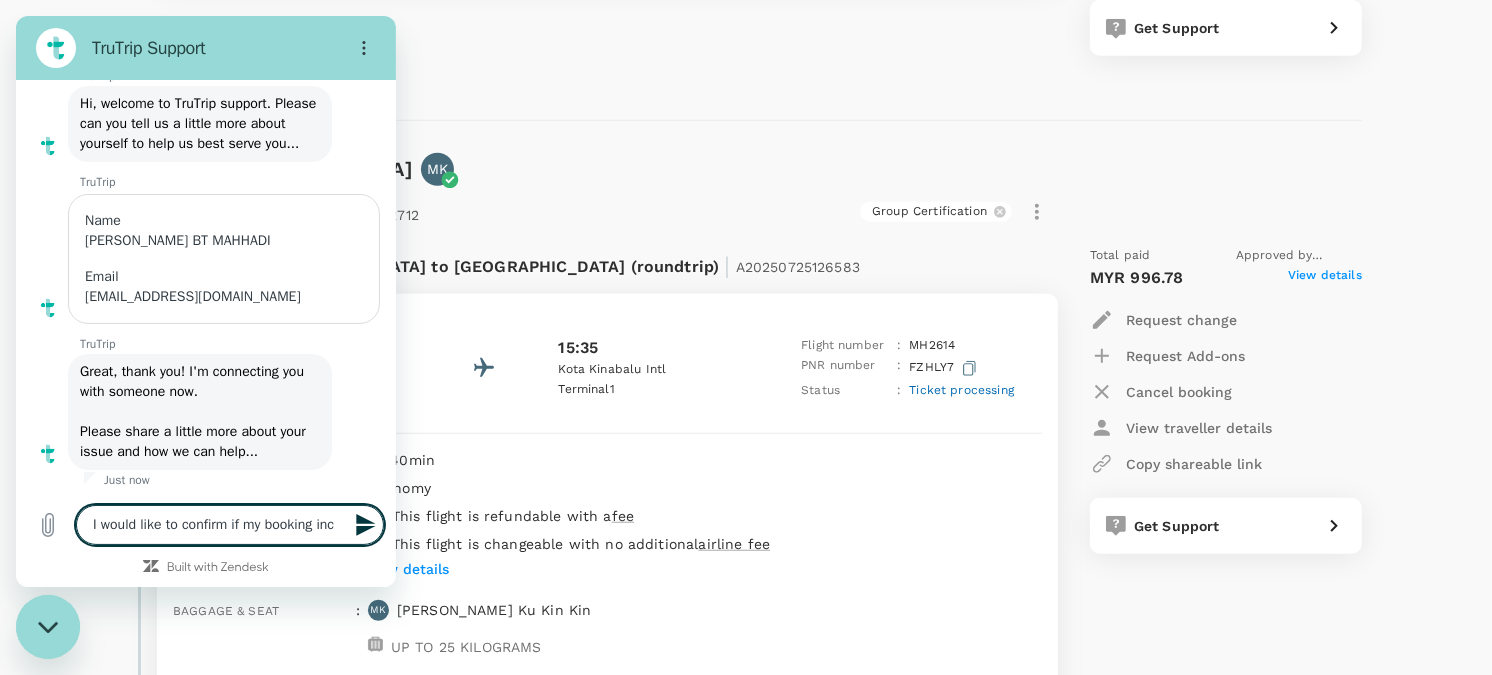 type on "I would like to confirm if my booking incl" 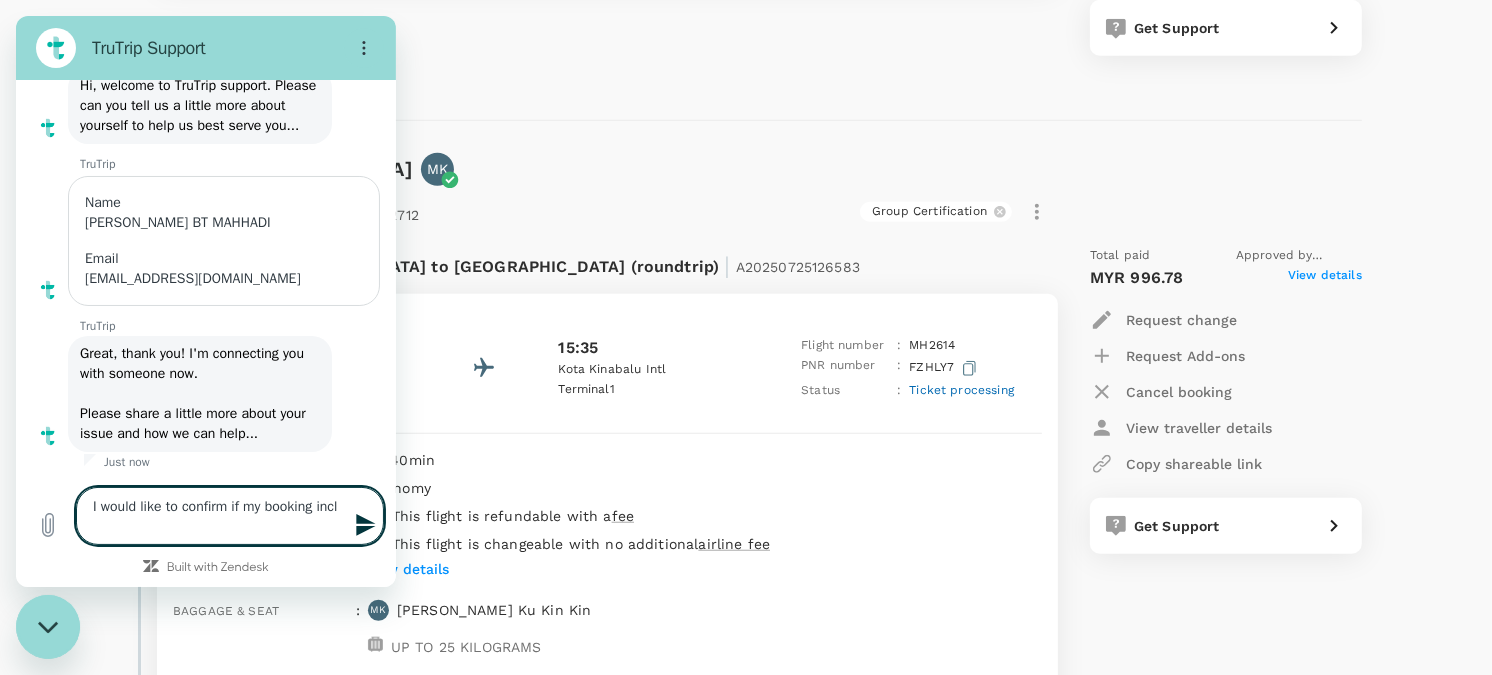 type on "I would like to confirm if my booking inclu" 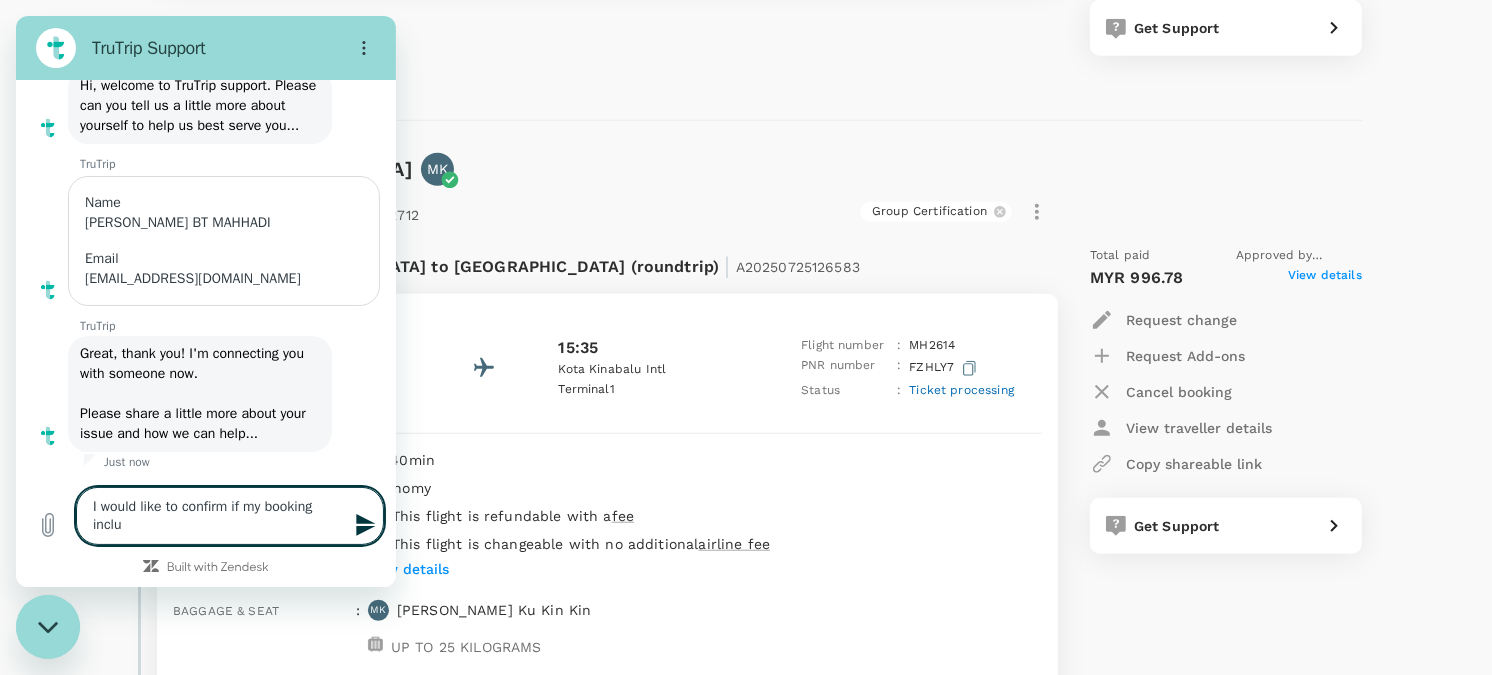 type on "I would like to confirm if my booking includ" 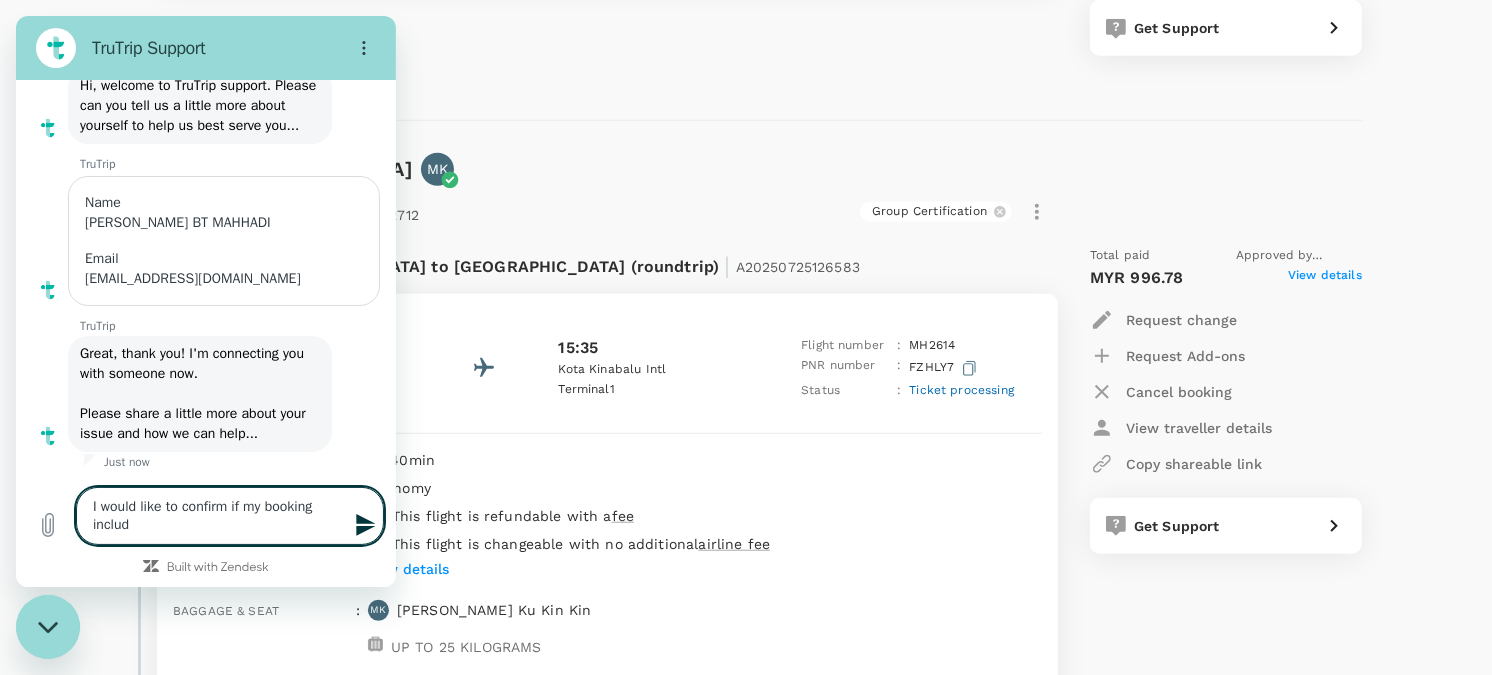 type on "I would like to confirm if my booking includi" 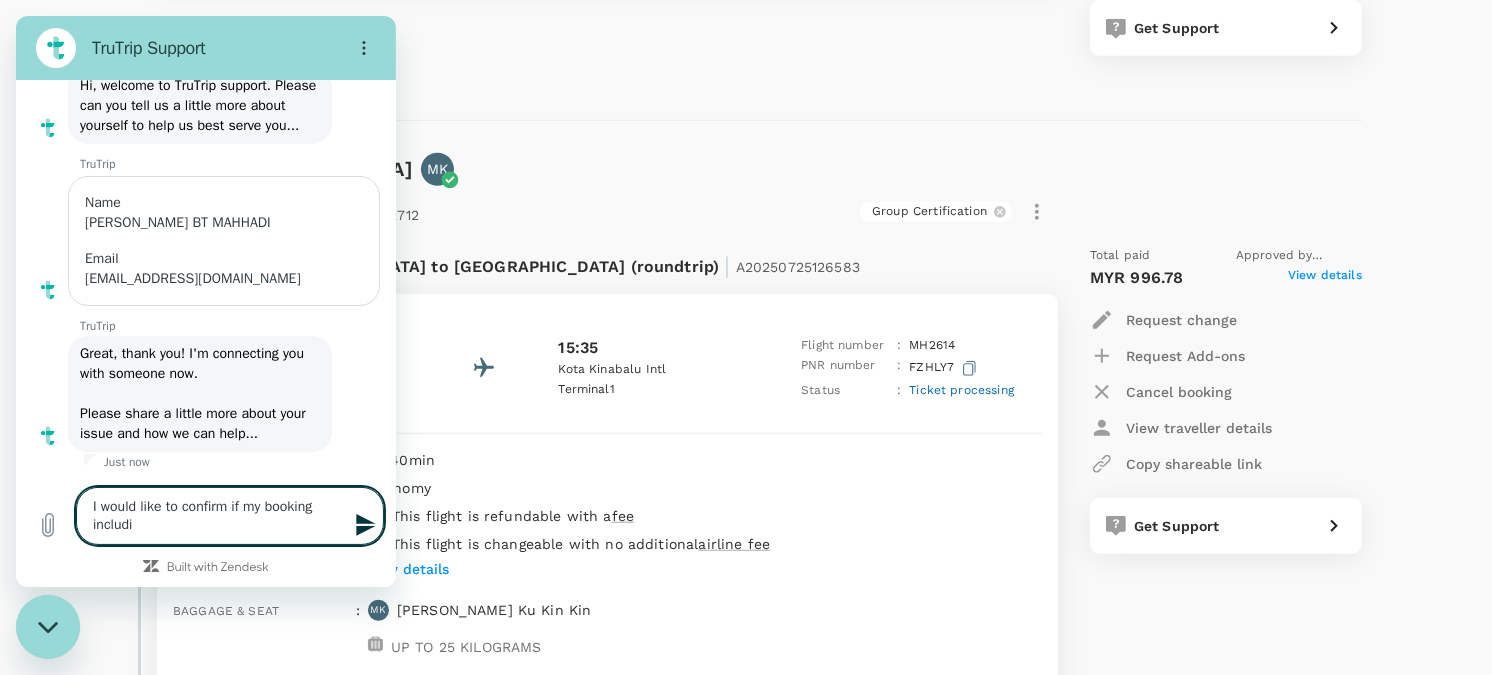 type on "I would like to confirm if my booking includin" 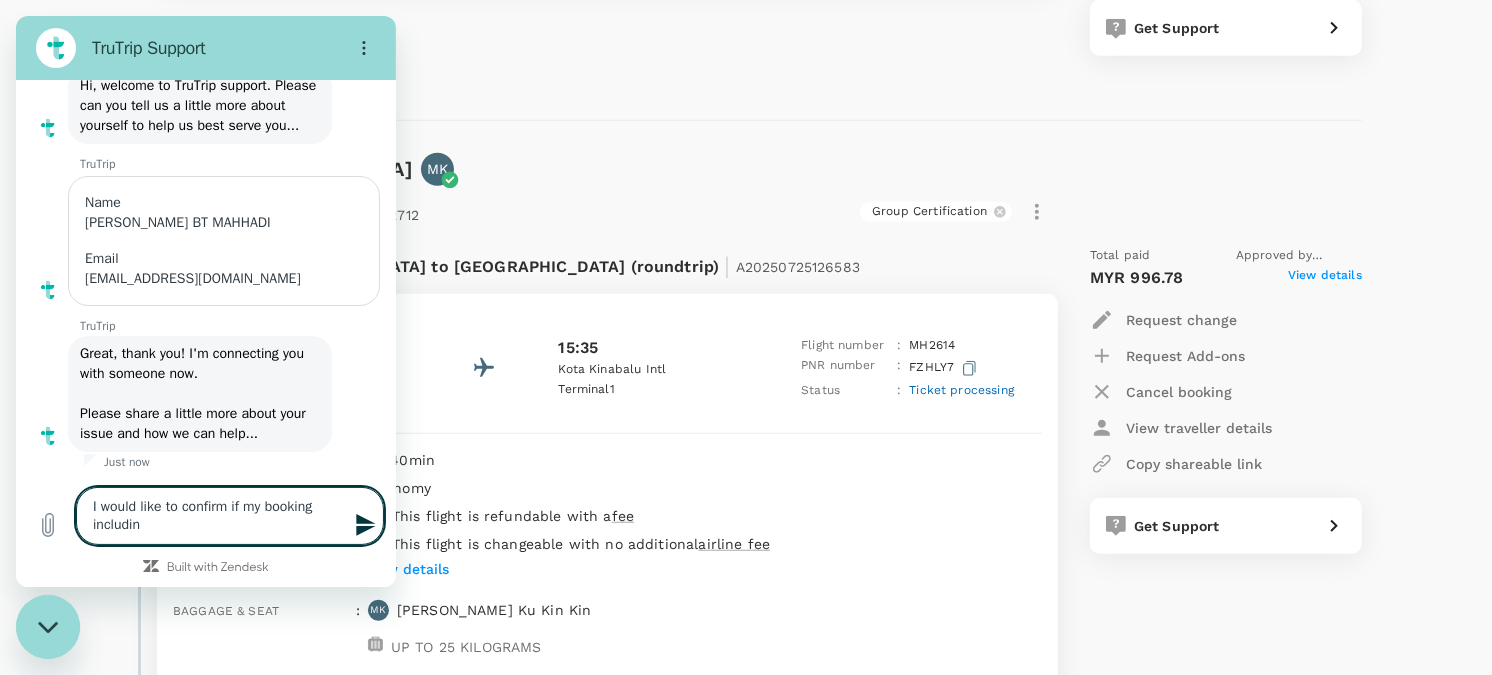 type on "I would like to confirm if my booking including" 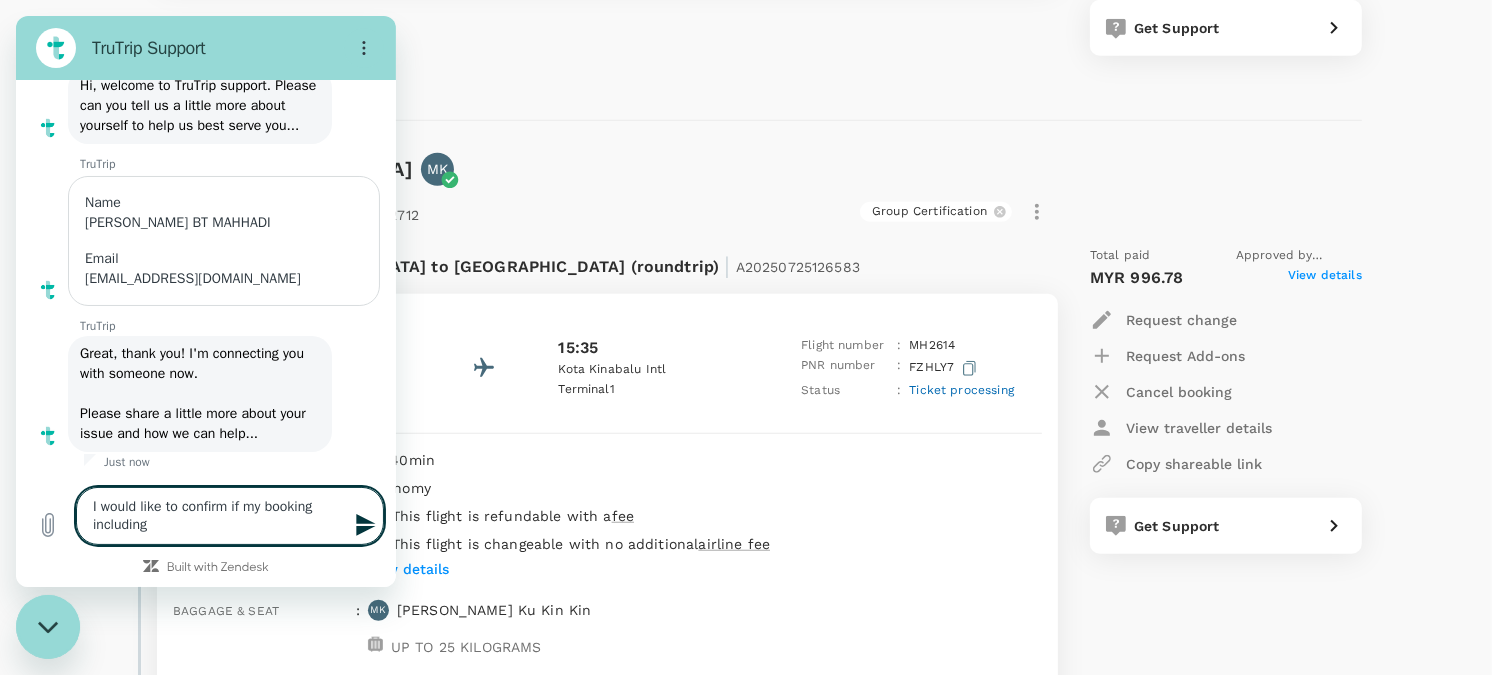 type on "I would like to confirm if my booking including" 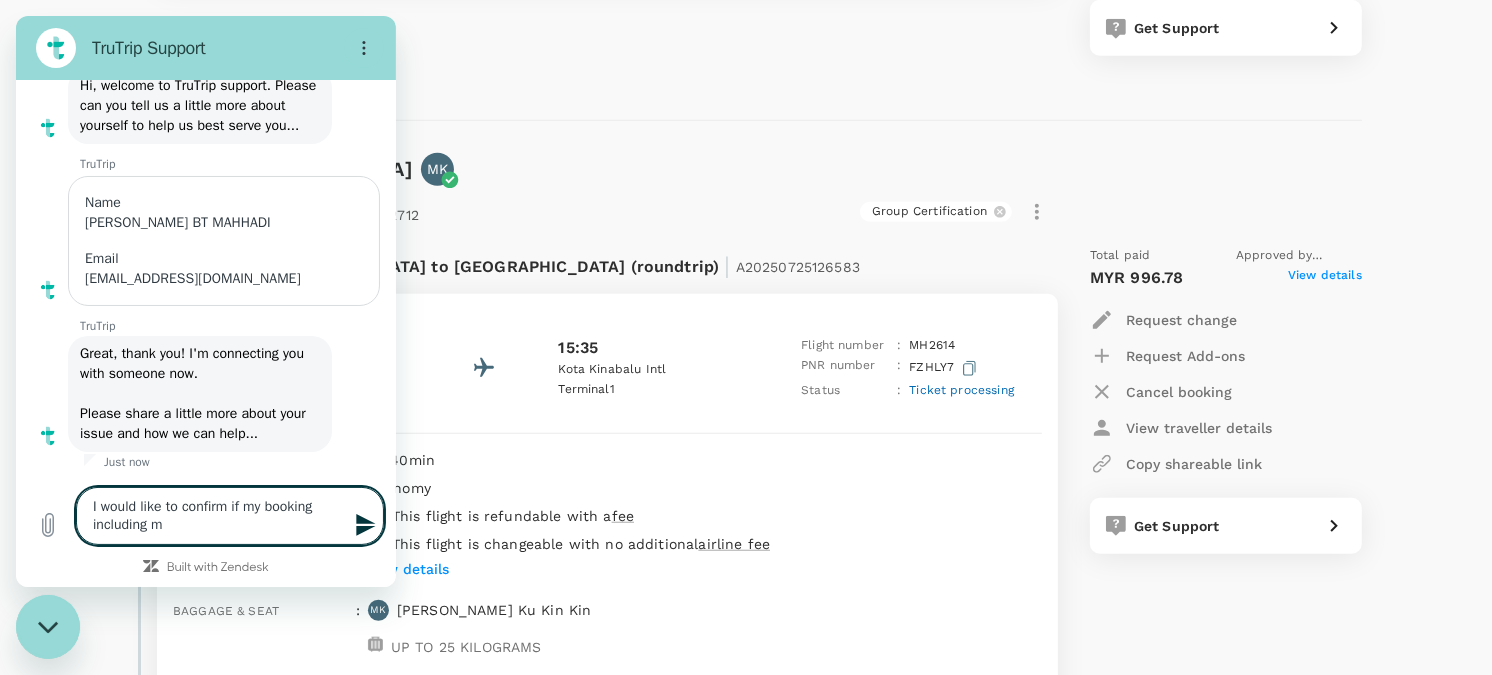 type on "I would like to confirm if my booking including me" 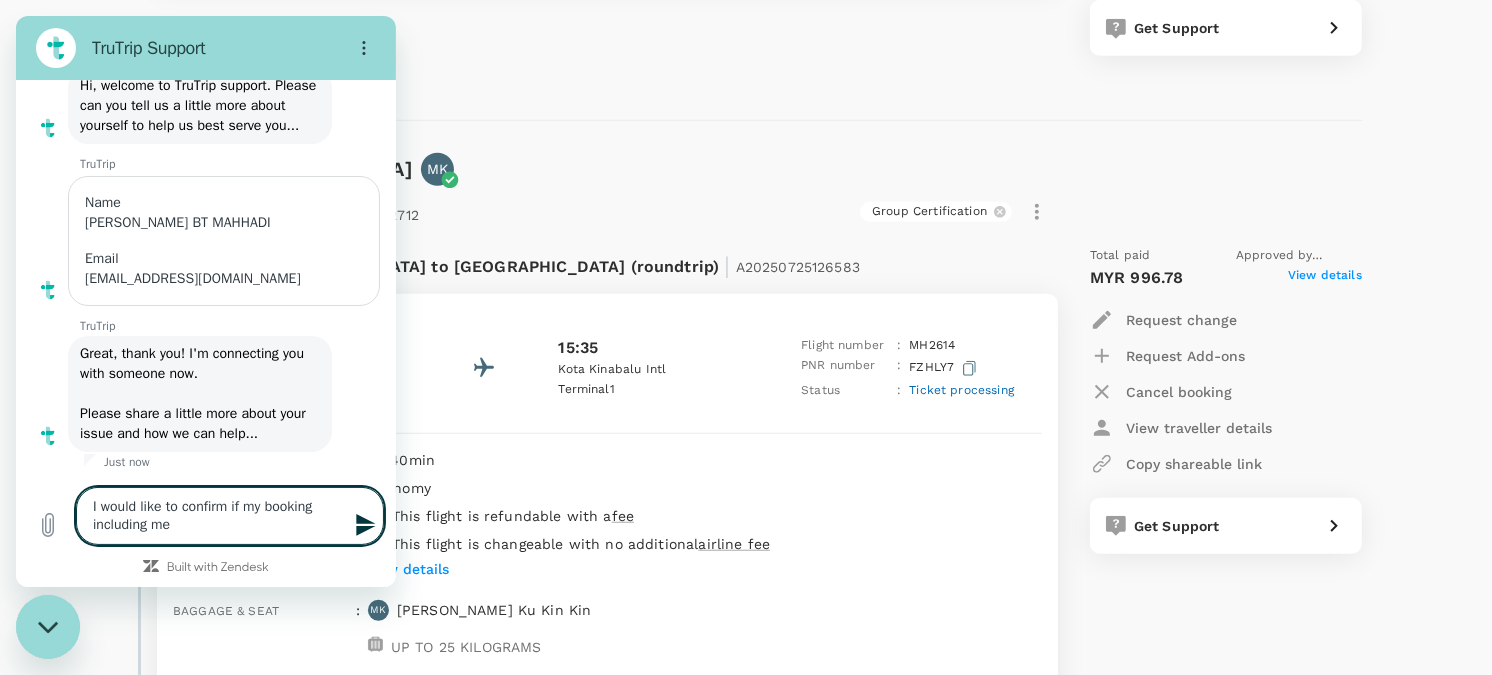 type on "I would like to confirm if my booking including mea" 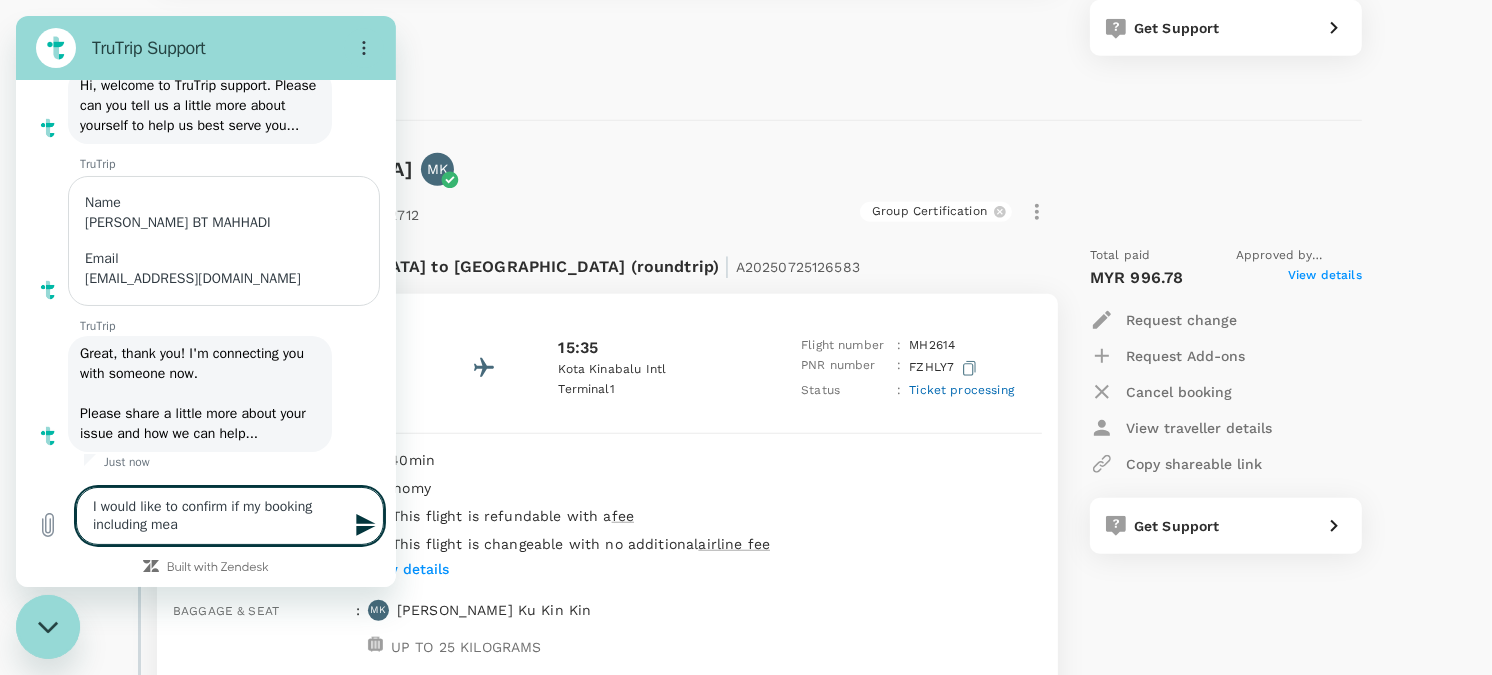 type on "I would like to confirm if my booking including meal" 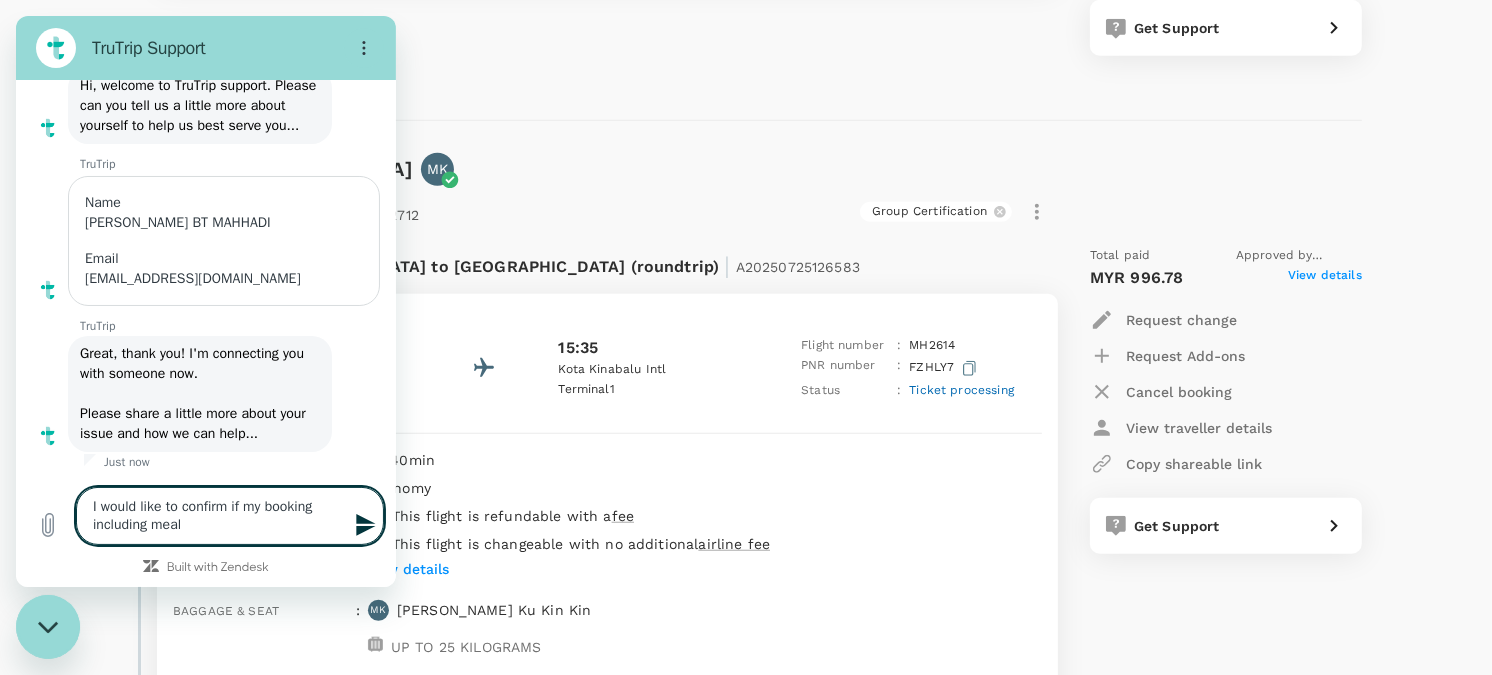 type on "I would like to confirm if my booking including meals" 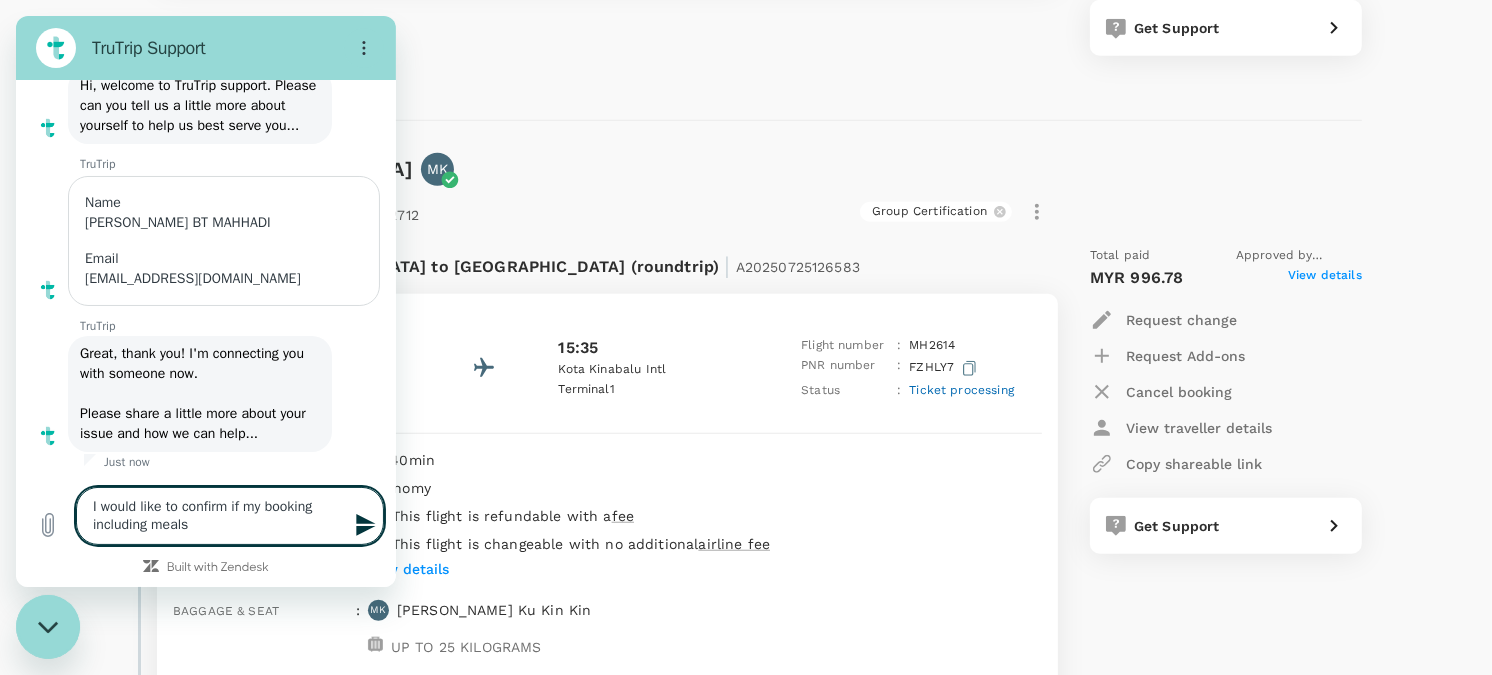 type on "I would like to confirm if my booking including meals" 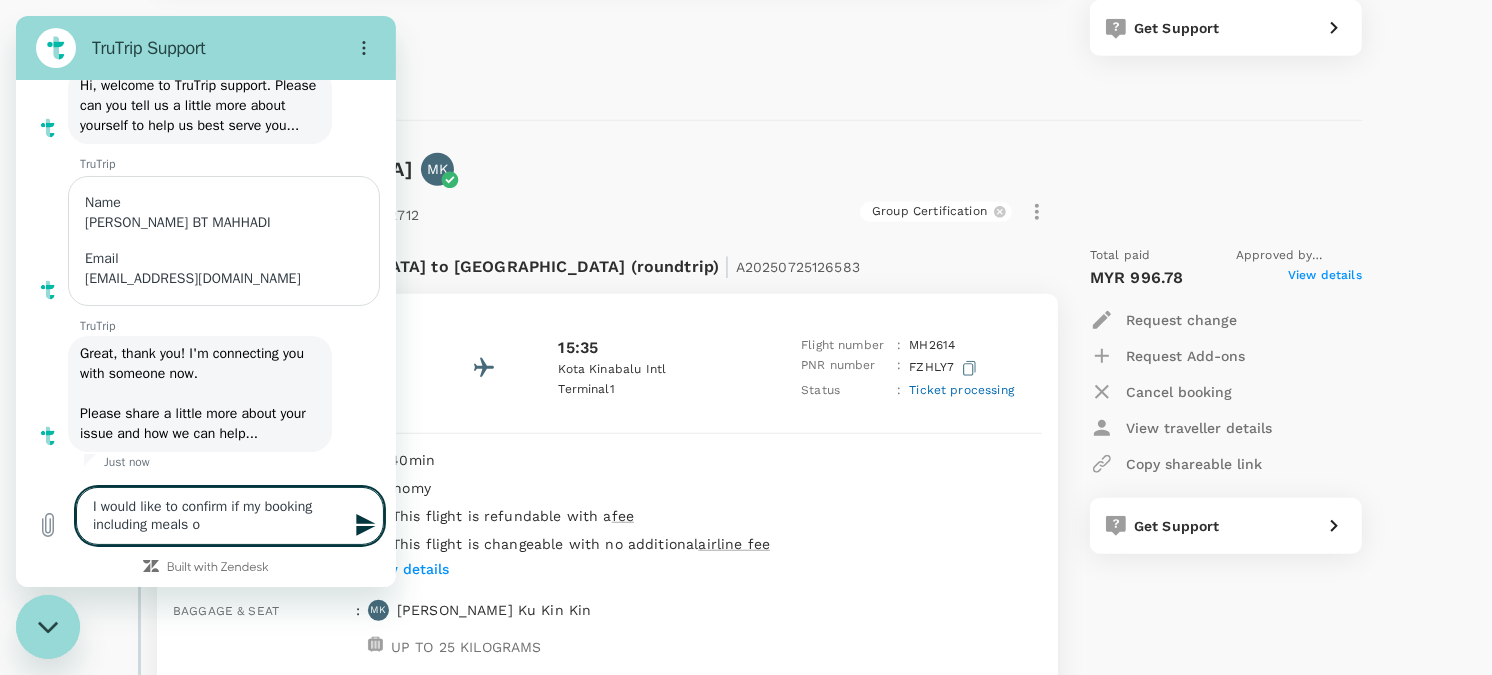 type on "I would like to confirm if my booking including meals or" 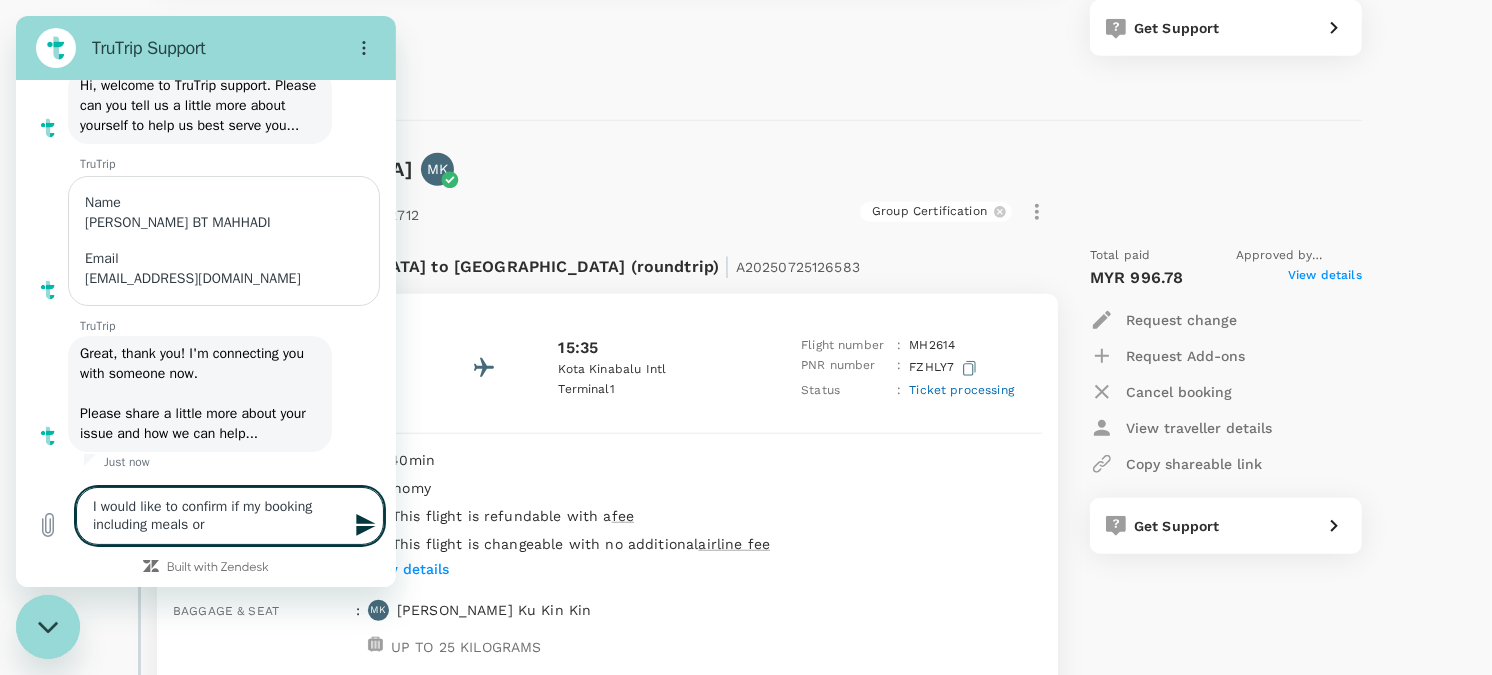 type on "I would like to confirm if my booking including meals or" 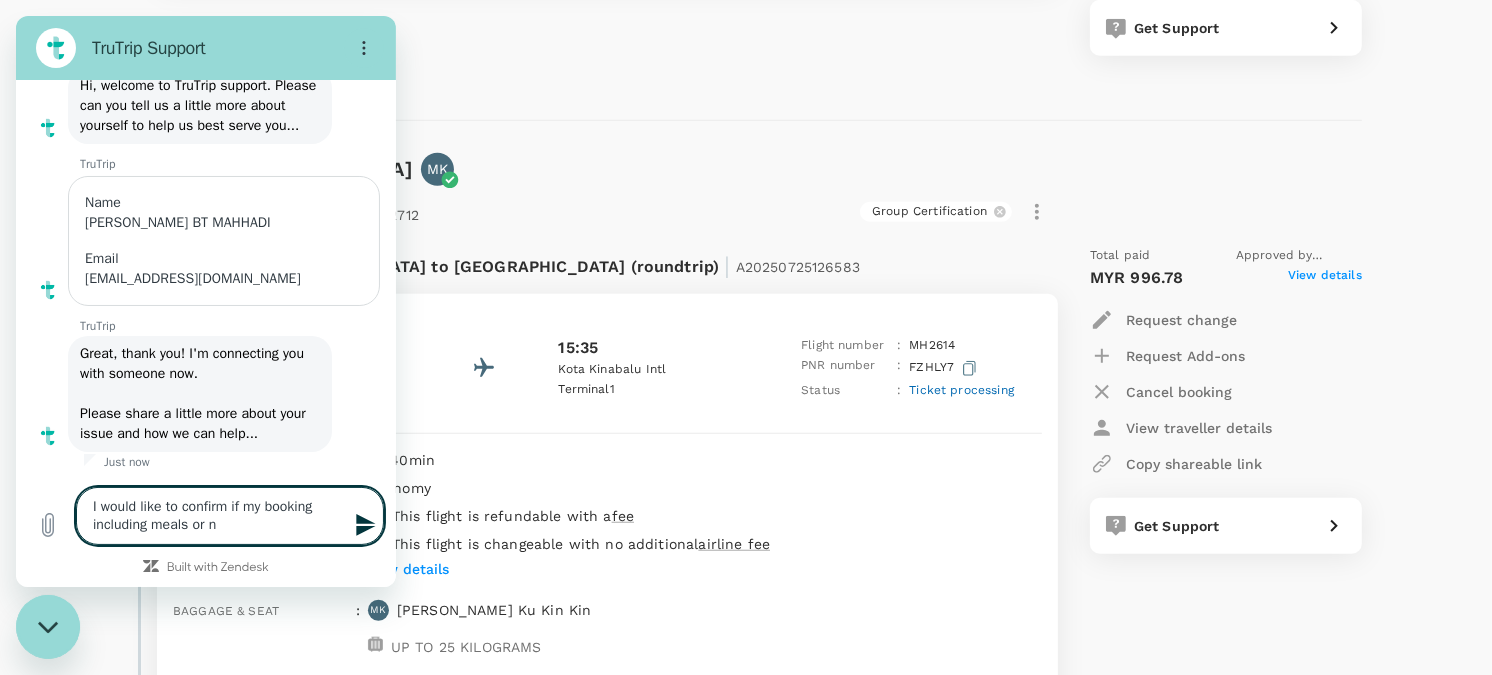 type on "I would like to confirm if my booking including meals or no" 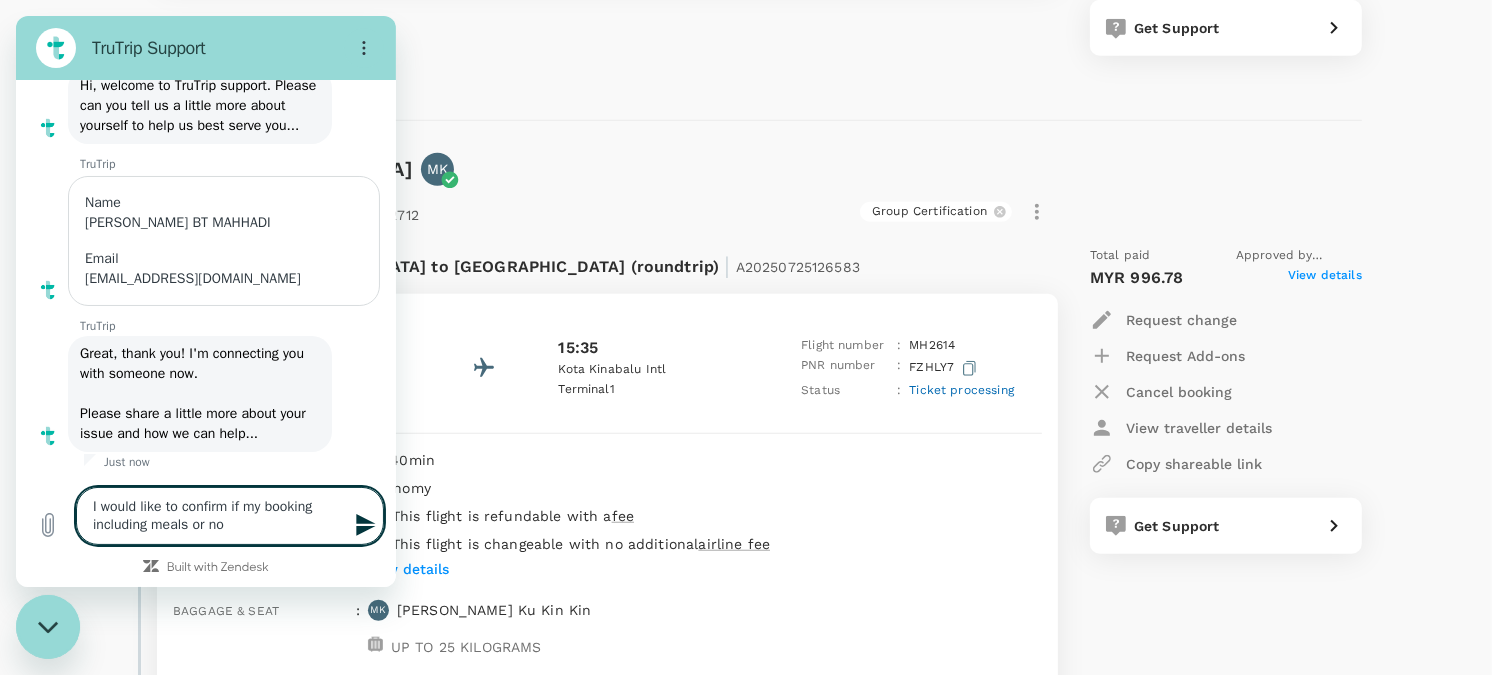 type on "I would like to confirm if my booking including meals or not" 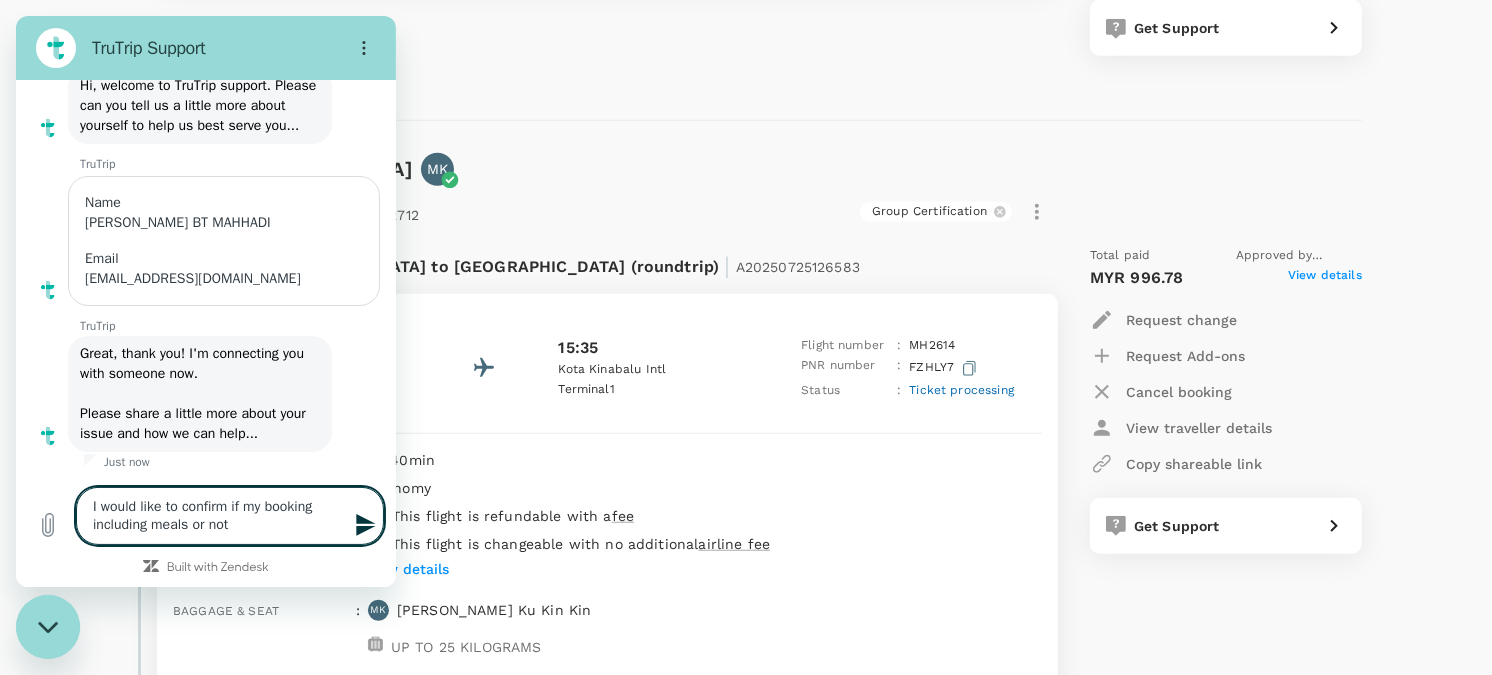 type on "x" 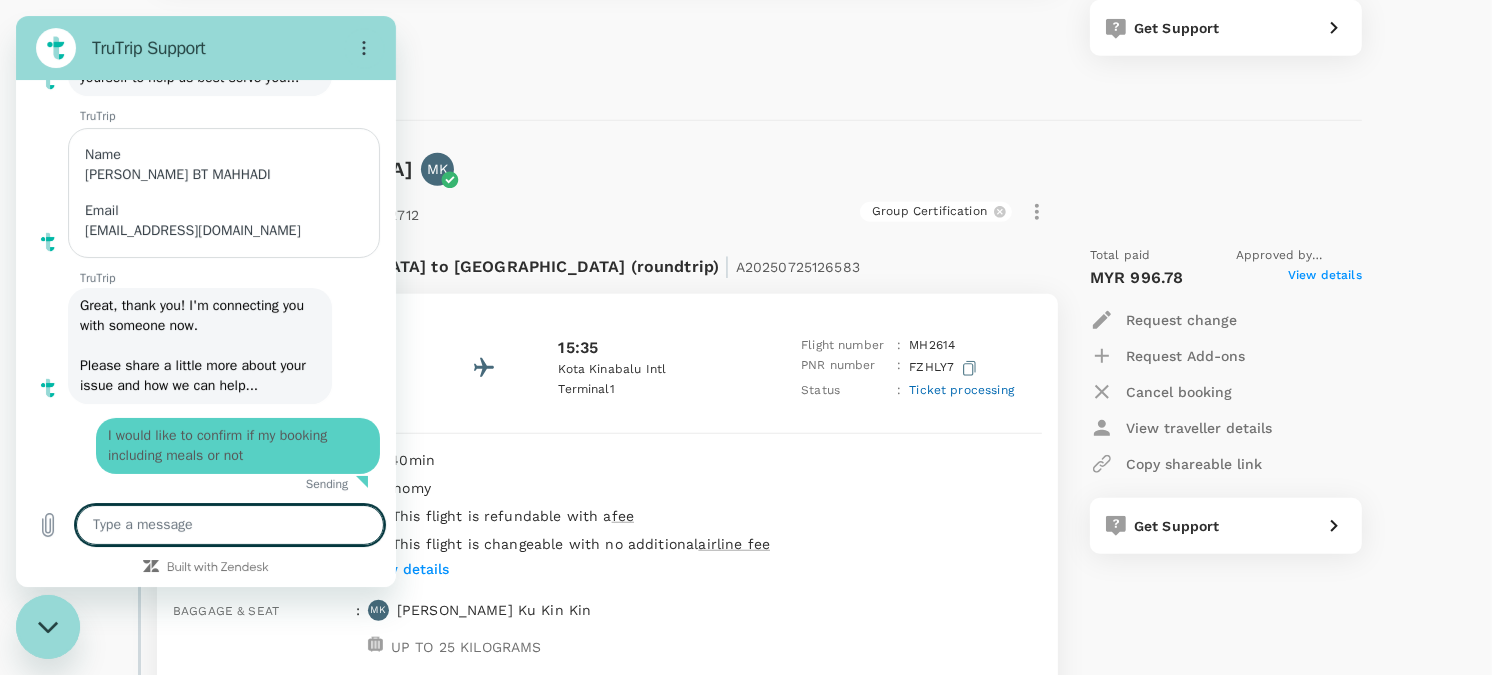 type on "x" 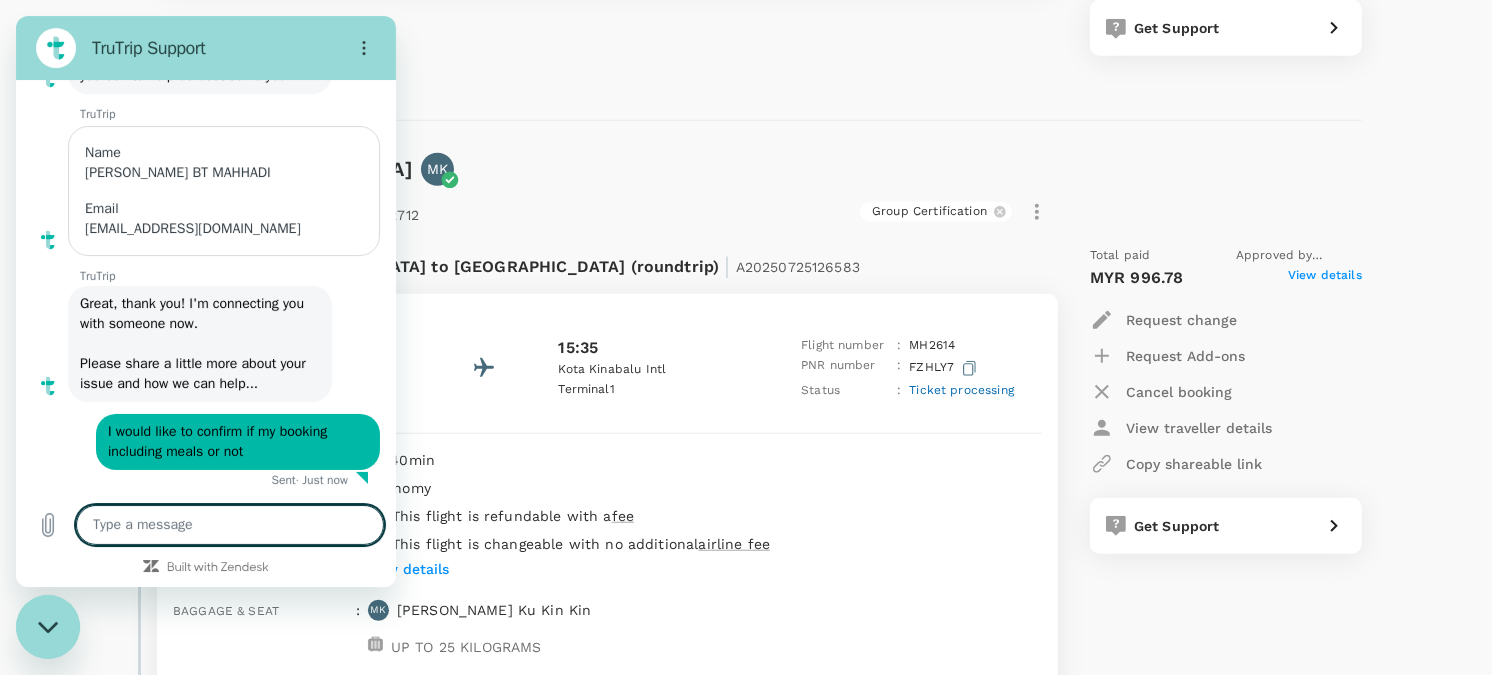 scroll, scrollTop: 140, scrollLeft: 0, axis: vertical 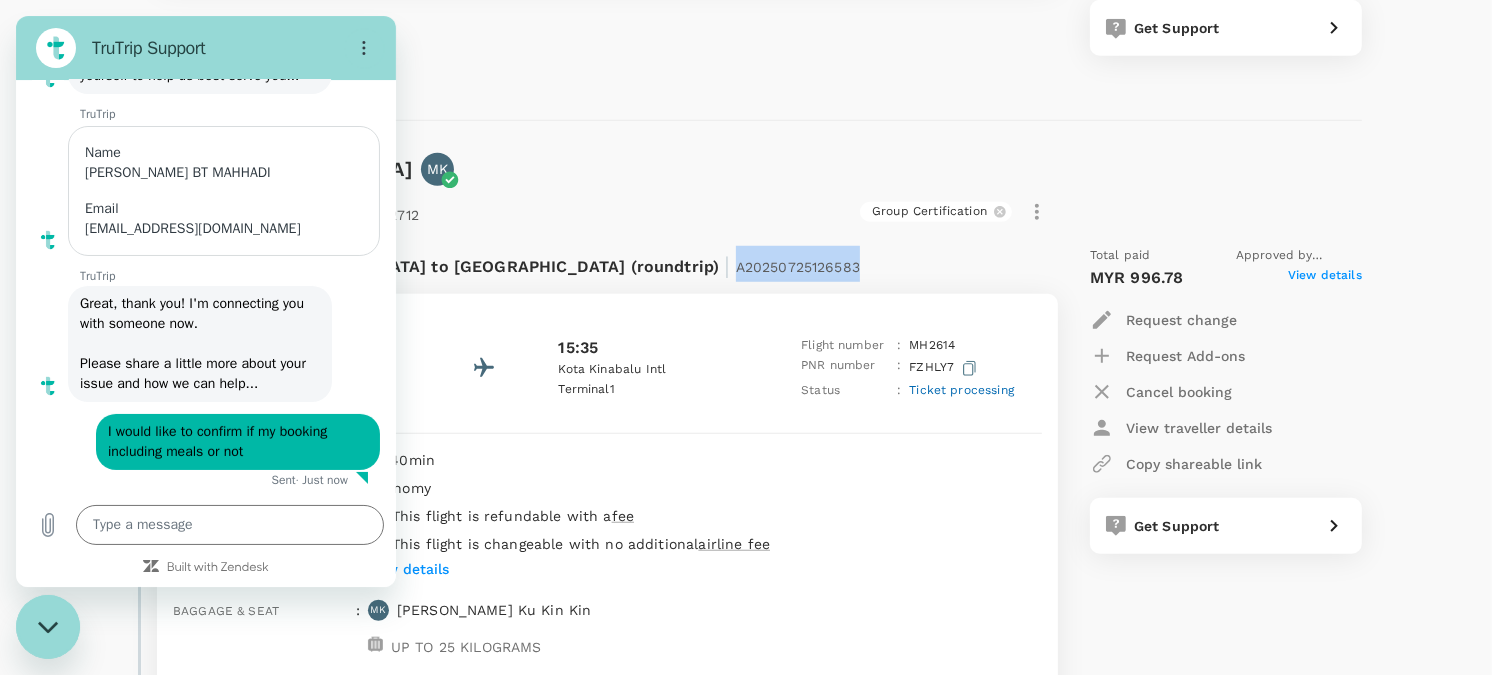 drag, startPoint x: 667, startPoint y: 266, endPoint x: 528, endPoint y: 277, distance: 139.43457 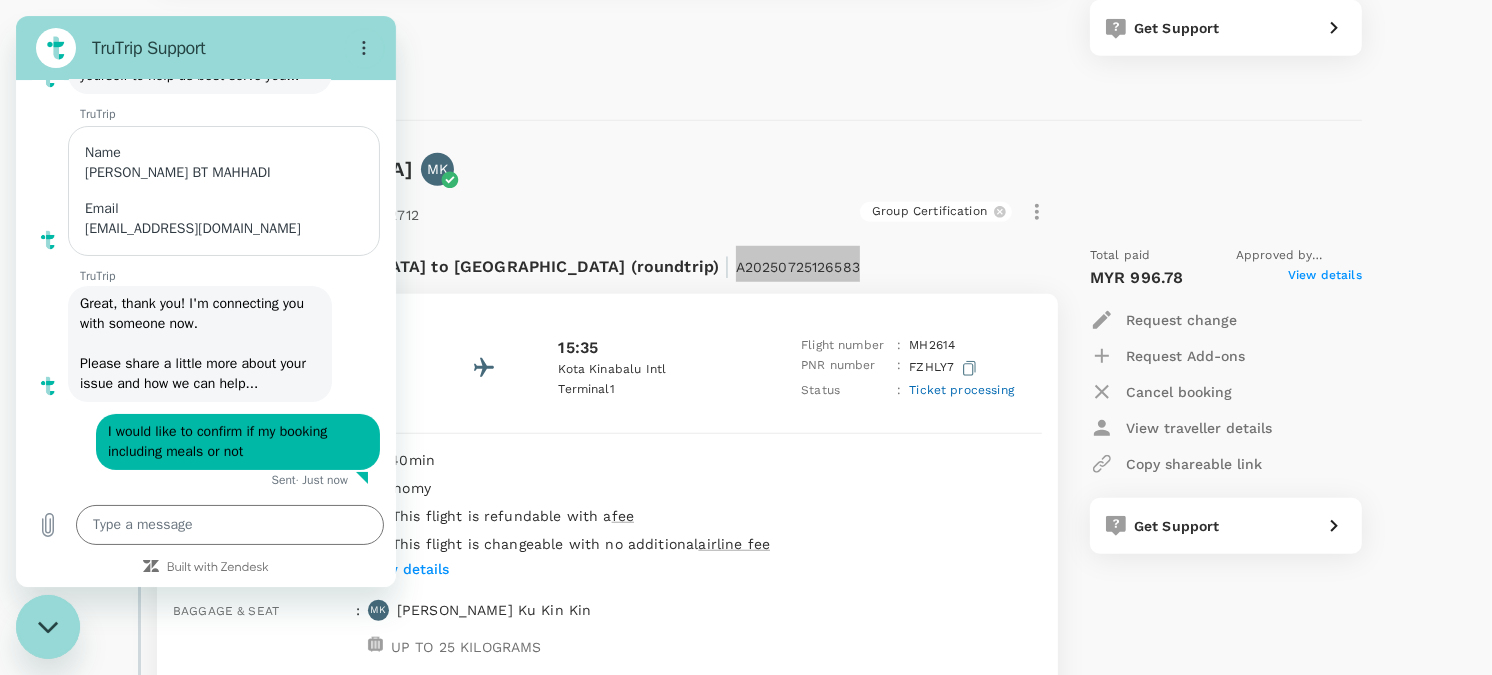 click on "Type a message x" at bounding box center (206, 525) 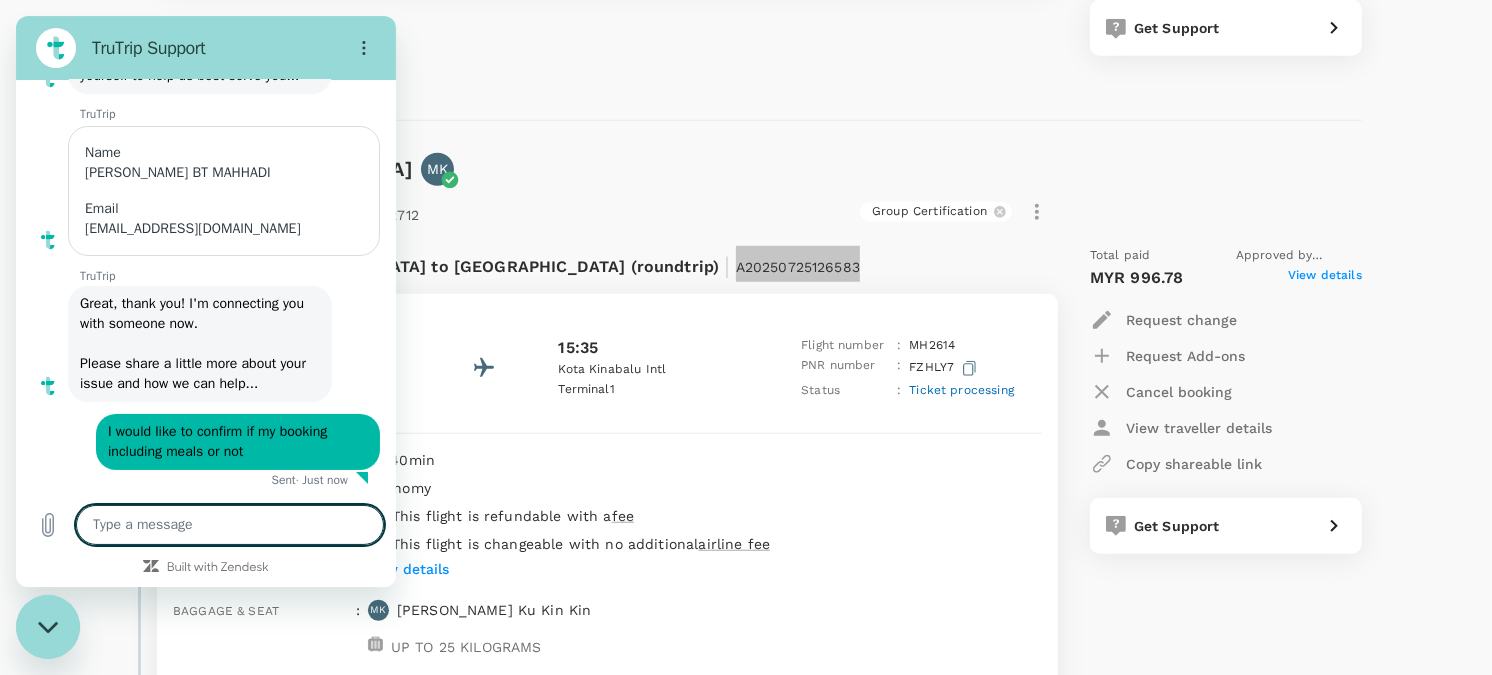click at bounding box center (230, 525) 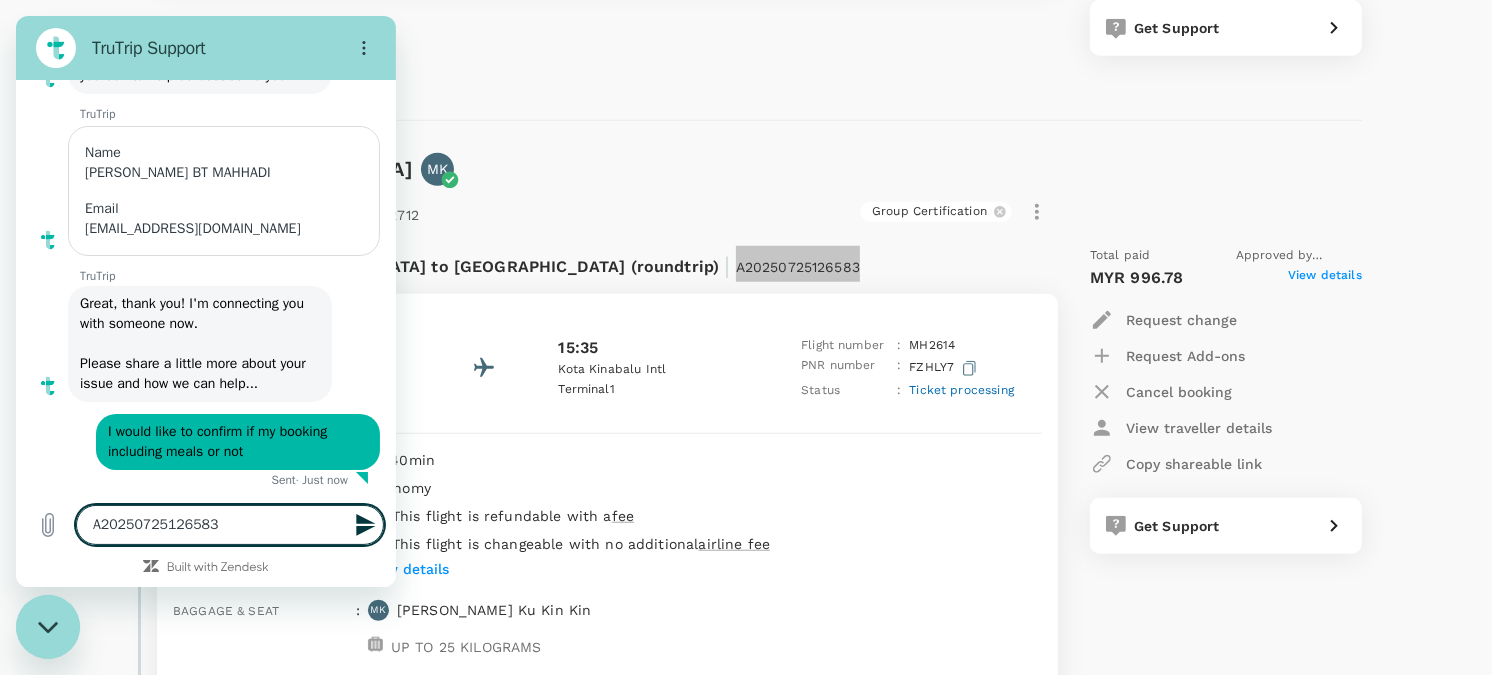 type 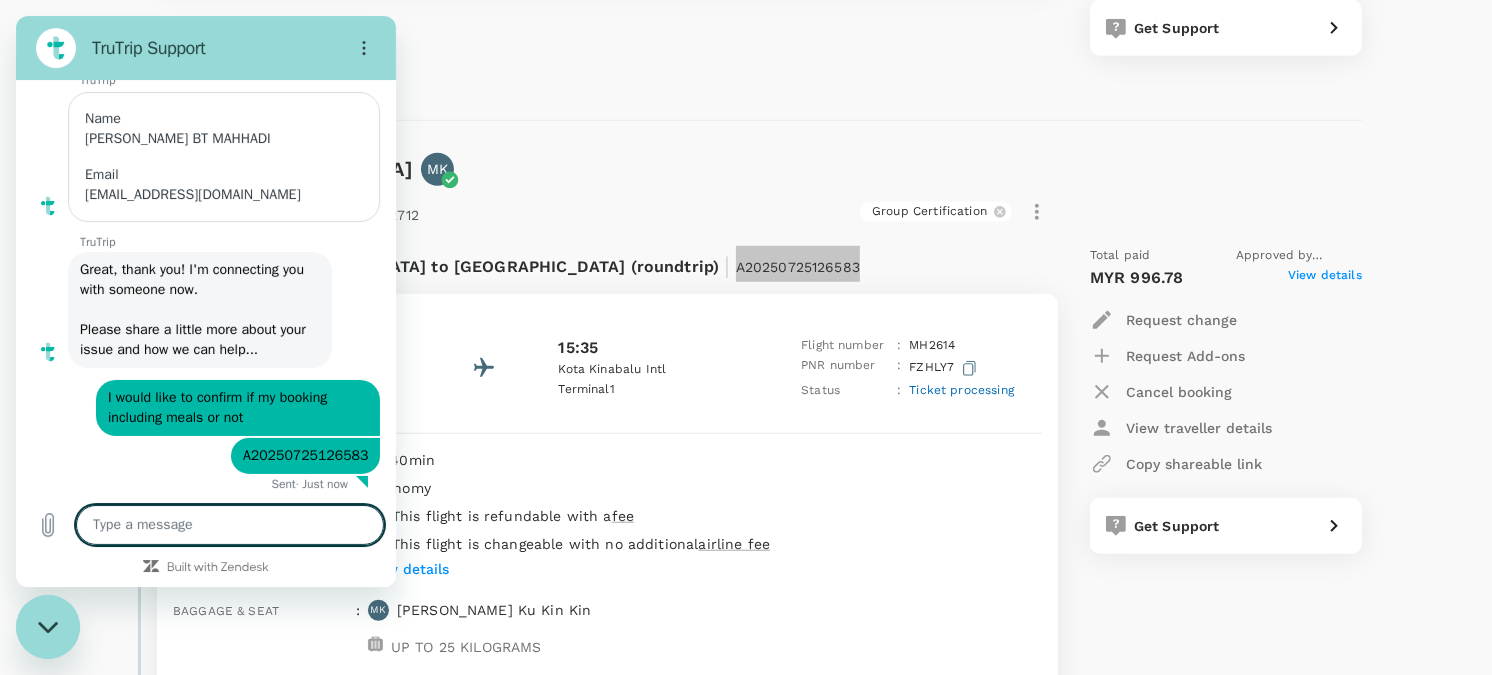 scroll, scrollTop: 177, scrollLeft: 0, axis: vertical 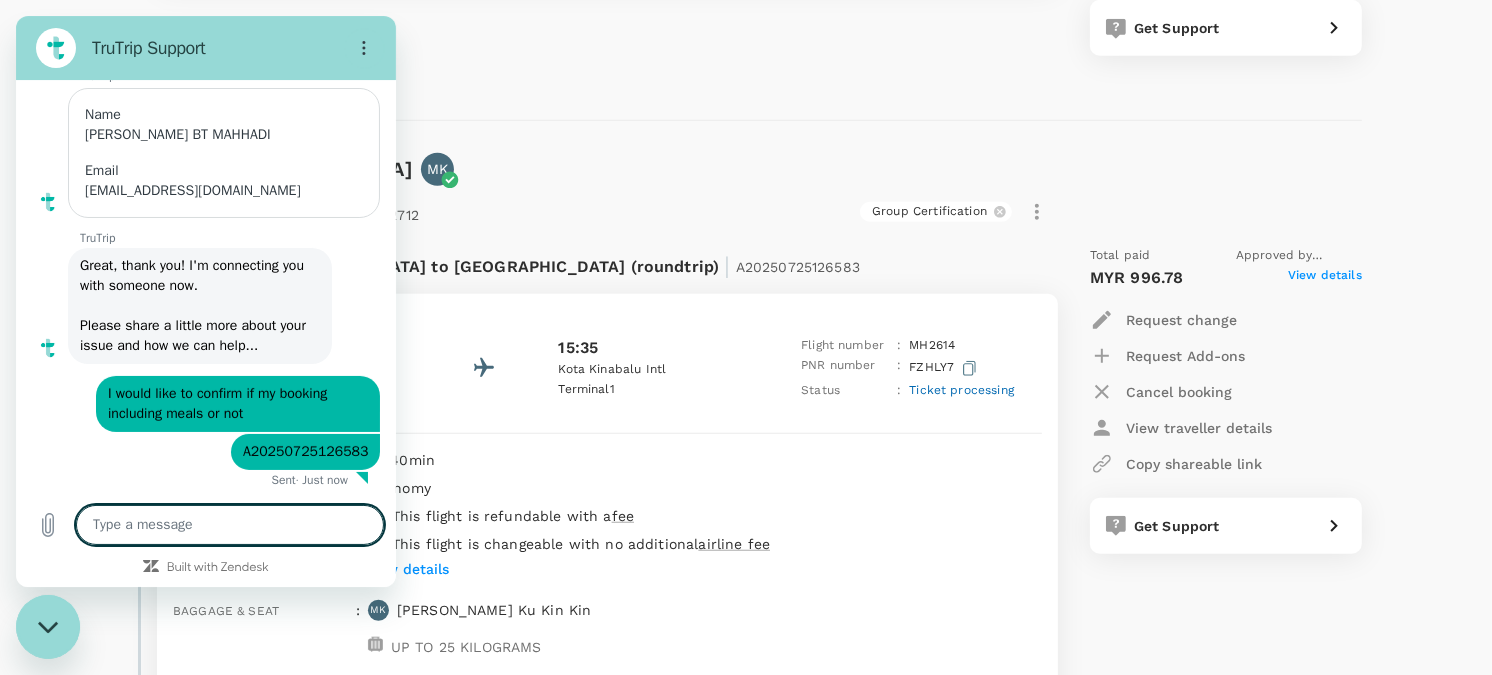 click on "Group Certification" at bounding box center [740, 212] 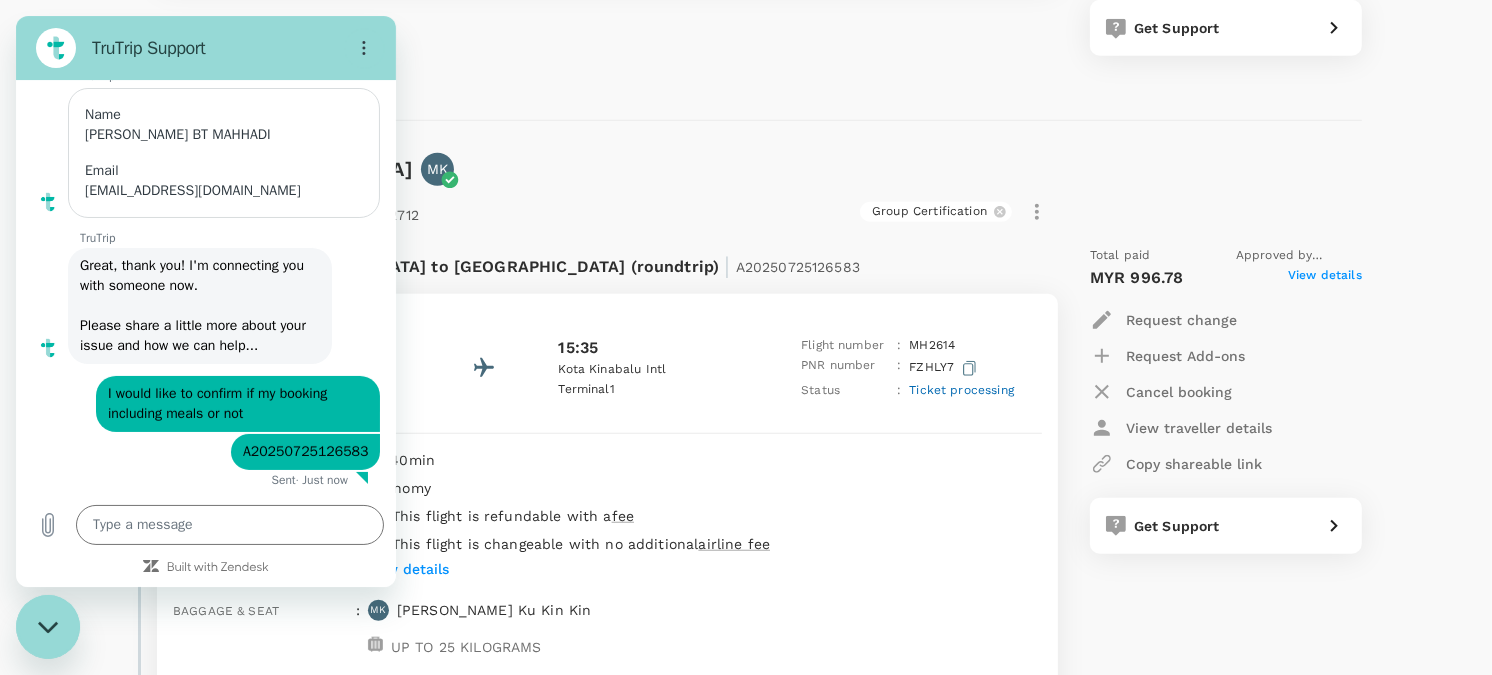 click at bounding box center (48, 626) 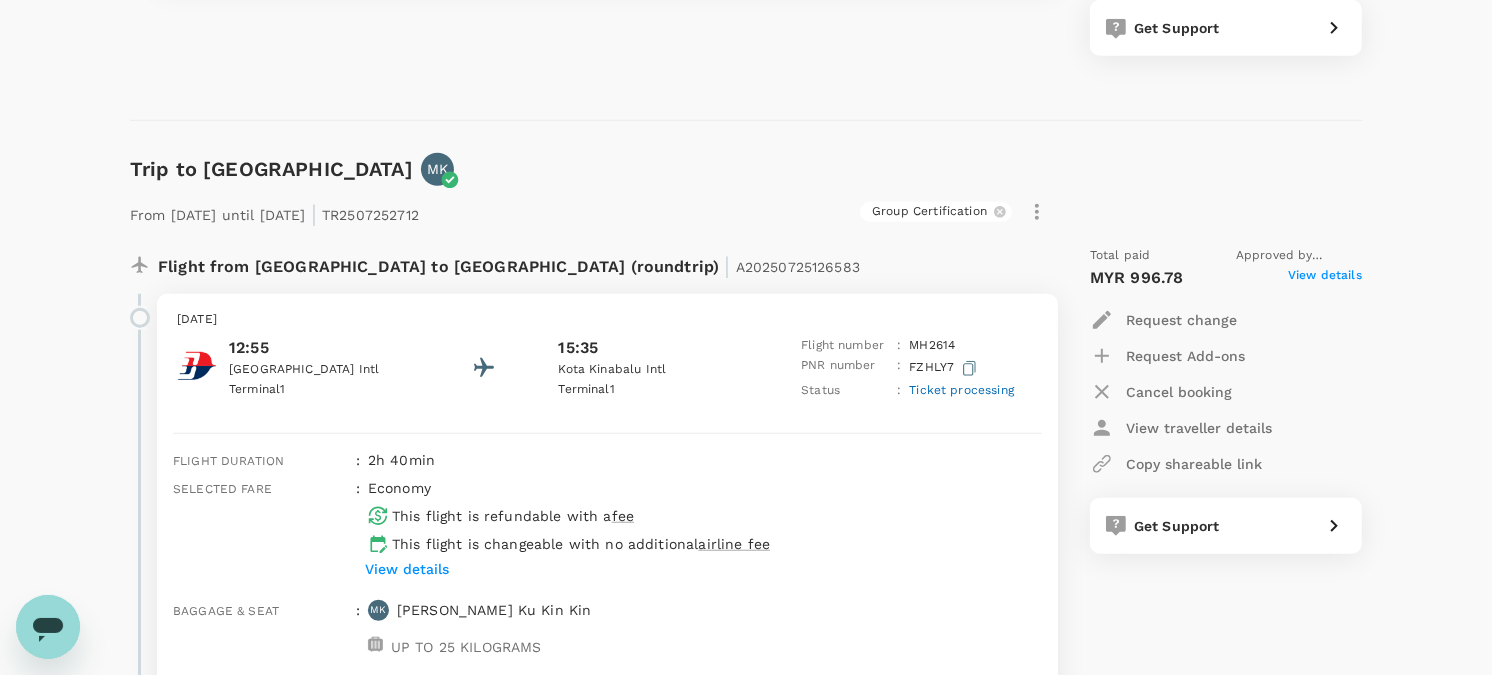 click 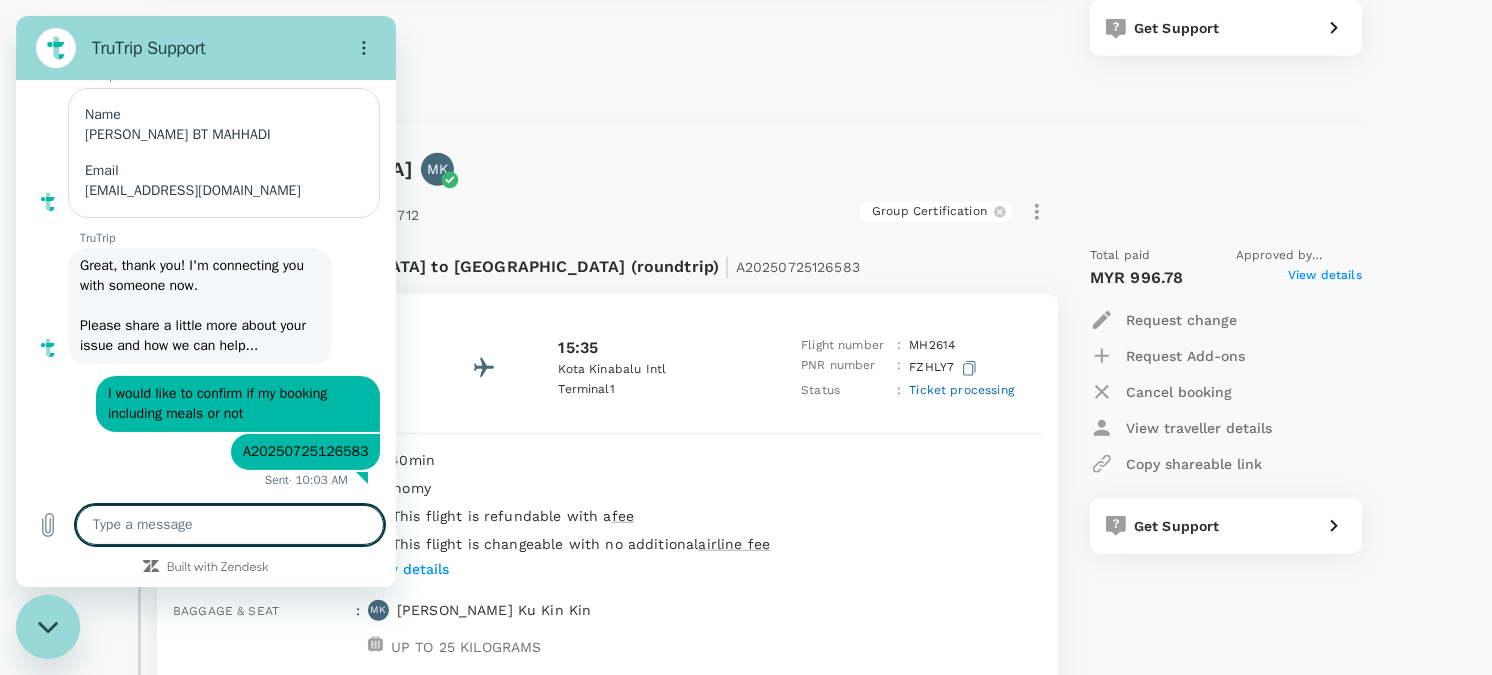 click at bounding box center (48, 626) 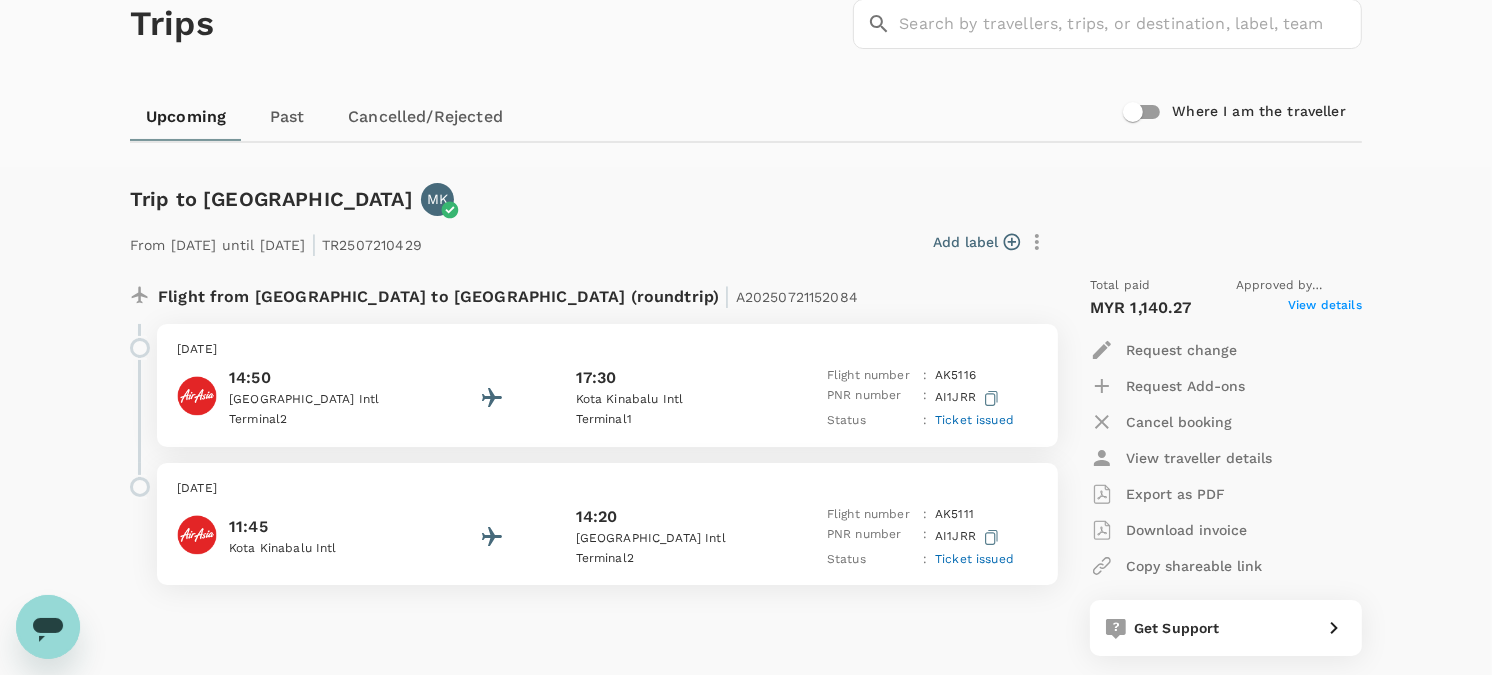 scroll, scrollTop: 0, scrollLeft: 0, axis: both 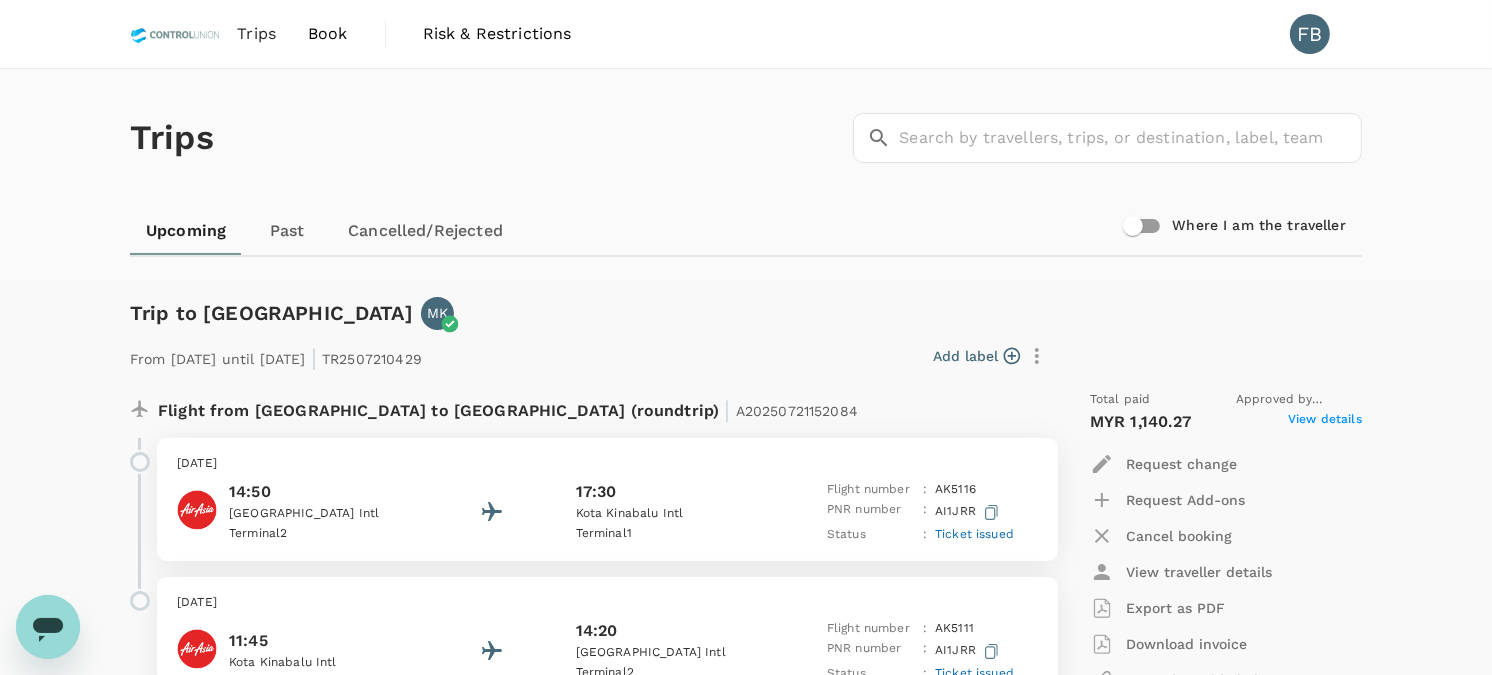 click on "Trips" at bounding box center [256, 34] 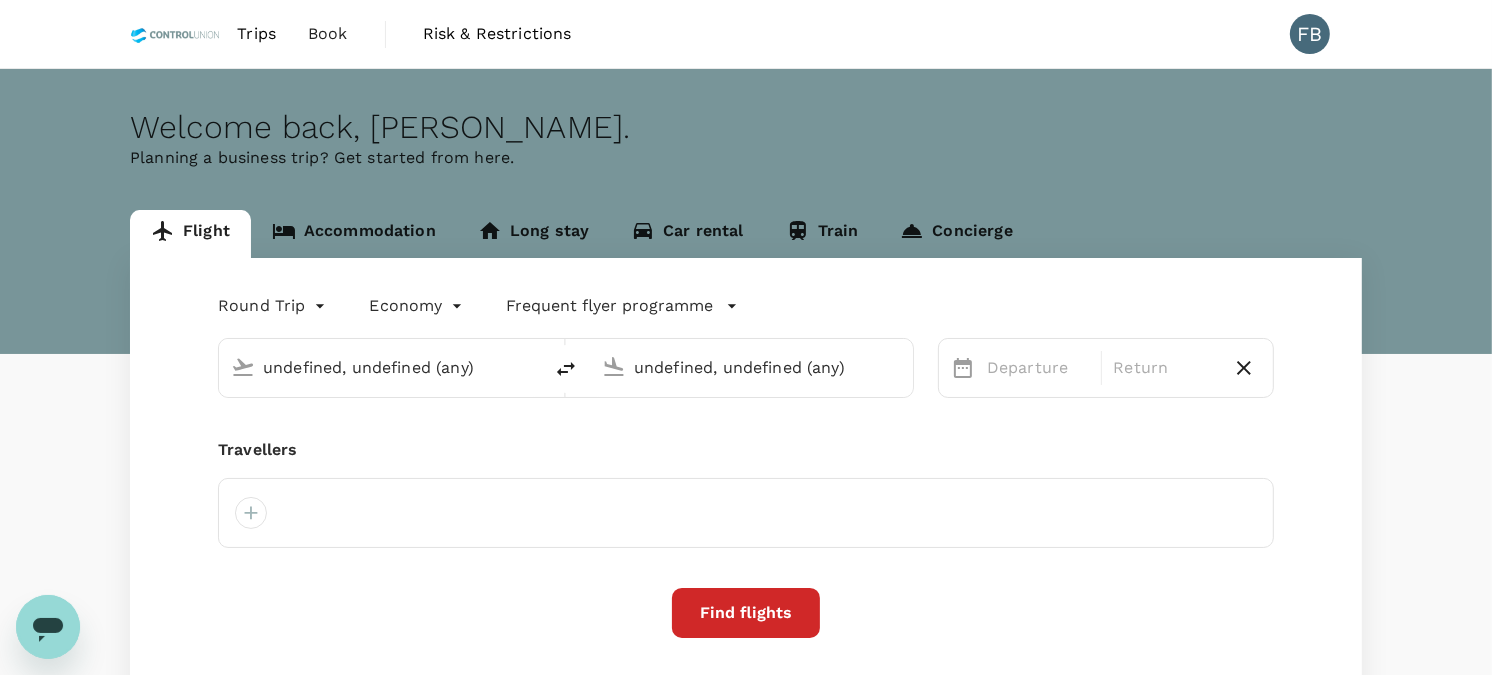 type 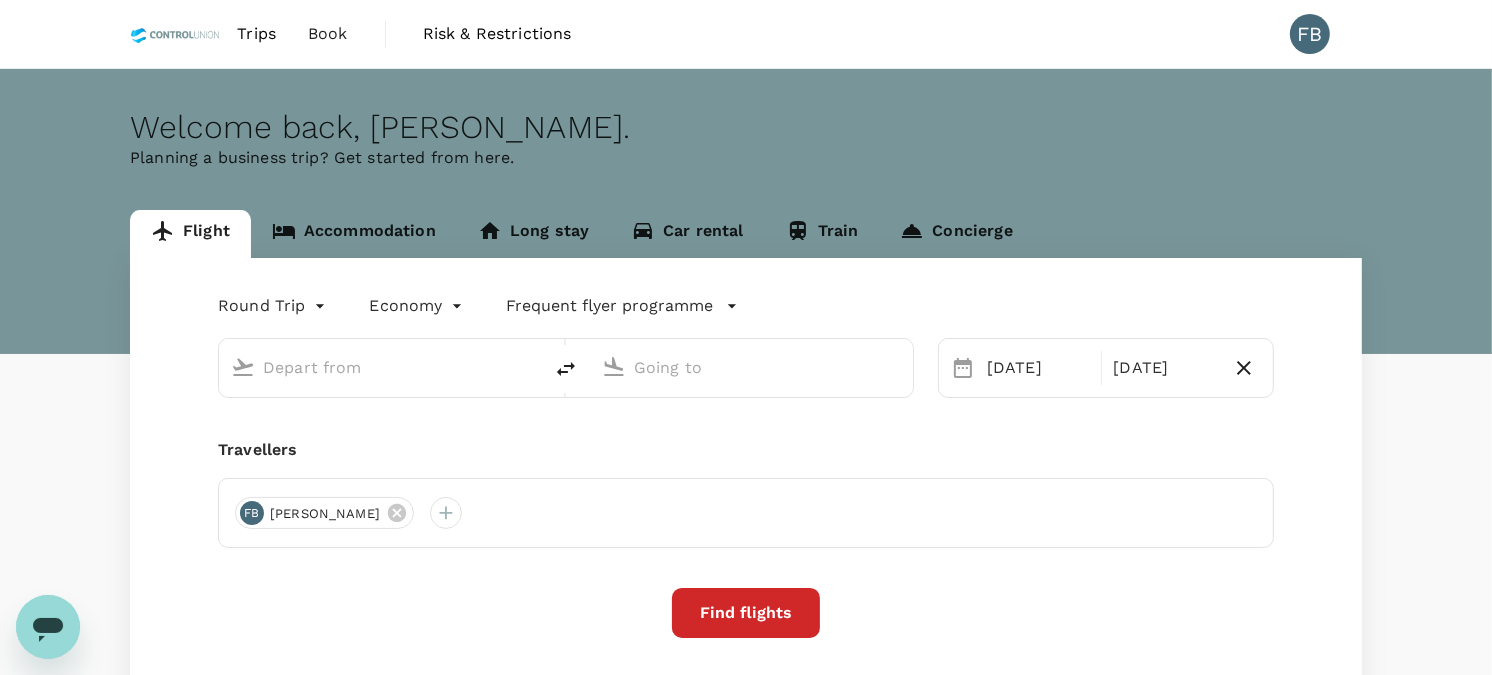click on "Accommodation" at bounding box center [354, 234] 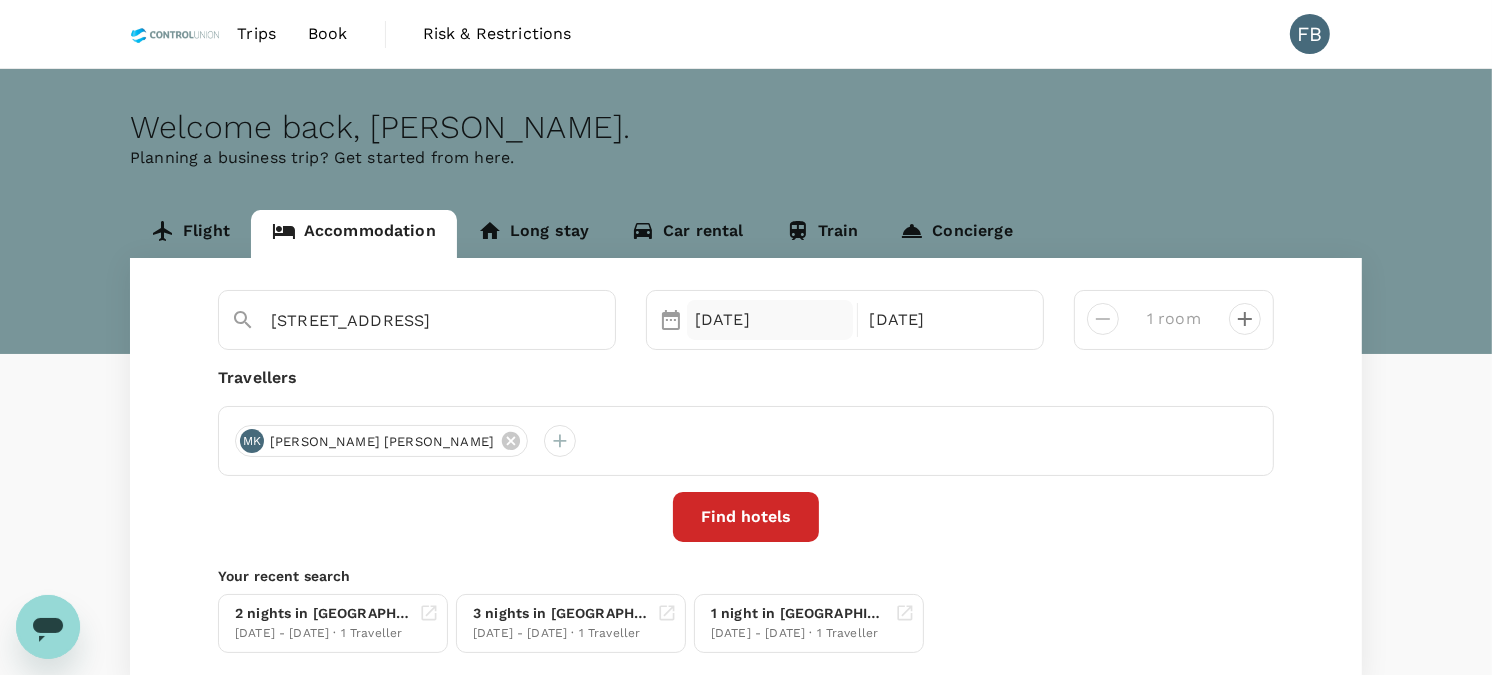 click on "28 Jul" at bounding box center [770, 320] 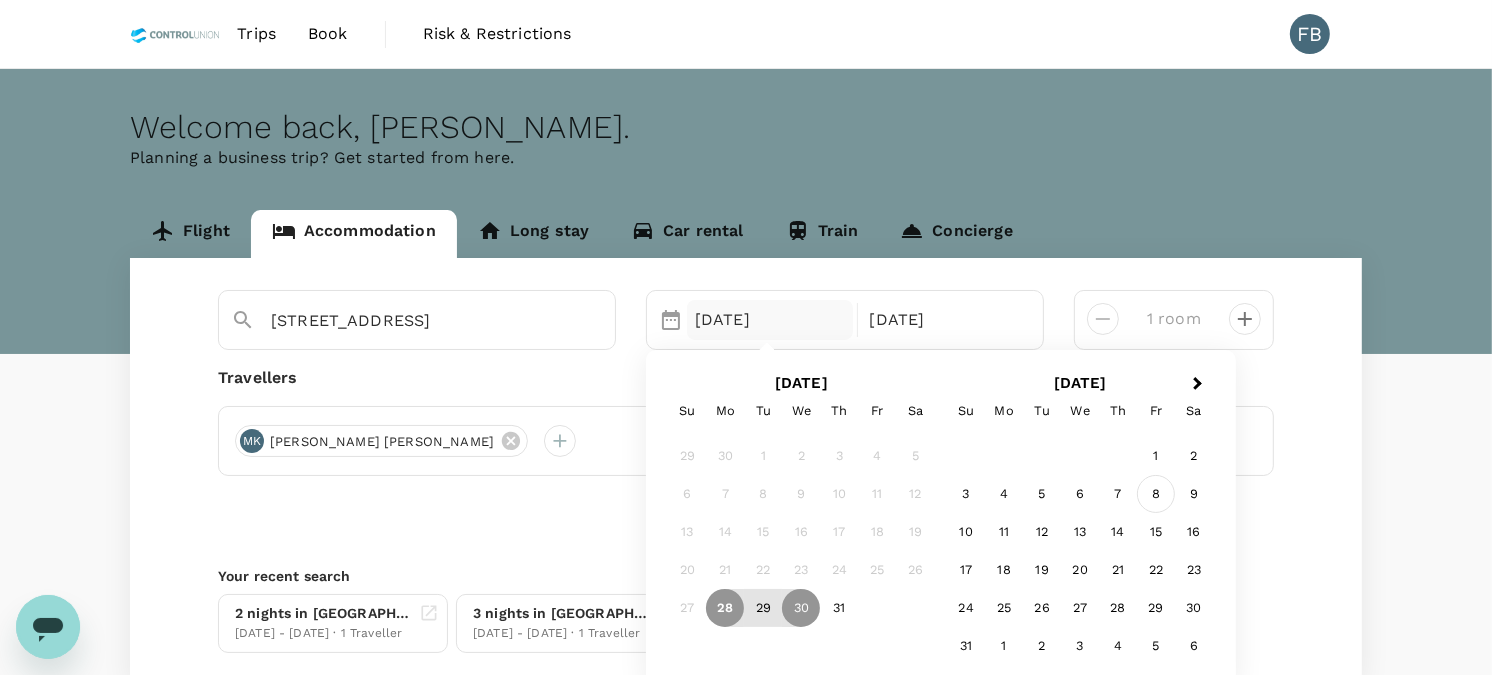 click on "8" at bounding box center [1156, 494] 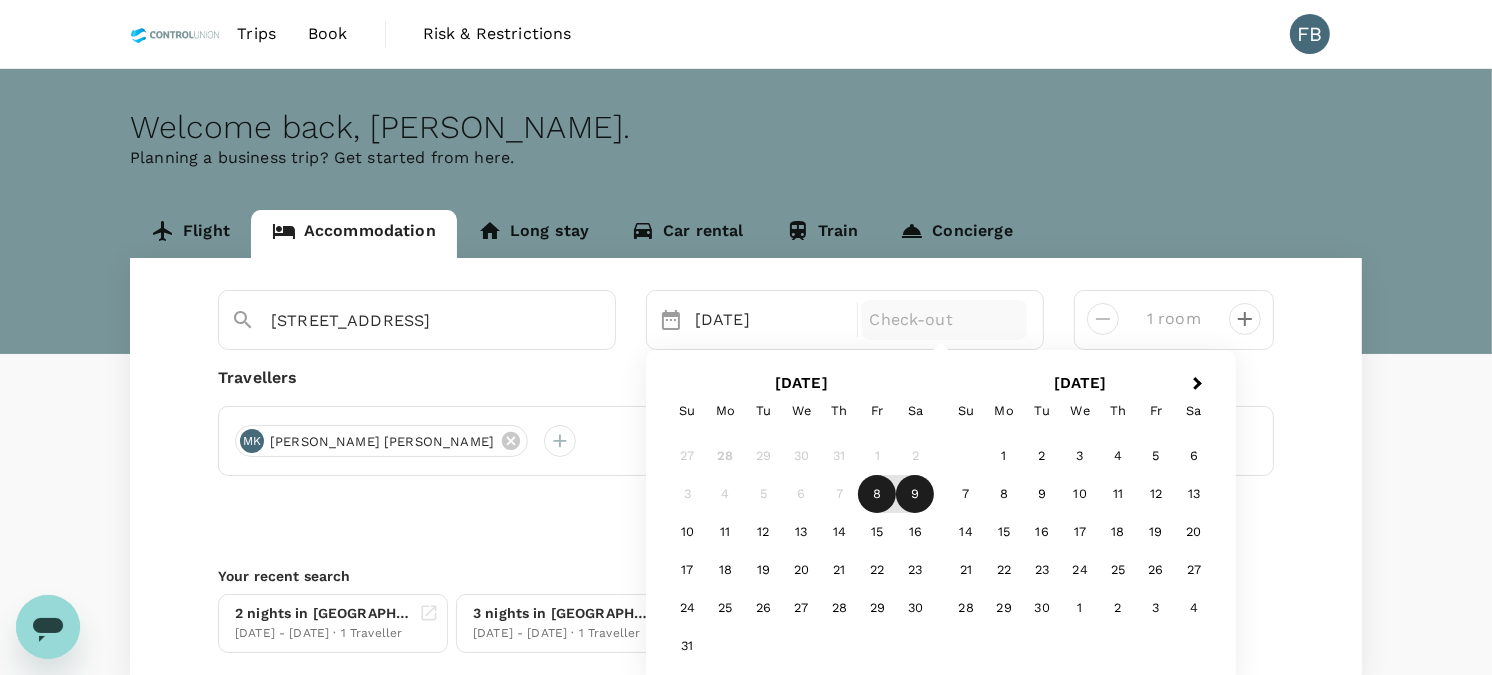 click on "9" at bounding box center (915, 494) 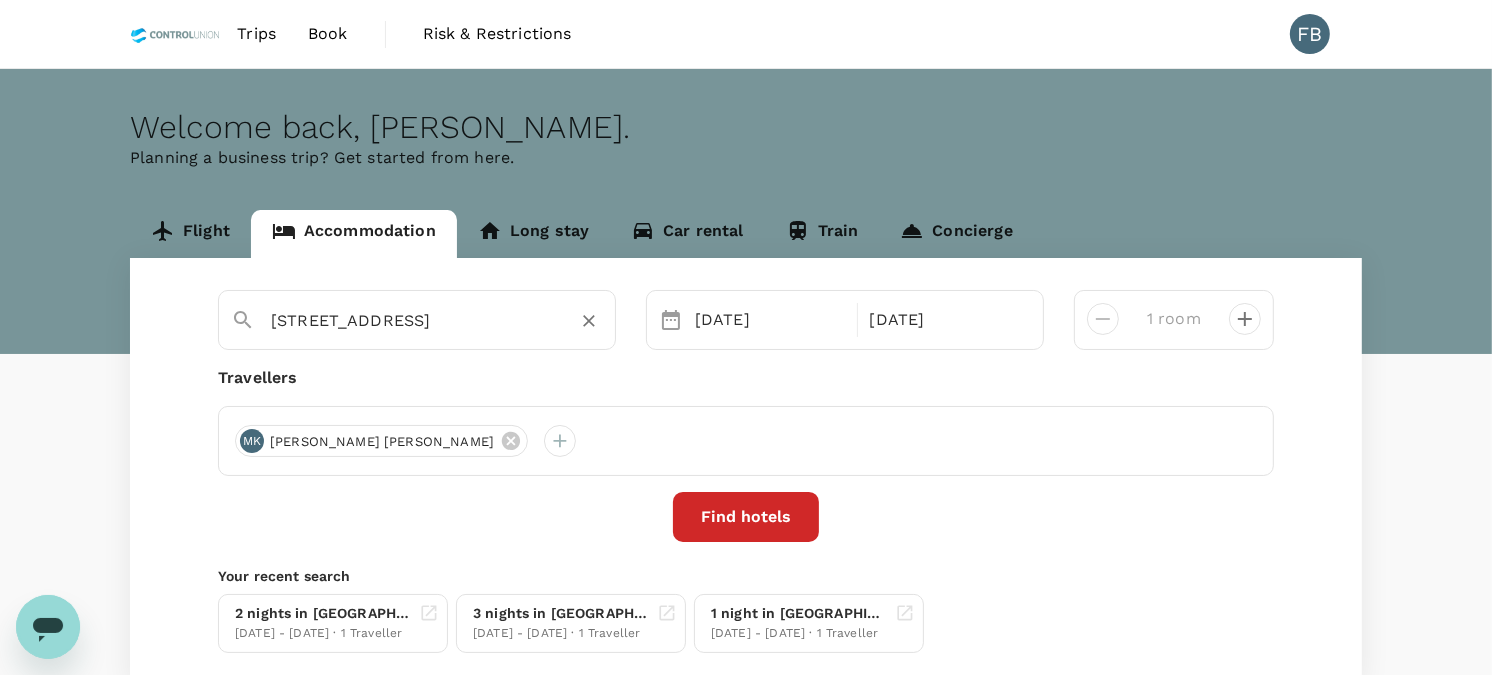 click on "4th Floor, Lot 61" at bounding box center (409, 320) 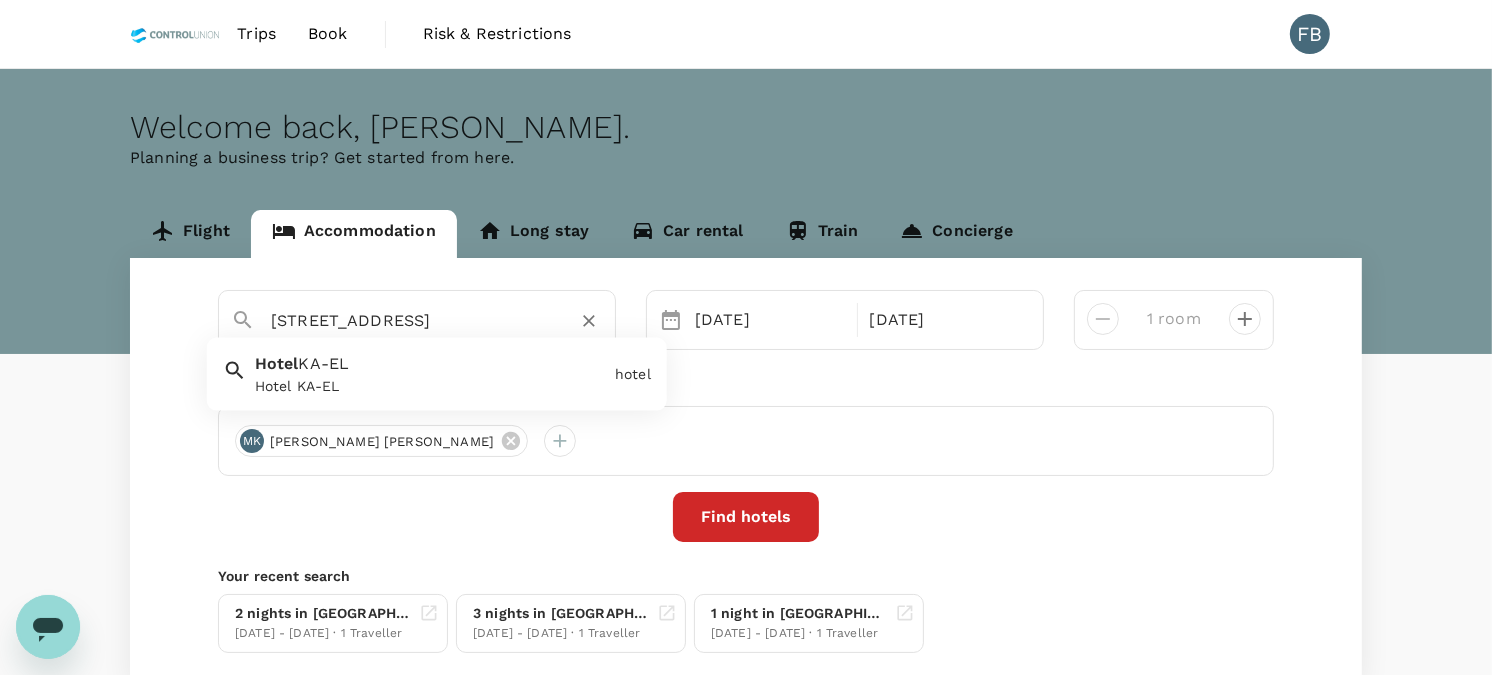 click on "Find hotels" at bounding box center (746, 517) 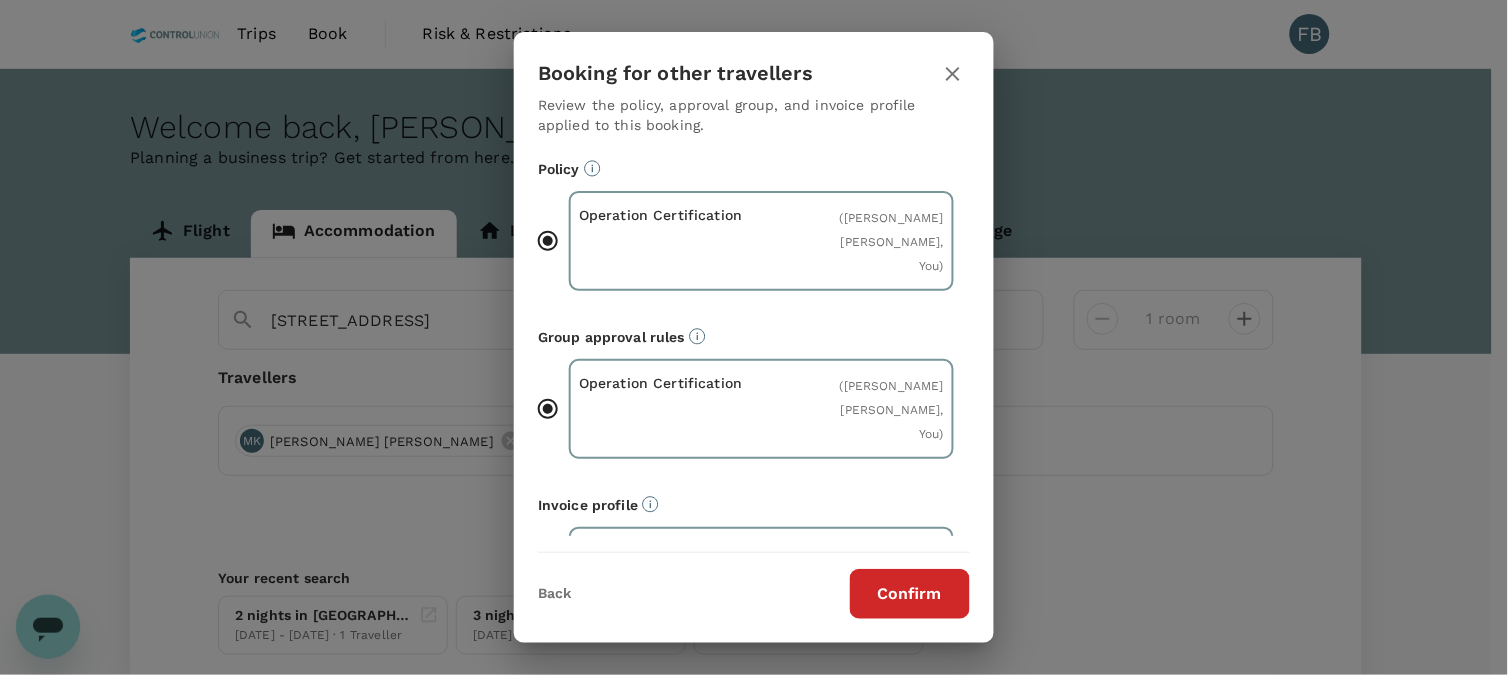 drag, startPoint x: 954, startPoint y: 73, endPoint x: 944, endPoint y: 77, distance: 10.770329 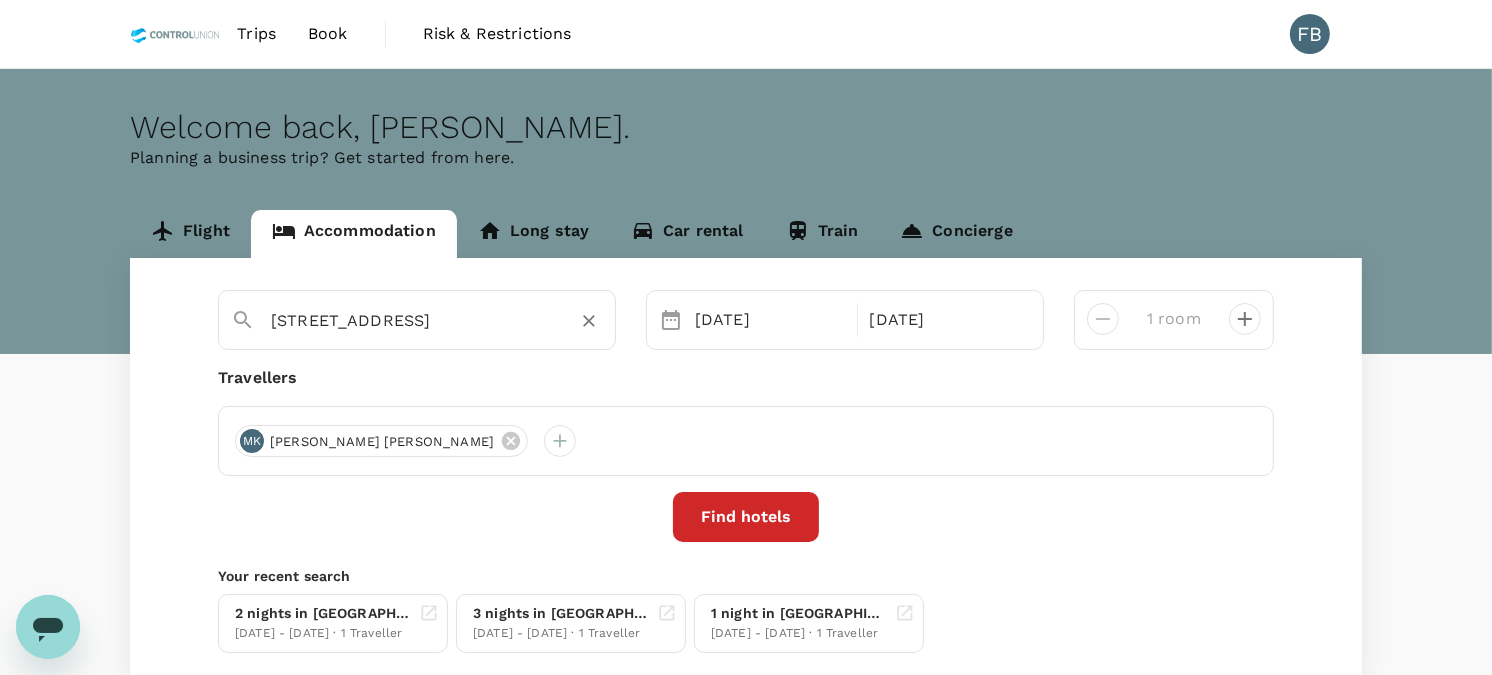 click on "4th Floor, Lot 61" at bounding box center (409, 320) 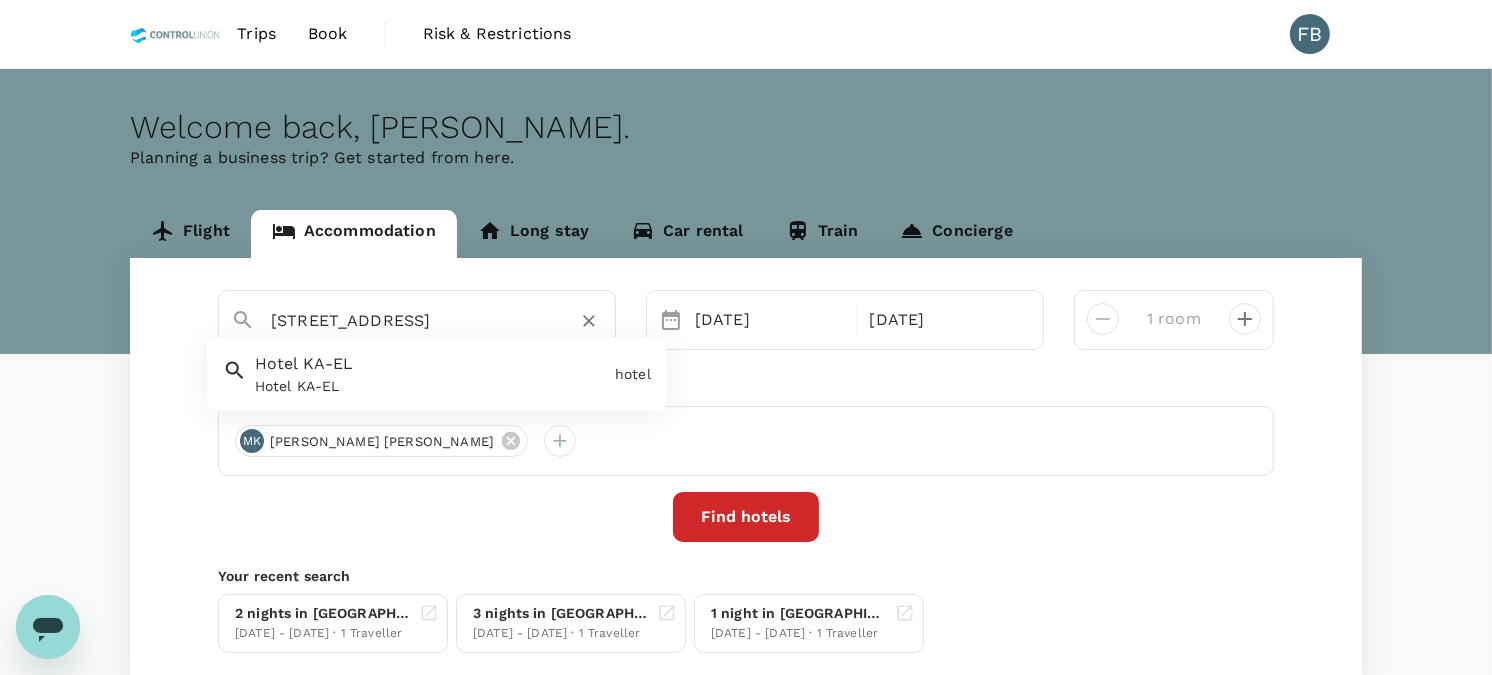 click on "4th Floor, Lot 61" at bounding box center [409, 320] 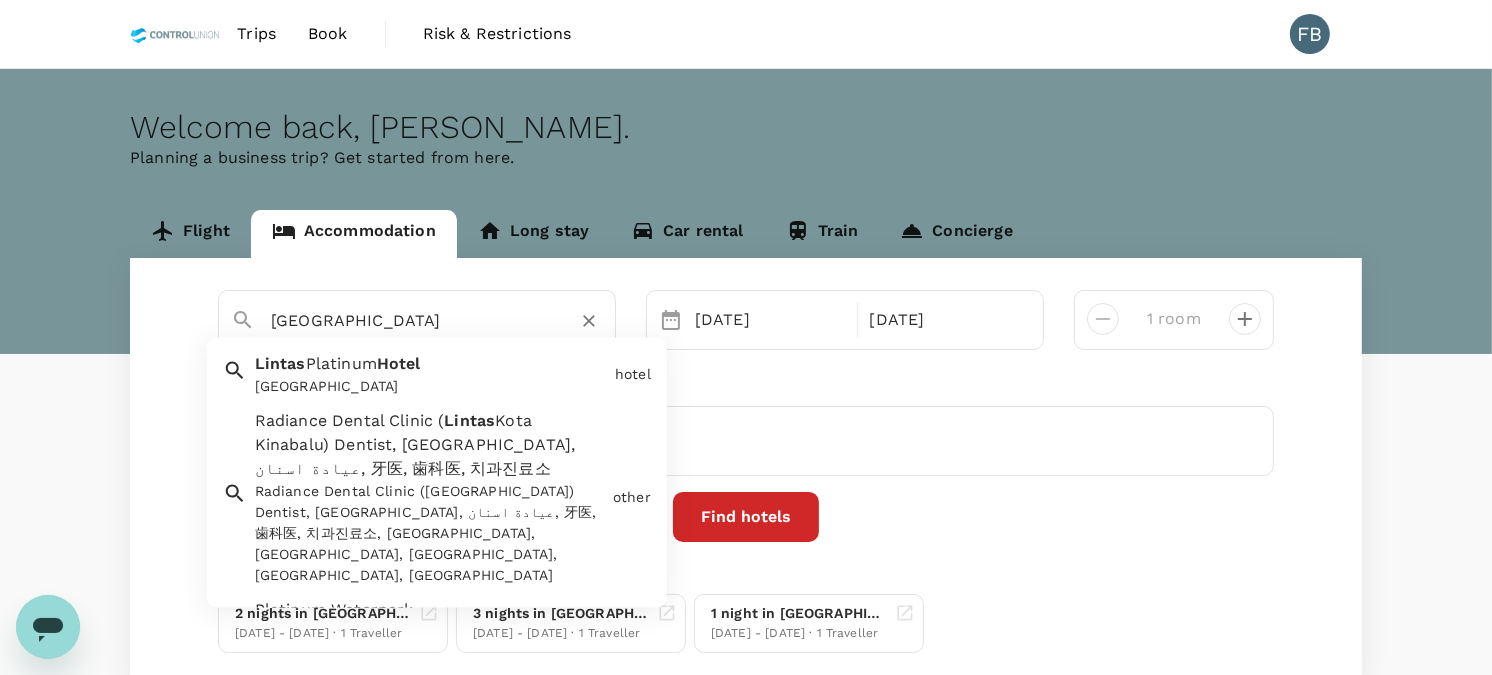 click on "Lintas Plaza Hotel" at bounding box center [409, 320] 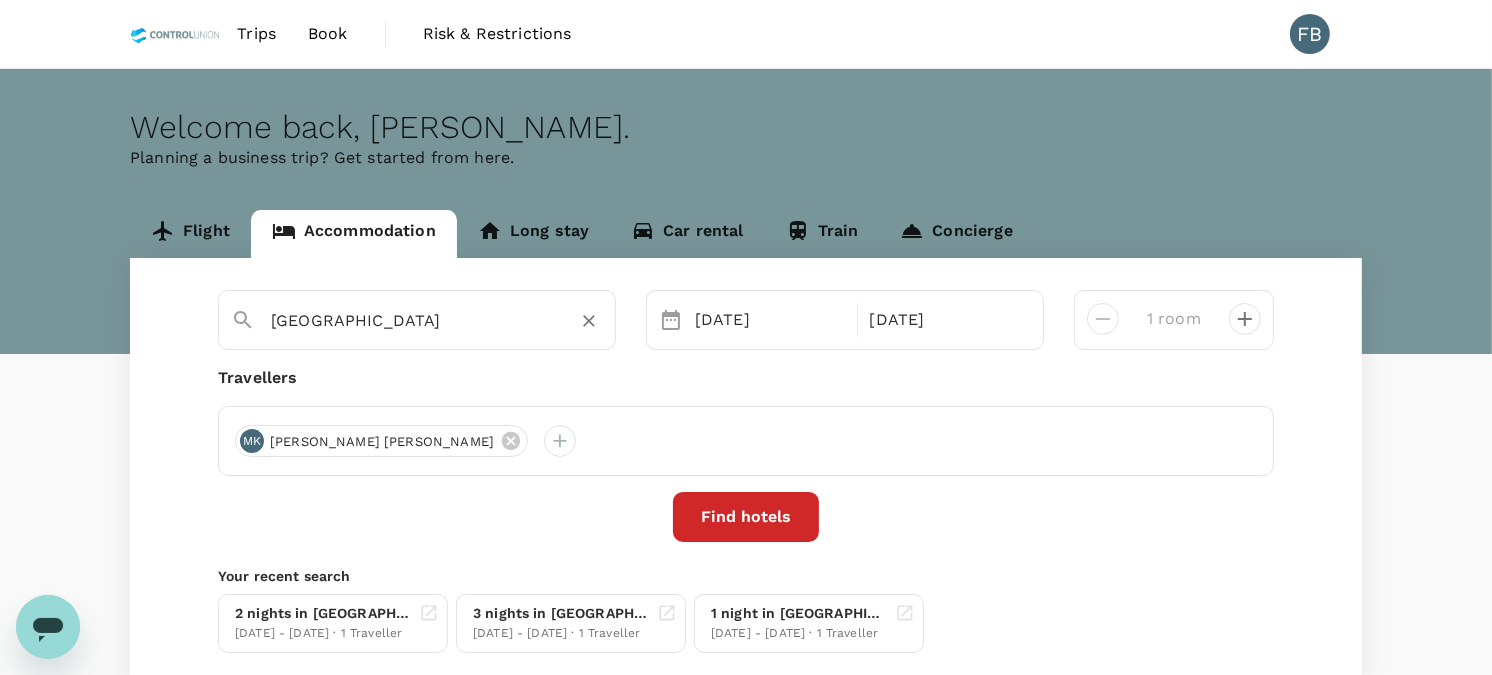 type on "Lintas Platinum Hotel" 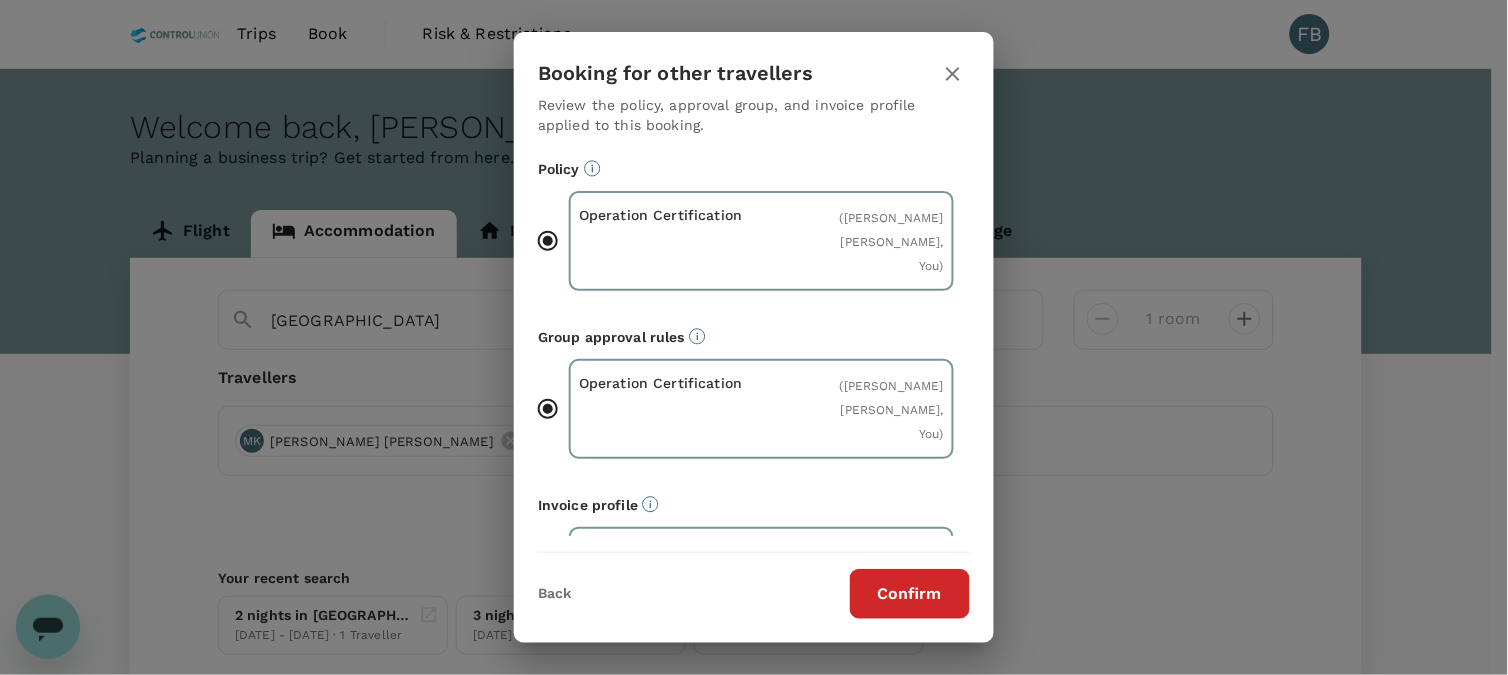 click on "Confirm" at bounding box center (910, 594) 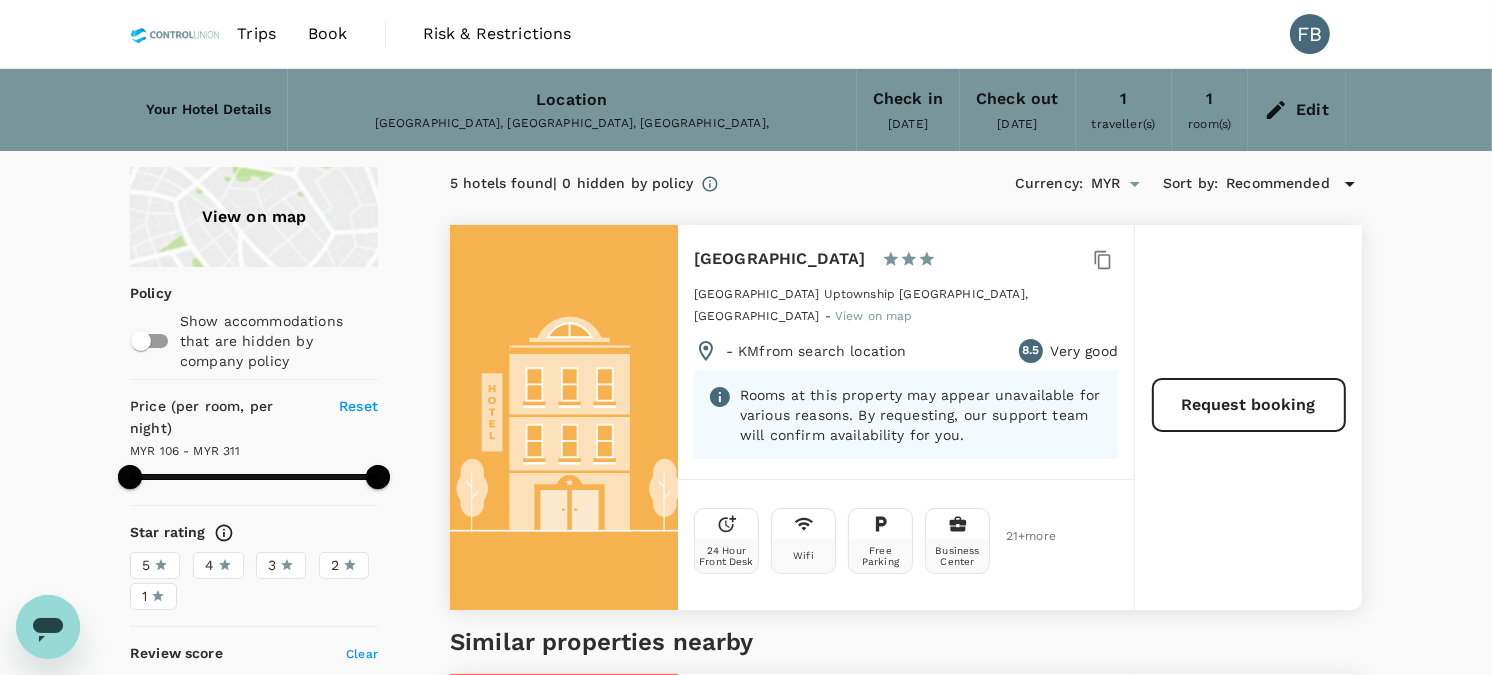 type on "310.77" 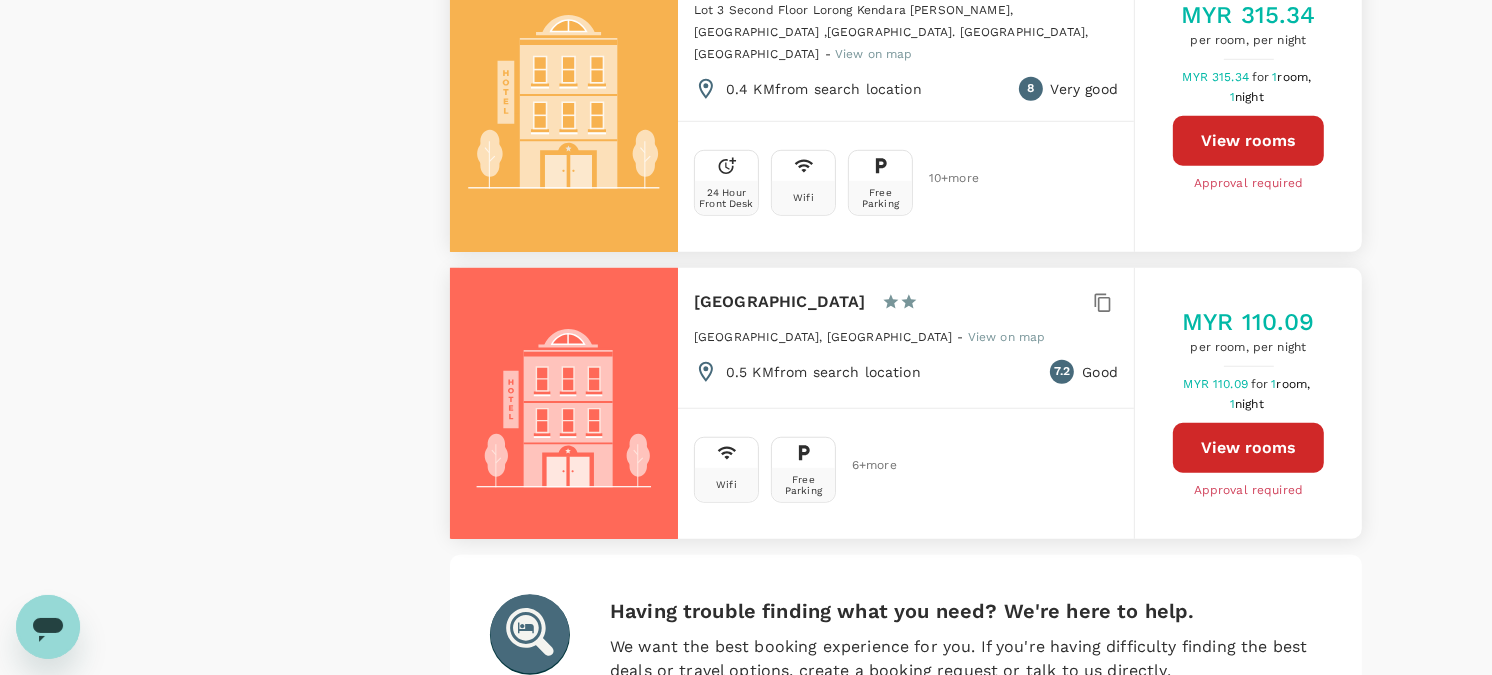 scroll, scrollTop: 1444, scrollLeft: 0, axis: vertical 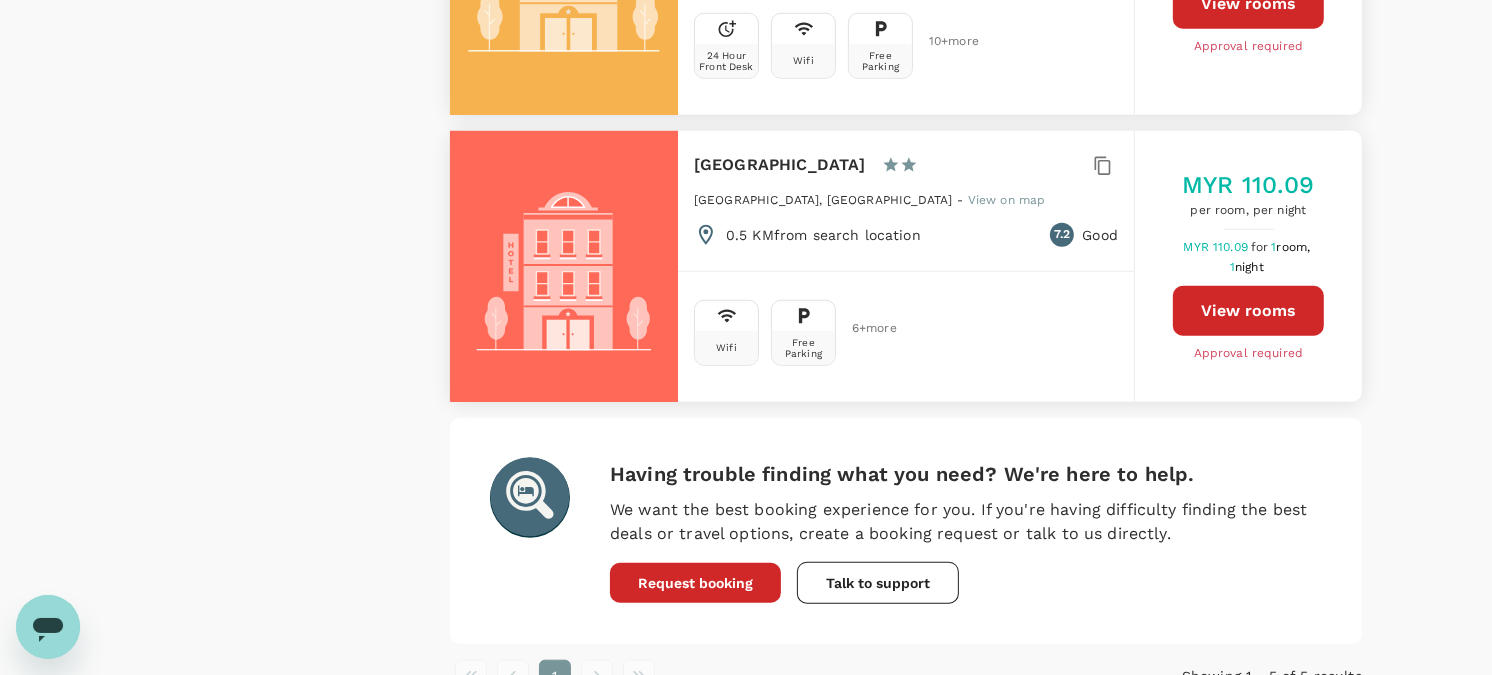 drag, startPoint x: 74, startPoint y: 668, endPoint x: 67, endPoint y: 657, distance: 13.038404 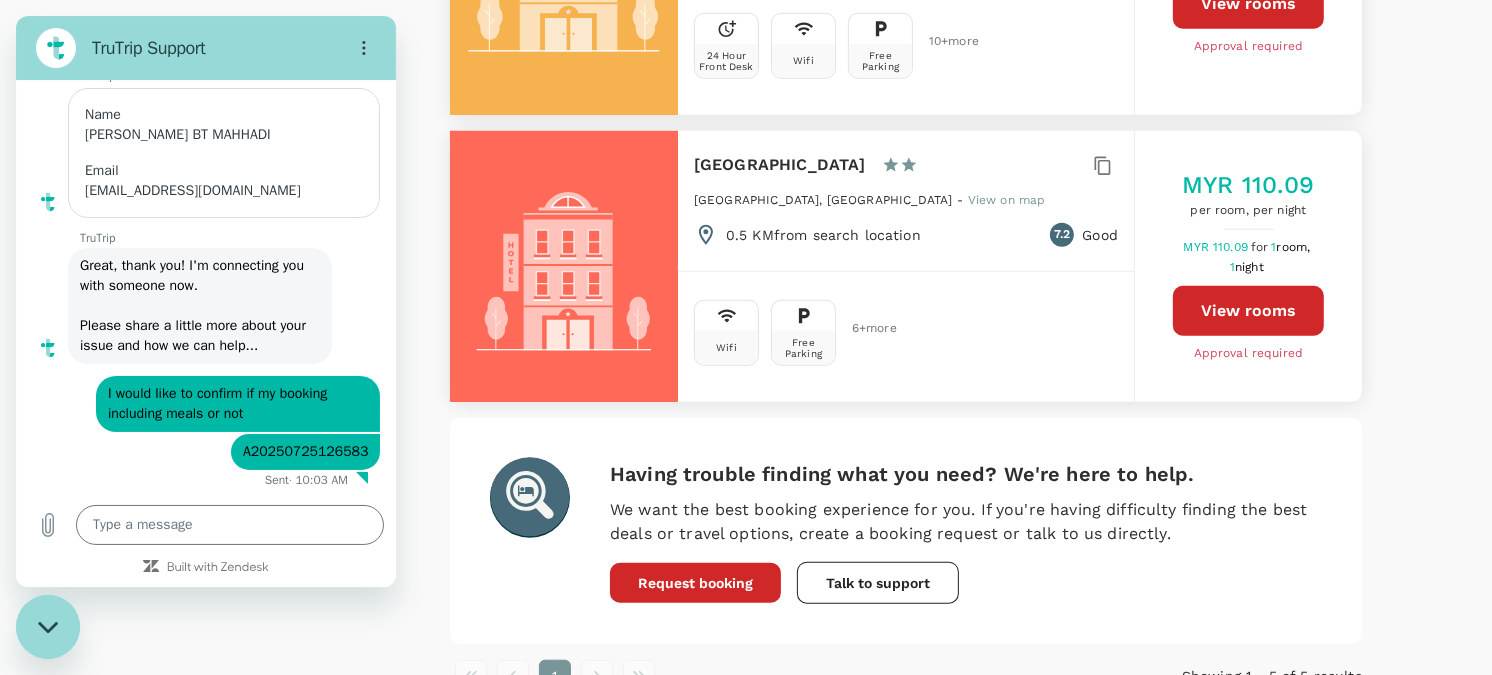 type on "310.77" 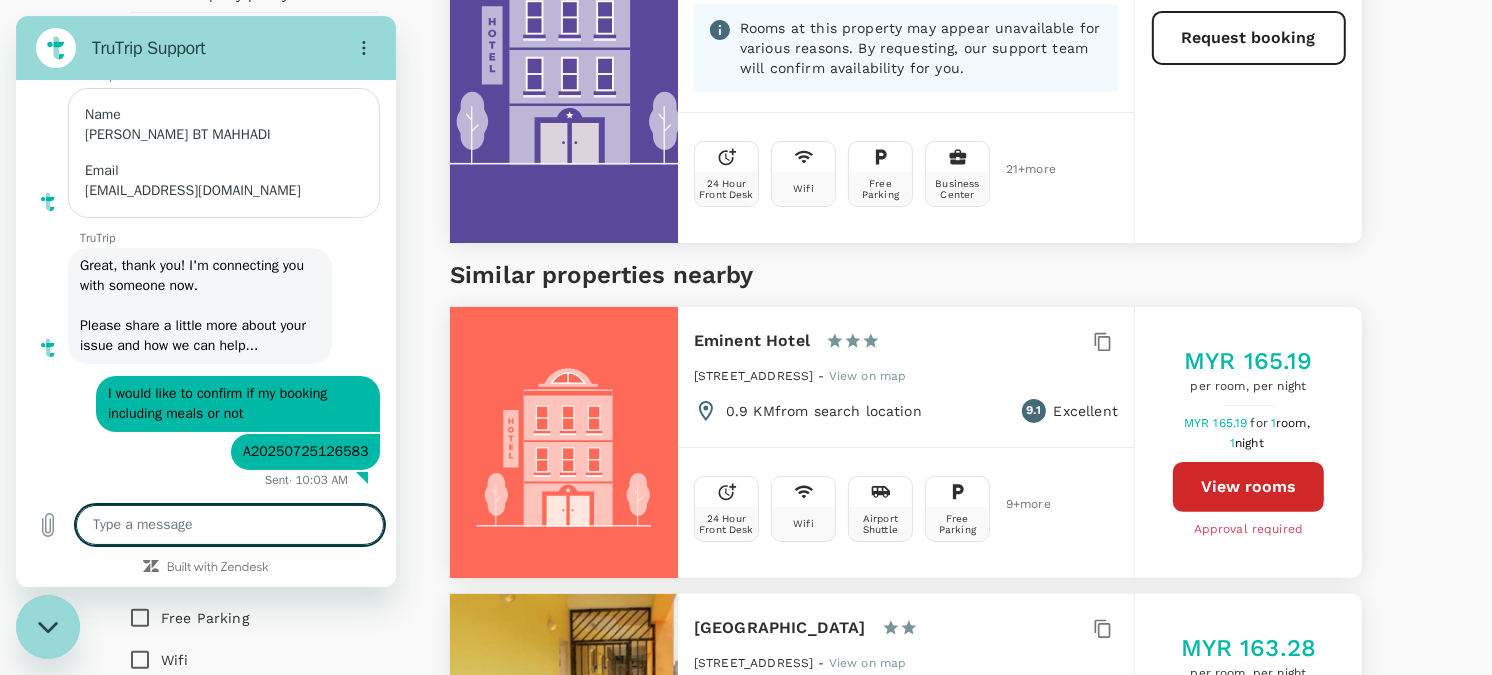 scroll, scrollTop: 555, scrollLeft: 0, axis: vertical 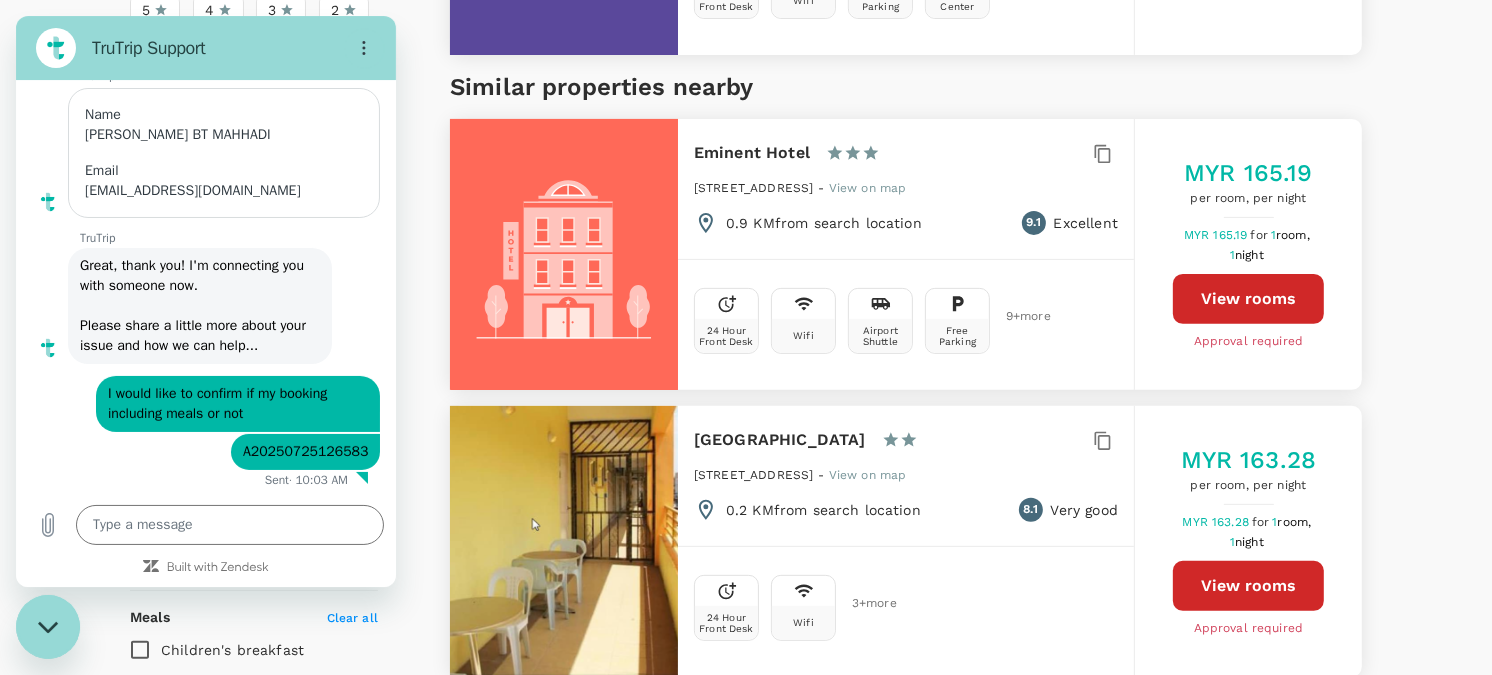 click at bounding box center (564, 254) 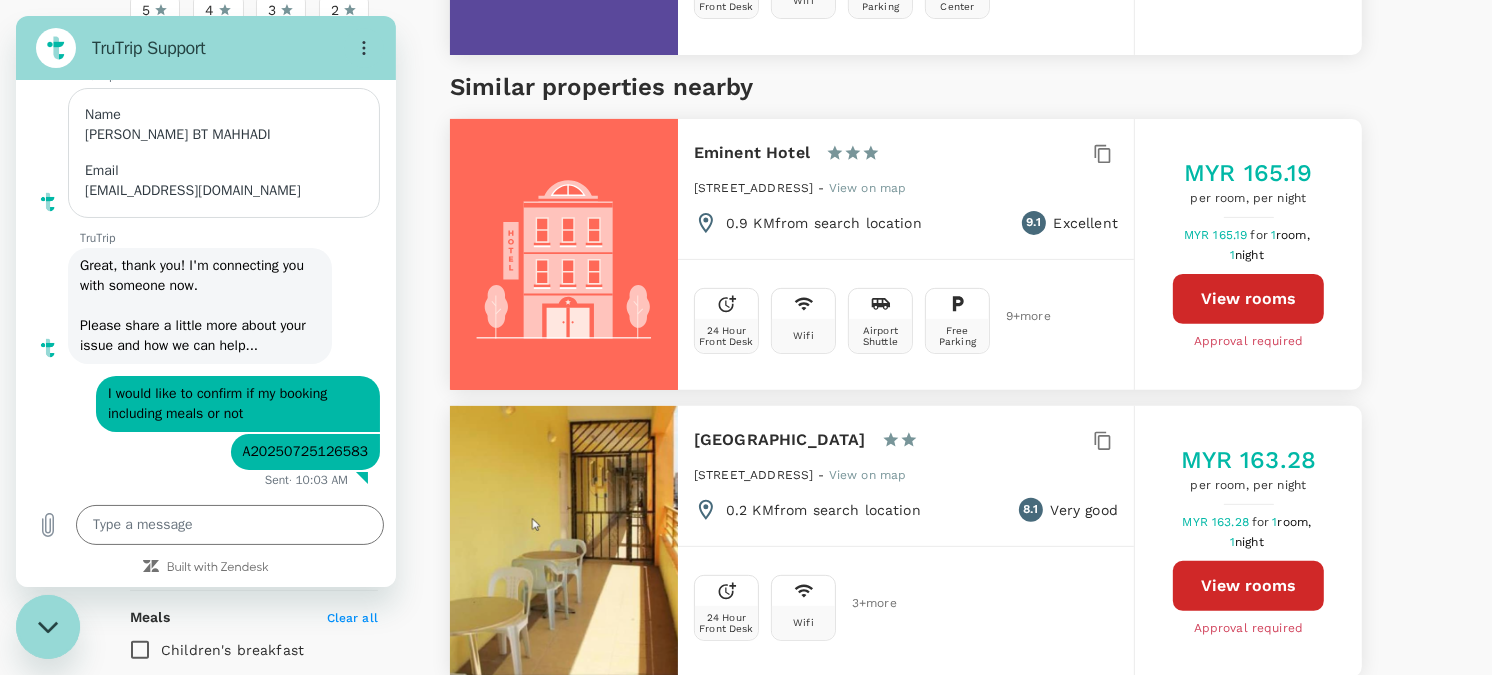 type on "x" 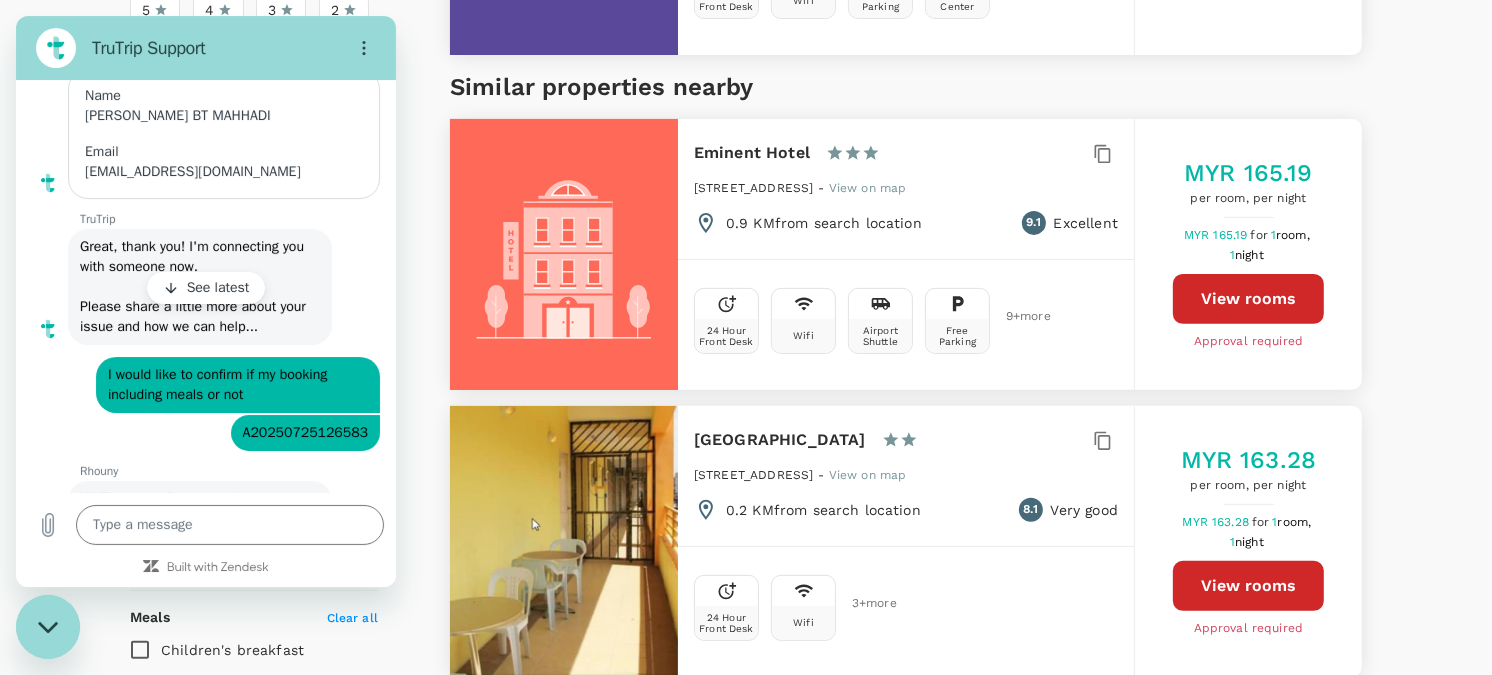 type on "310.77" 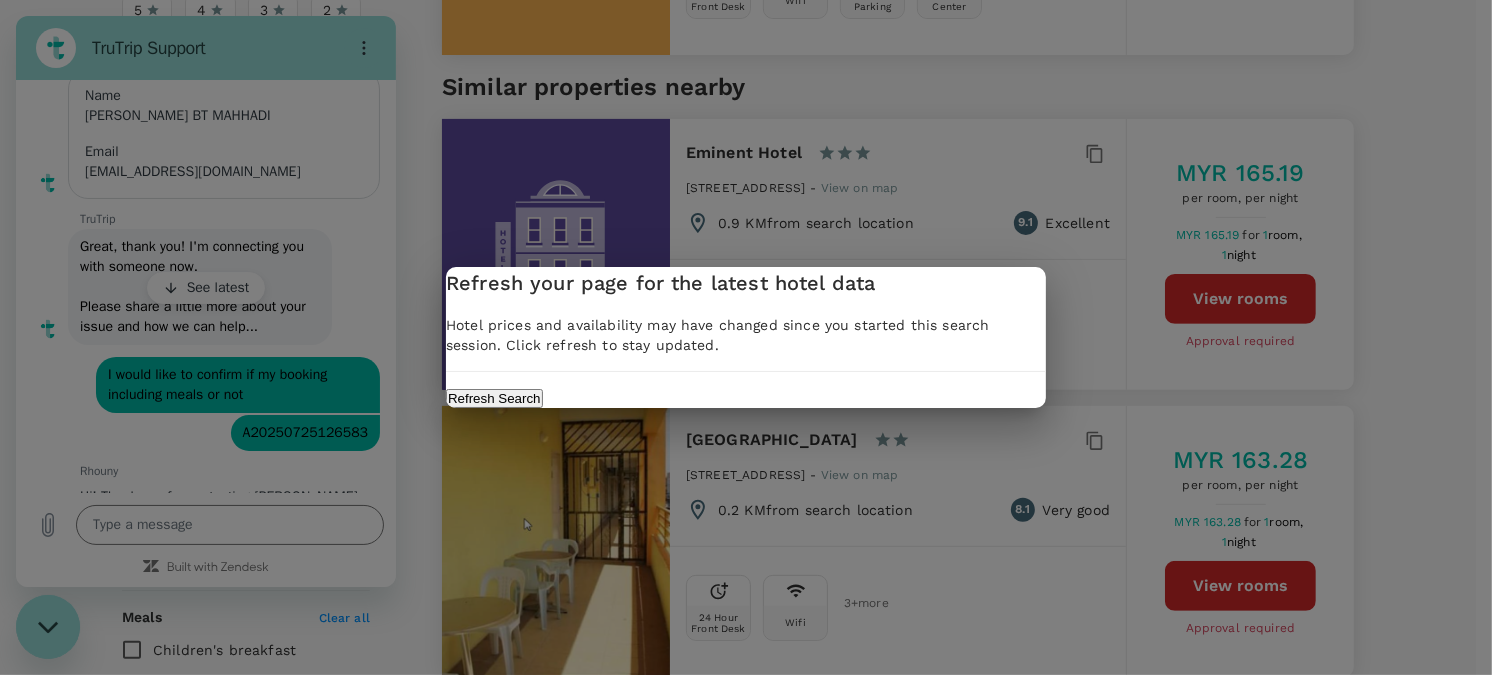 type on "x" 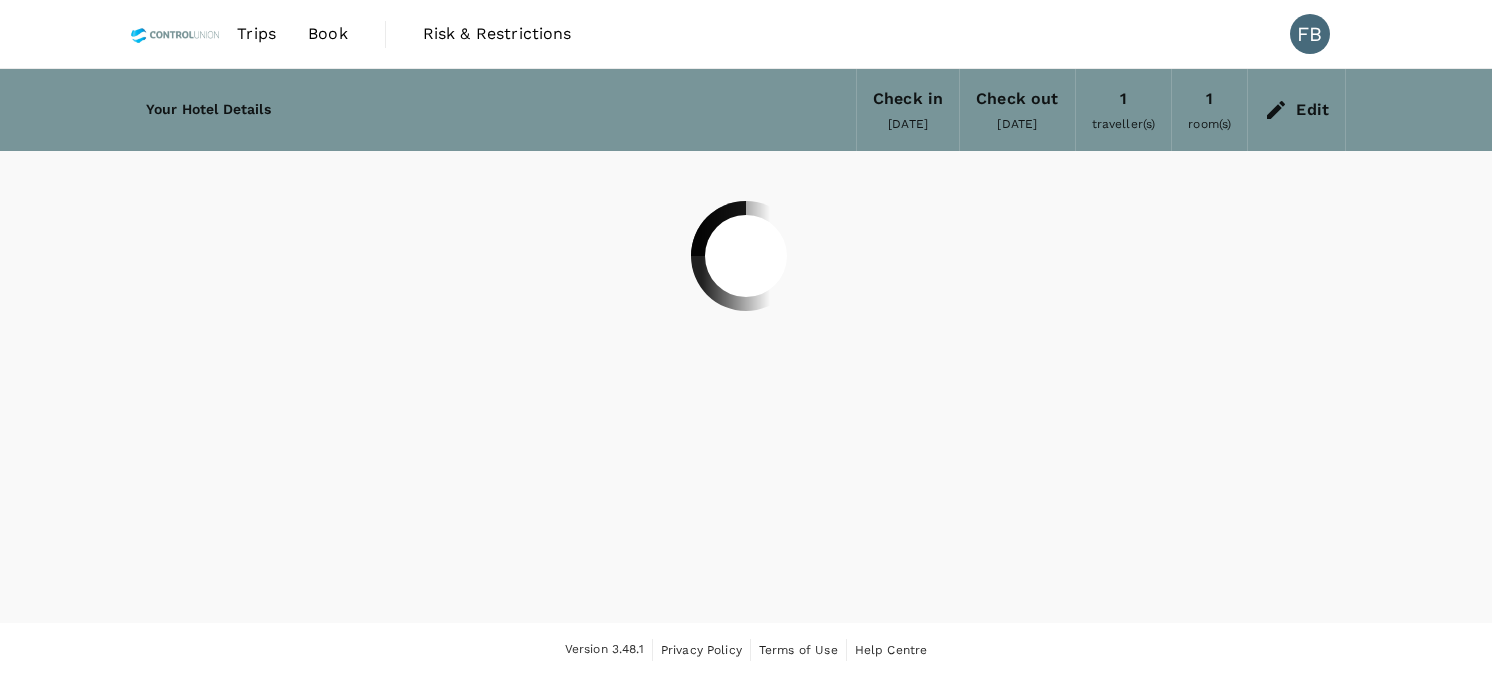 scroll, scrollTop: 0, scrollLeft: 0, axis: both 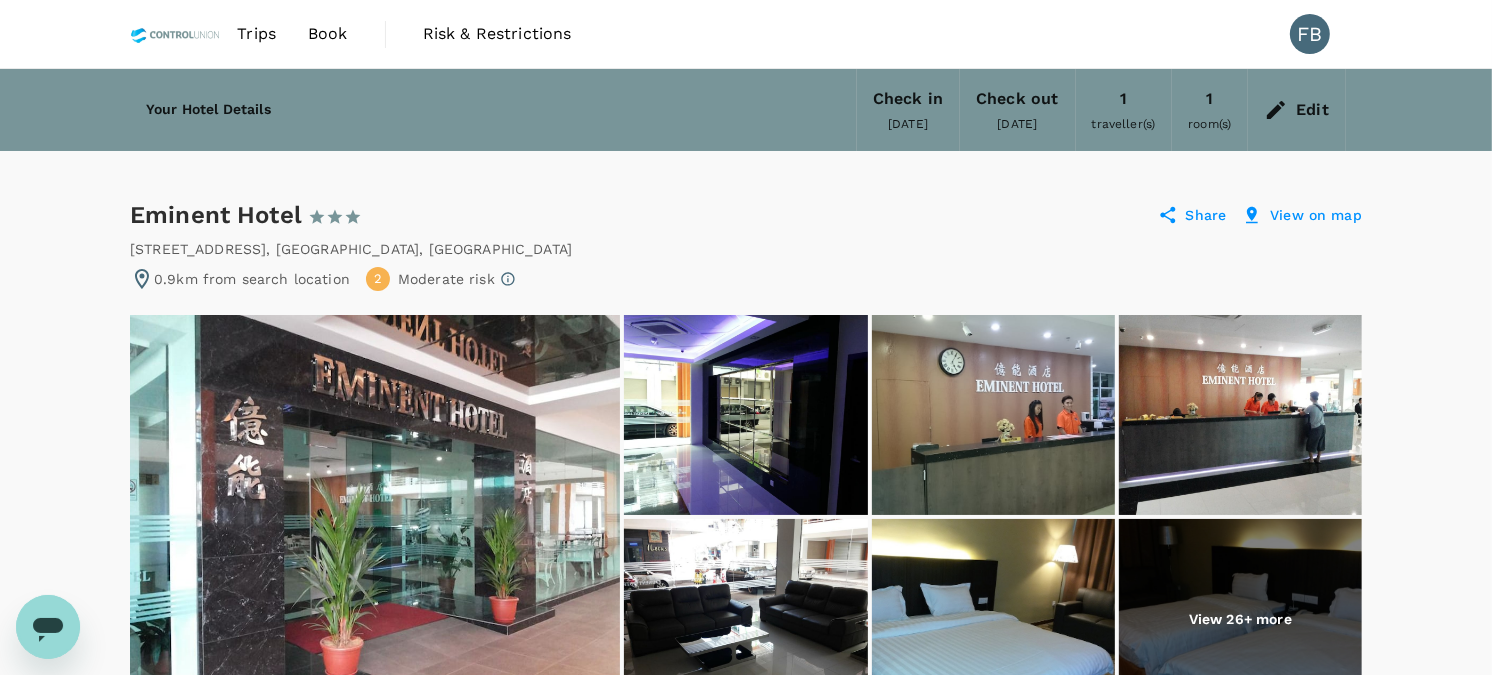 click at bounding box center [1240, 619] 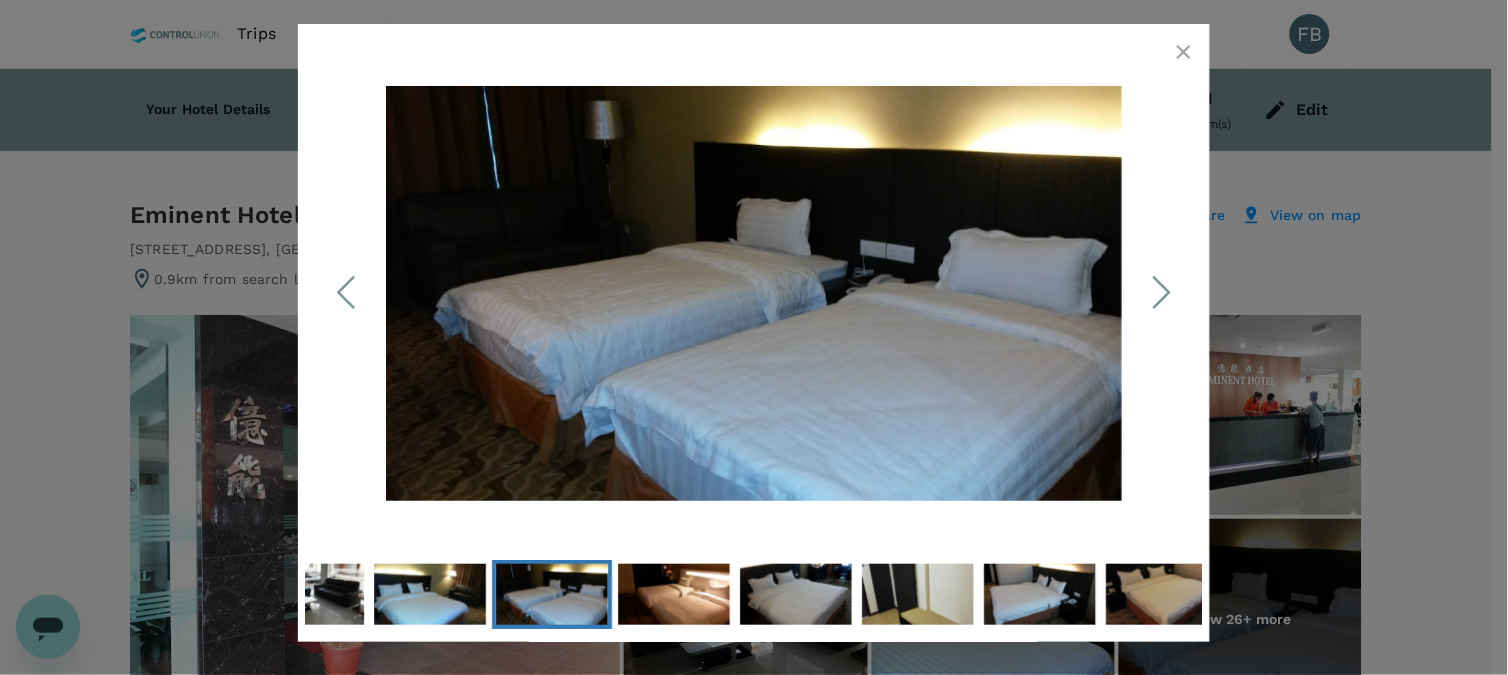 click 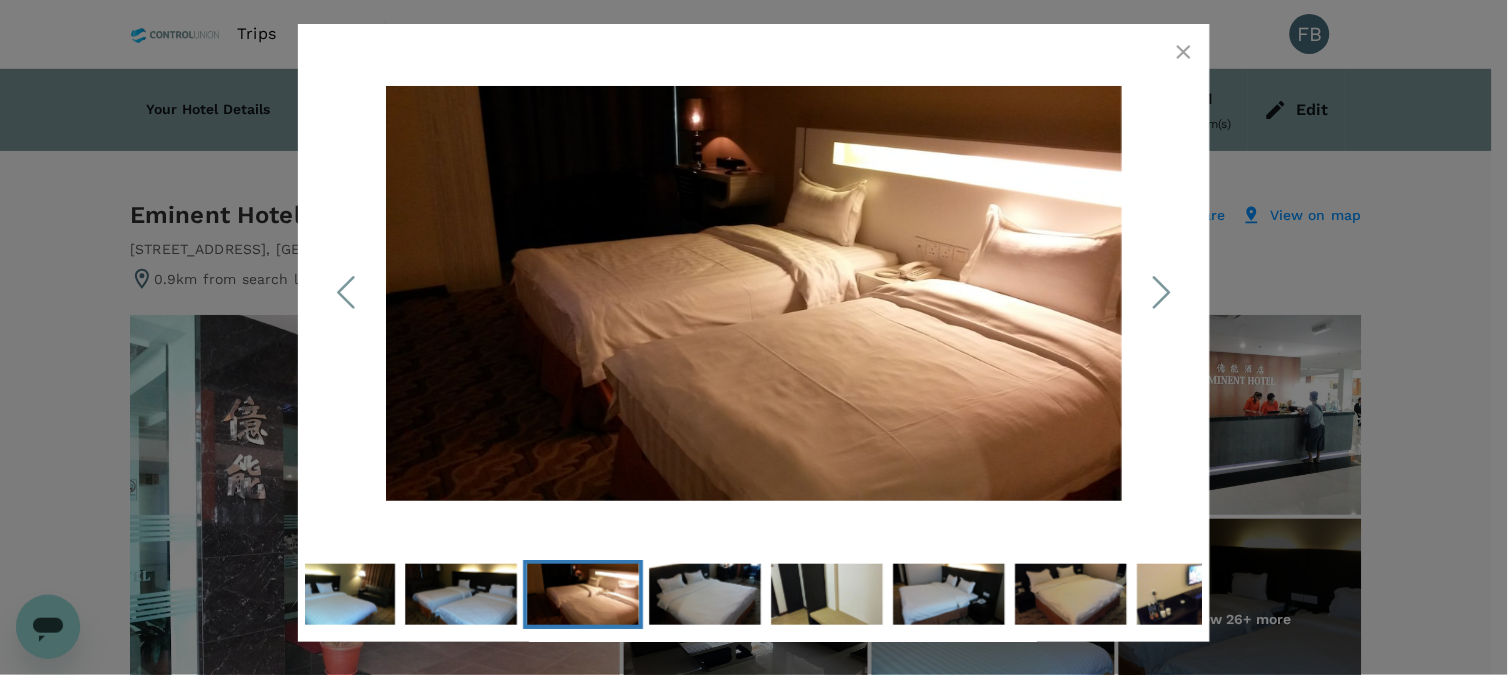 click 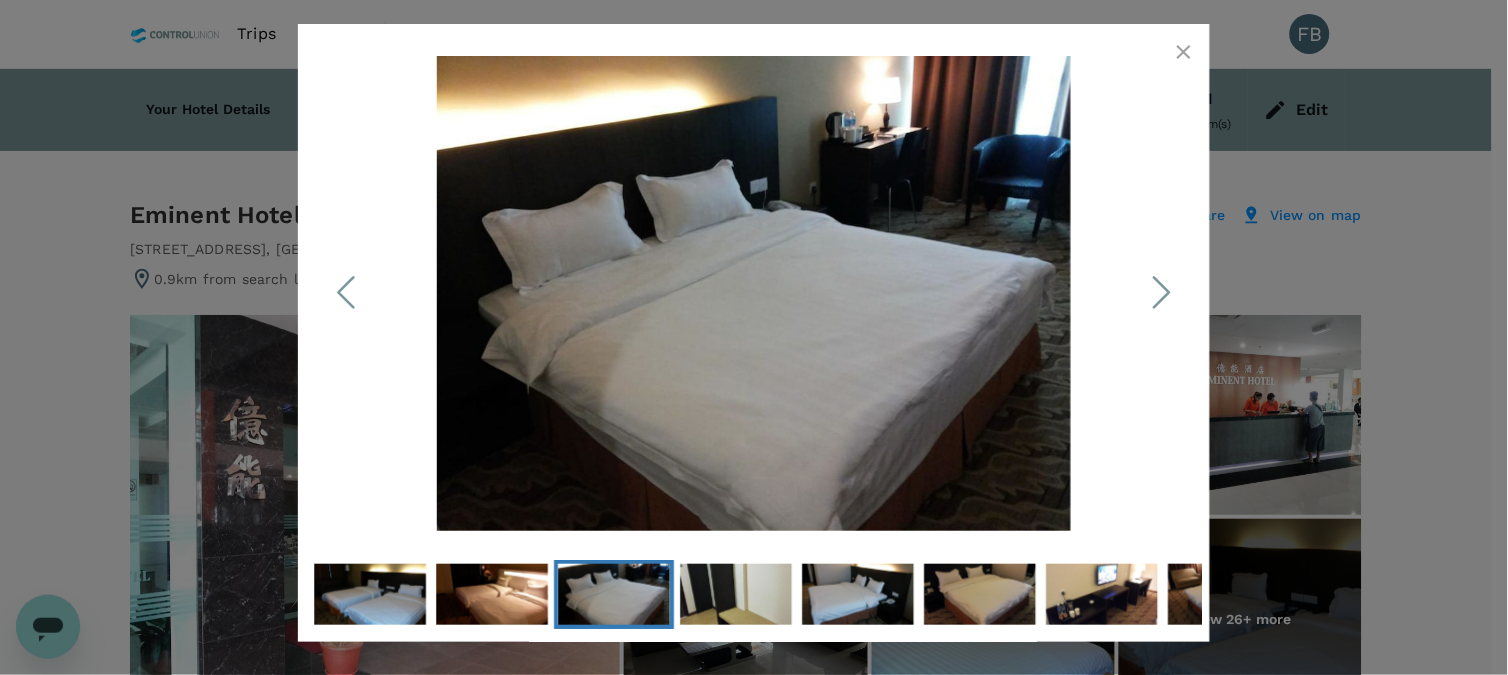 click 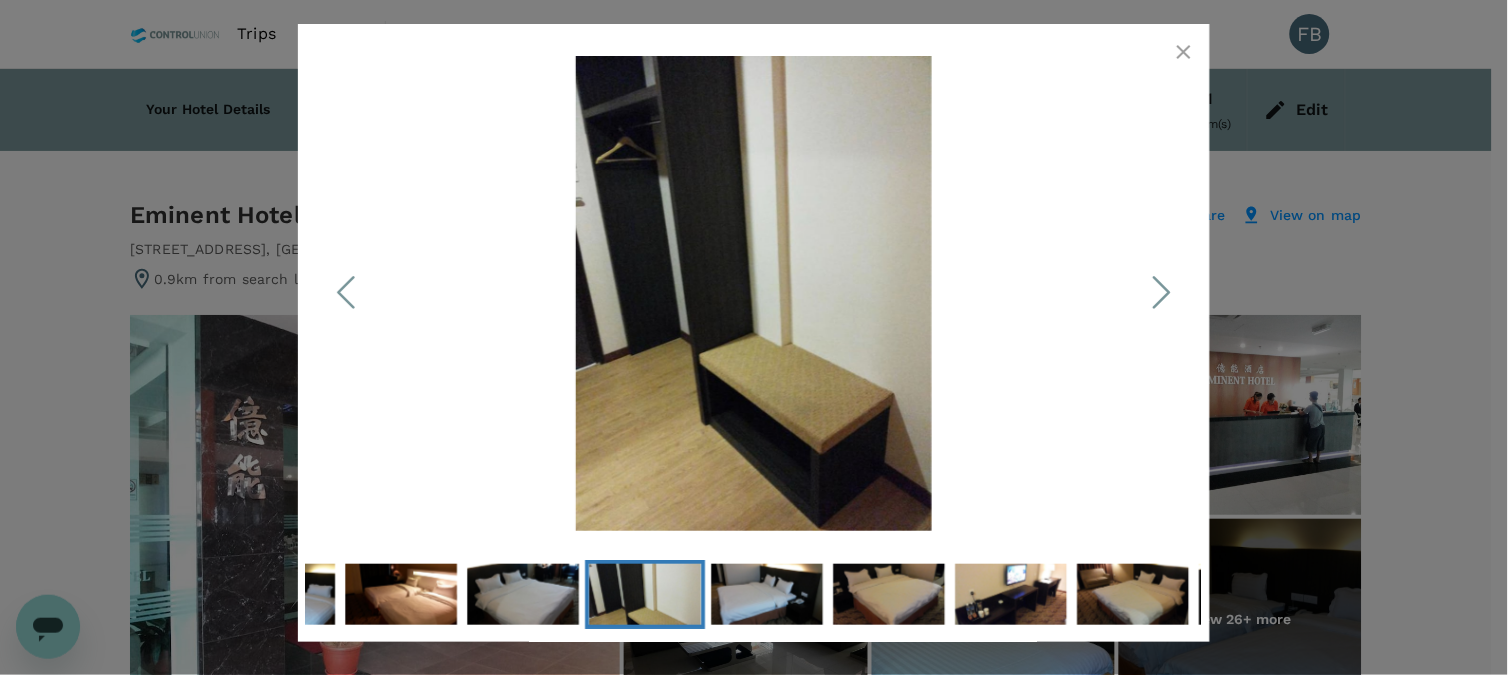 click 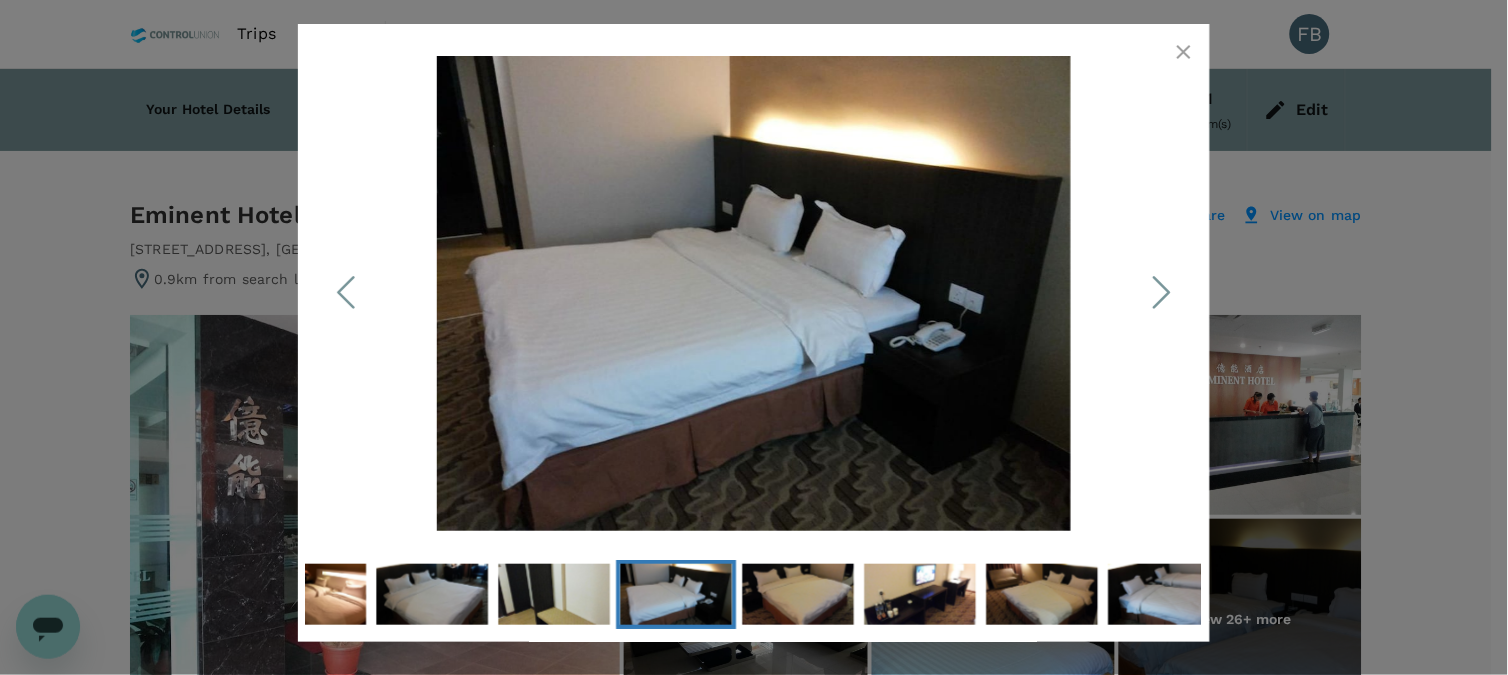 click 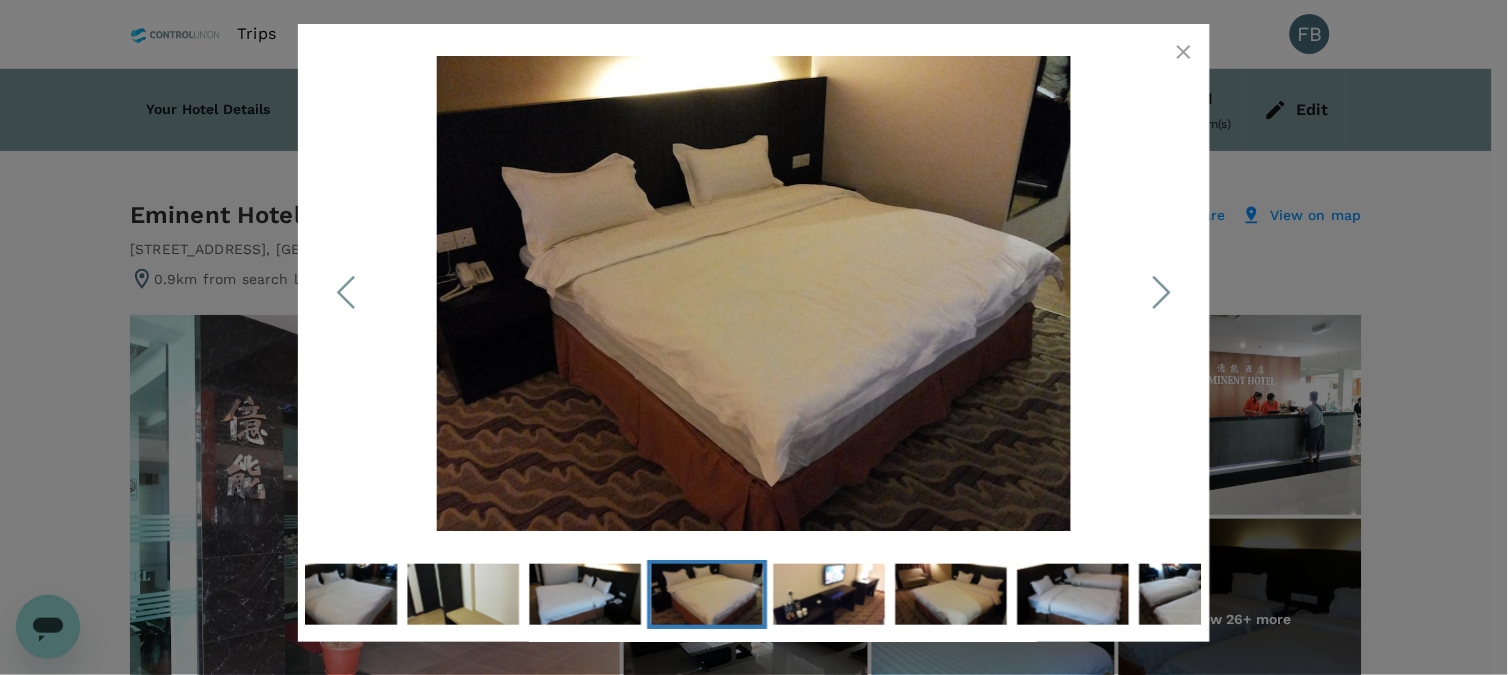 click 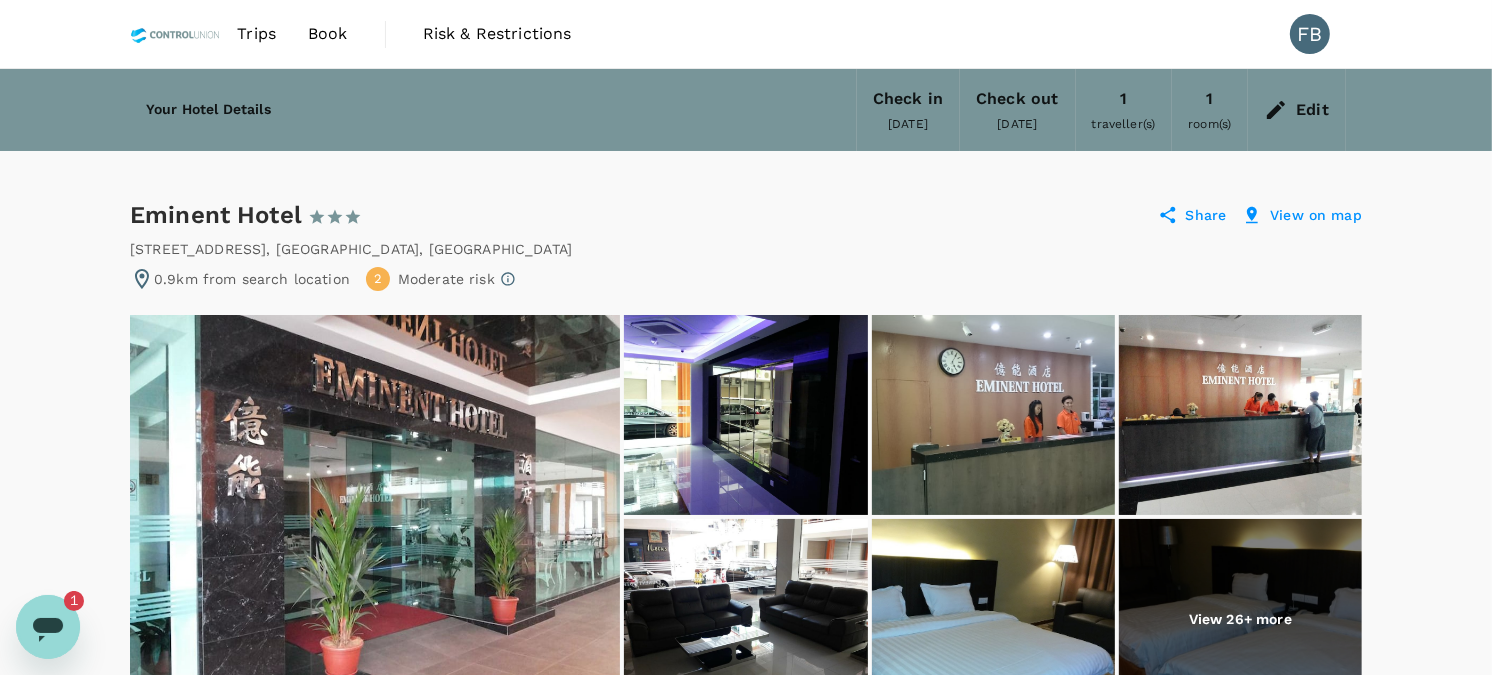 scroll, scrollTop: 0, scrollLeft: 0, axis: both 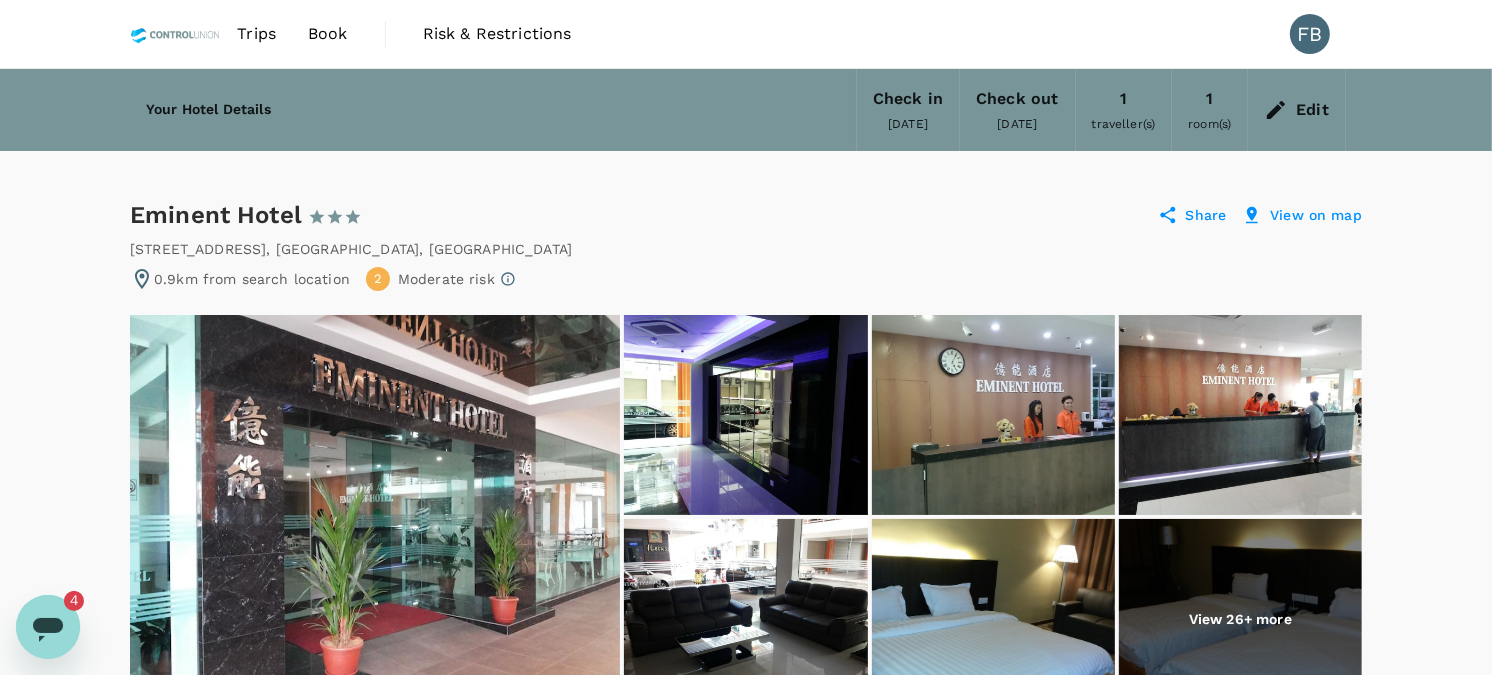 click at bounding box center (48, 626) 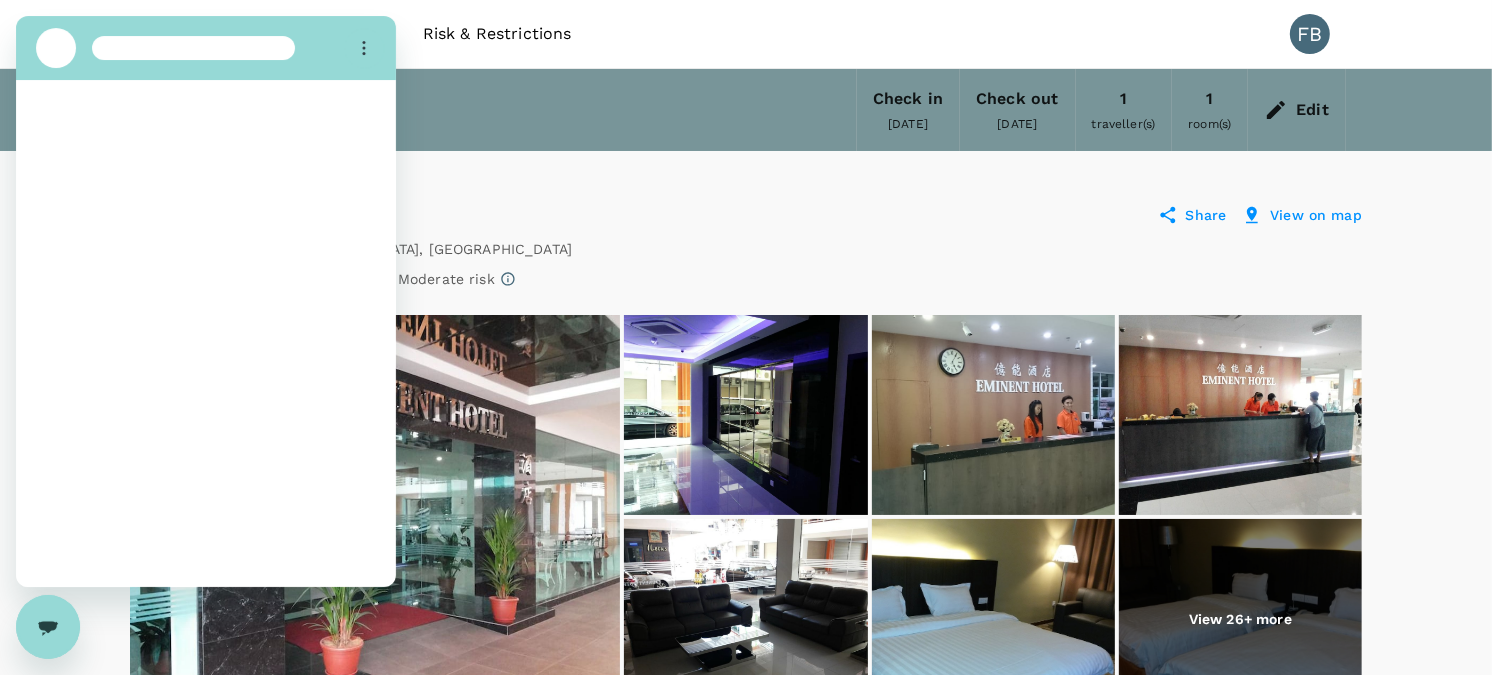 scroll, scrollTop: 0, scrollLeft: 0, axis: both 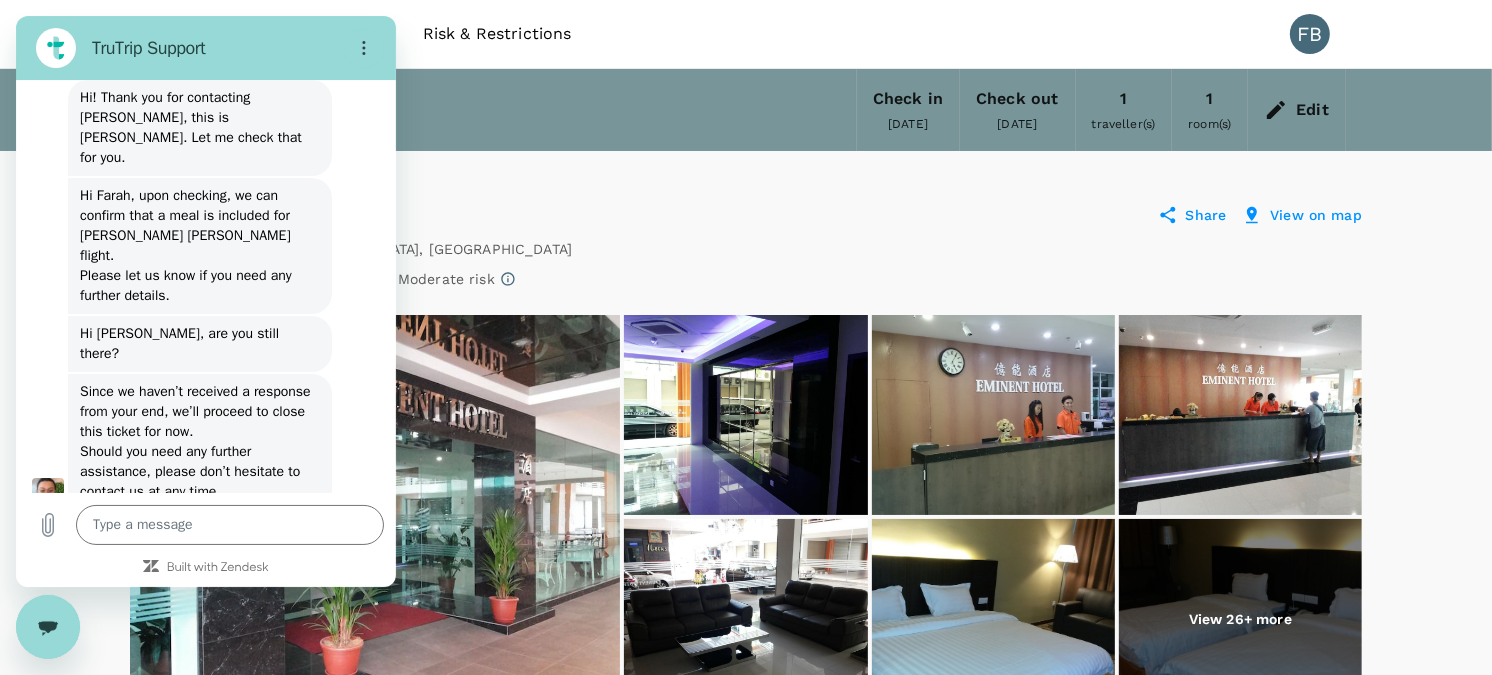 click on "Trips Book Risk & Restrictions FB" at bounding box center (746, 34) 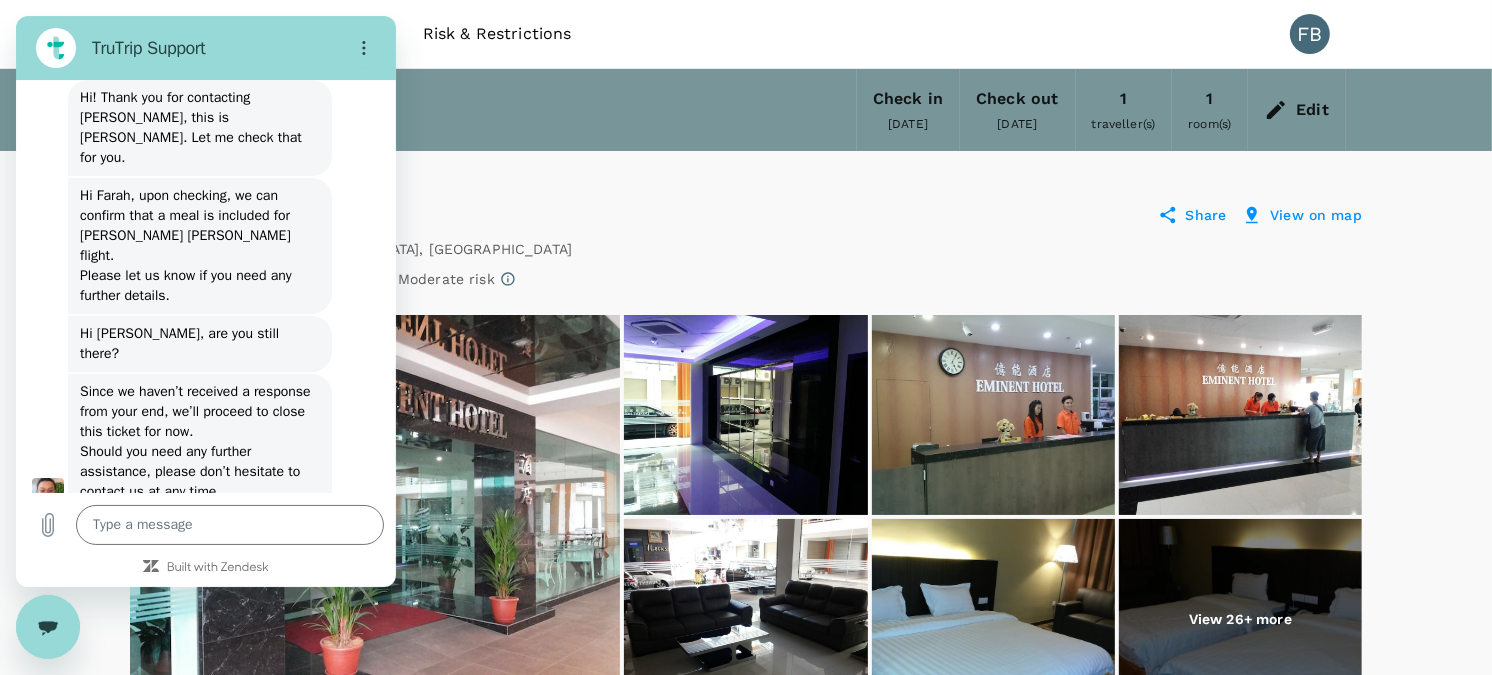 click at bounding box center (48, 626) 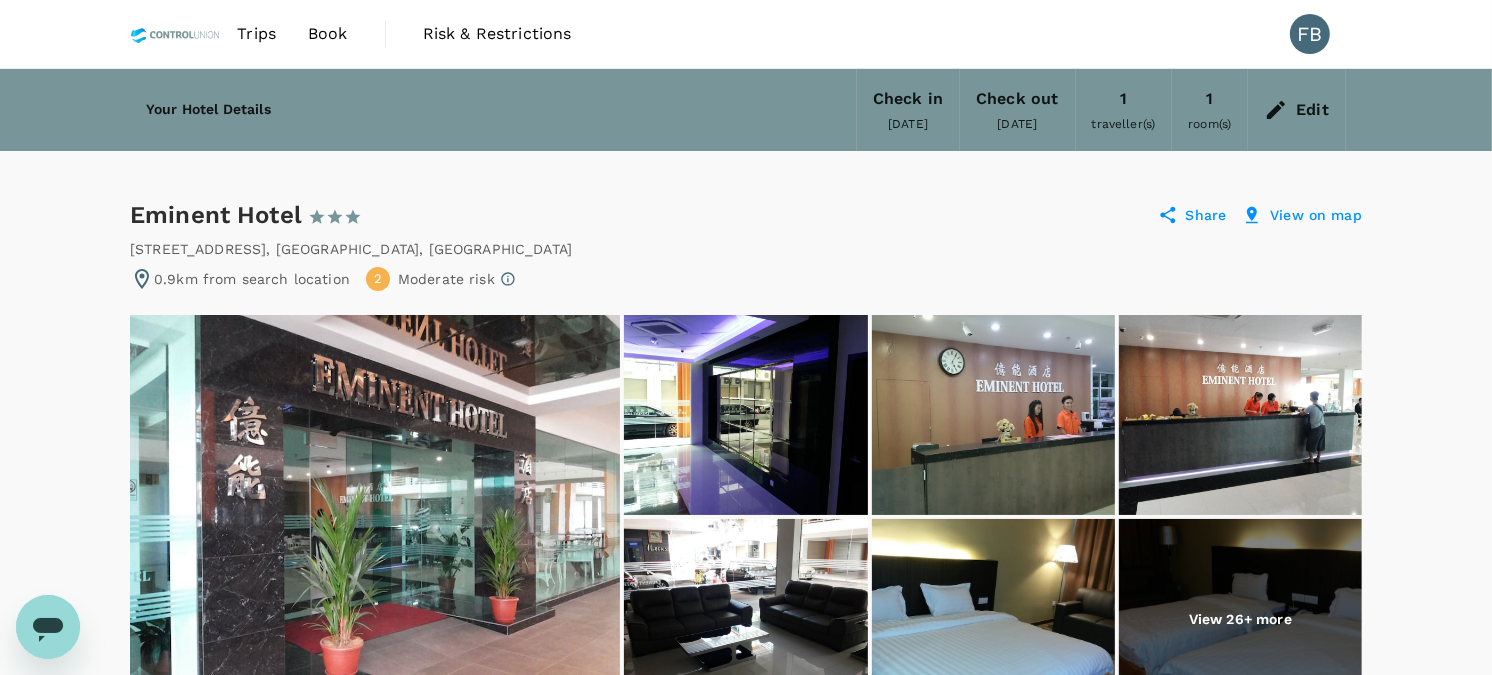 type on "x" 